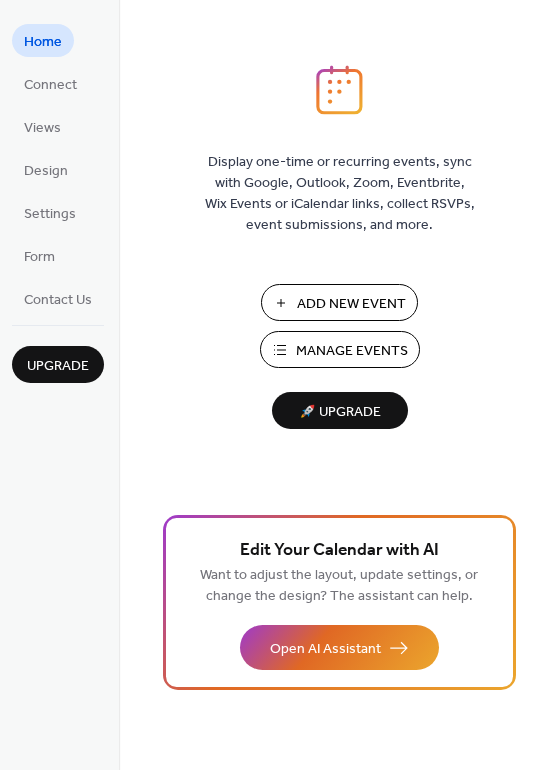 scroll, scrollTop: 0, scrollLeft: 0, axis: both 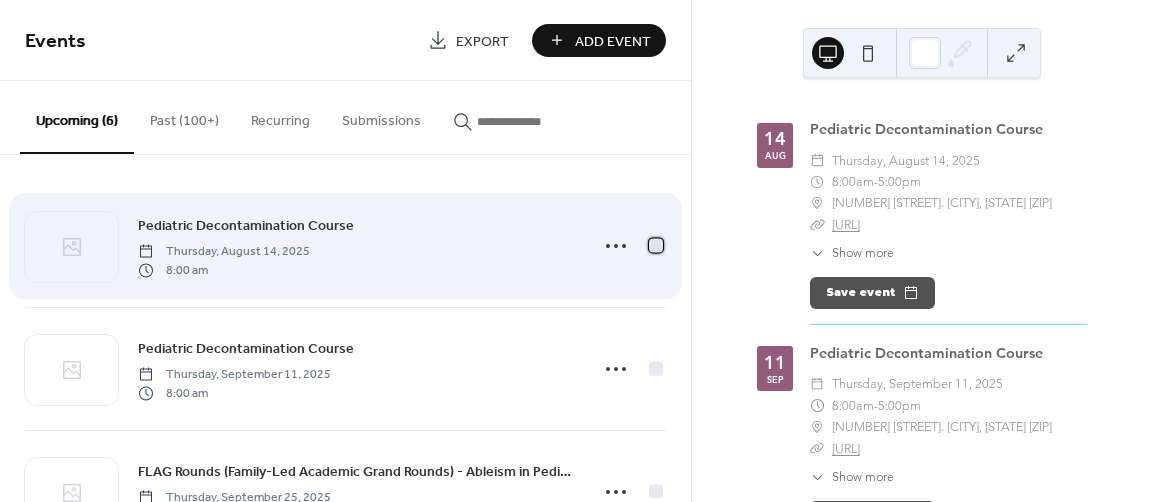 click at bounding box center (656, 245) 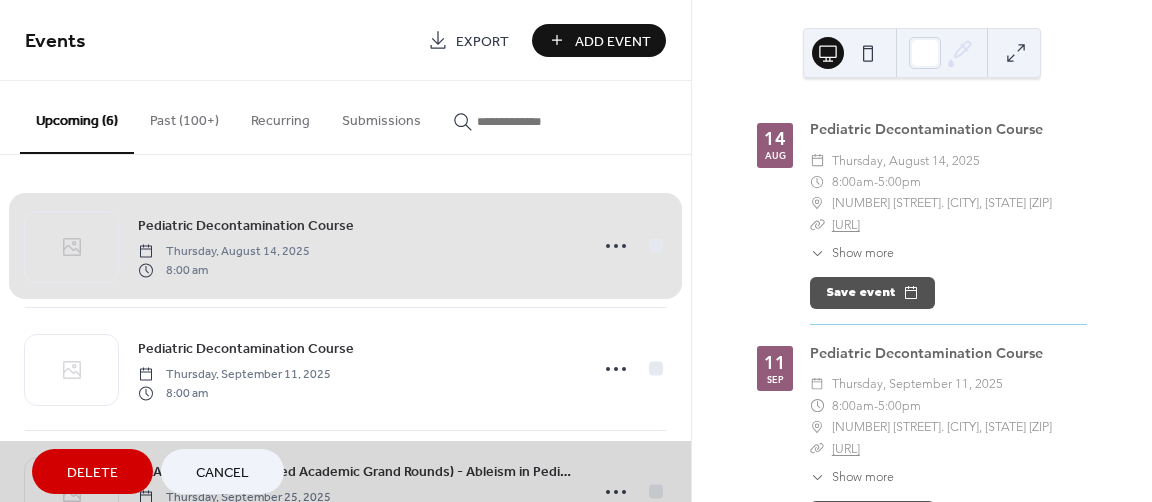 click on "Delete" at bounding box center (92, 471) 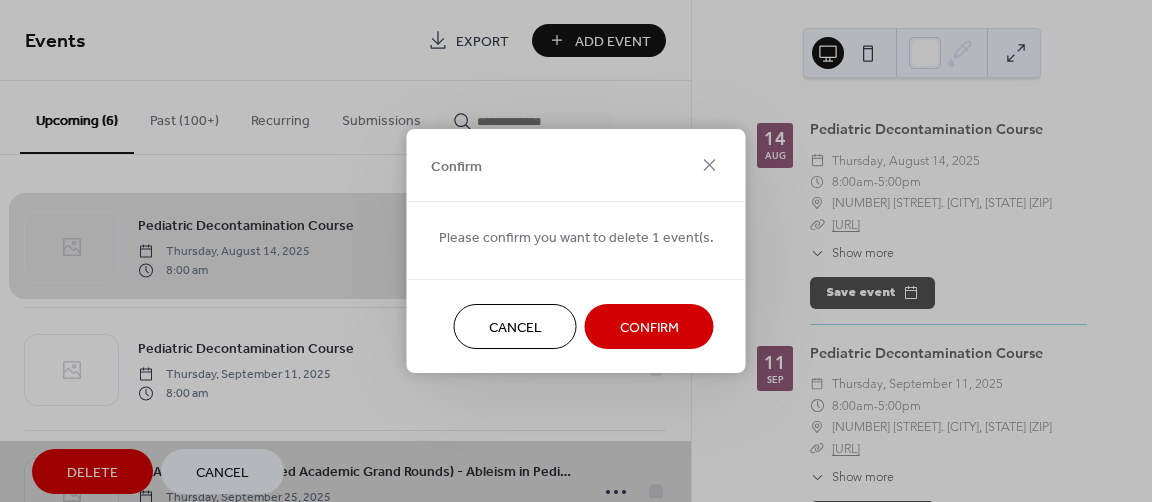 click on "Confirm" at bounding box center (649, 328) 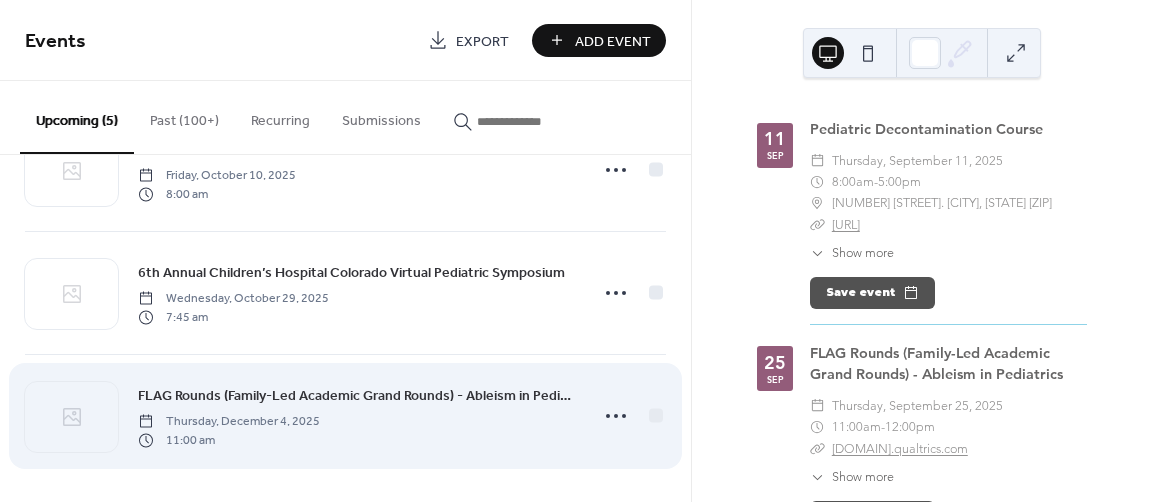 scroll, scrollTop: 324, scrollLeft: 0, axis: vertical 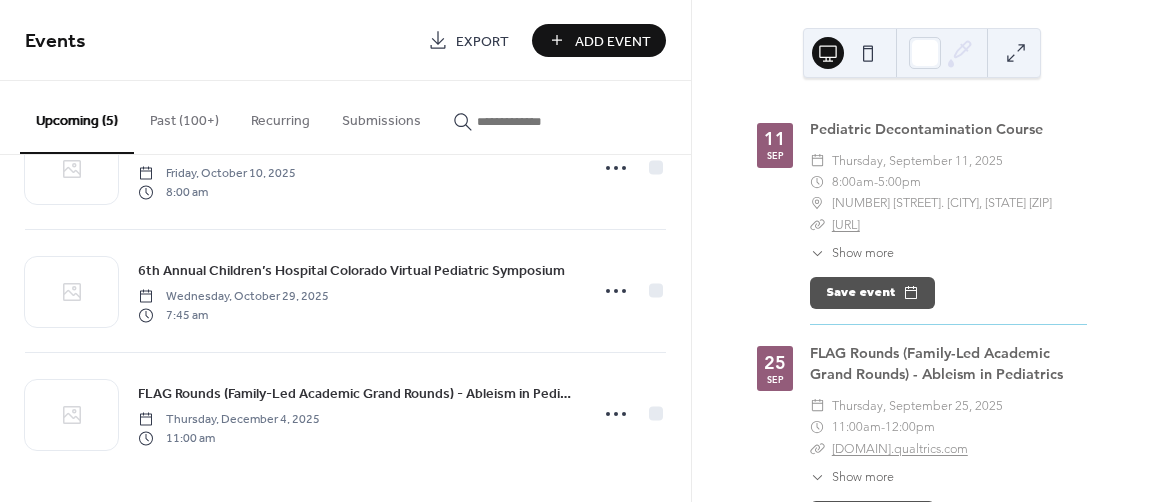 click on "Add Event" at bounding box center (613, 41) 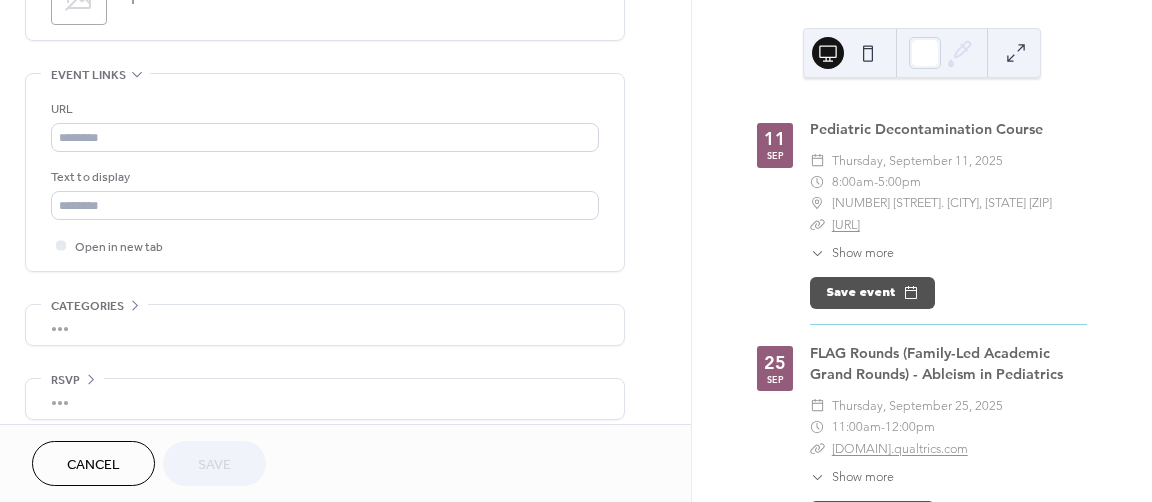 scroll, scrollTop: 1056, scrollLeft: 0, axis: vertical 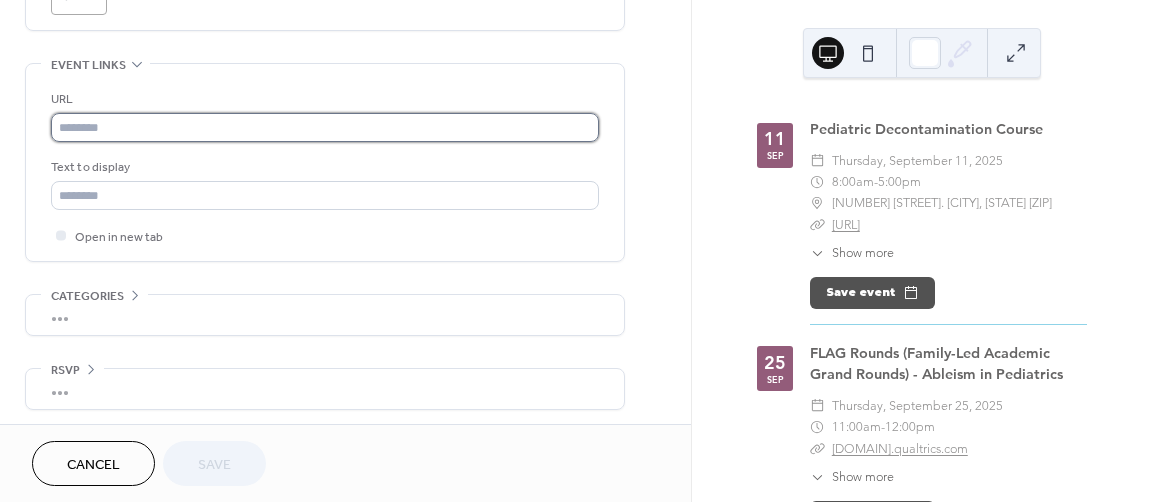 click at bounding box center (325, 127) 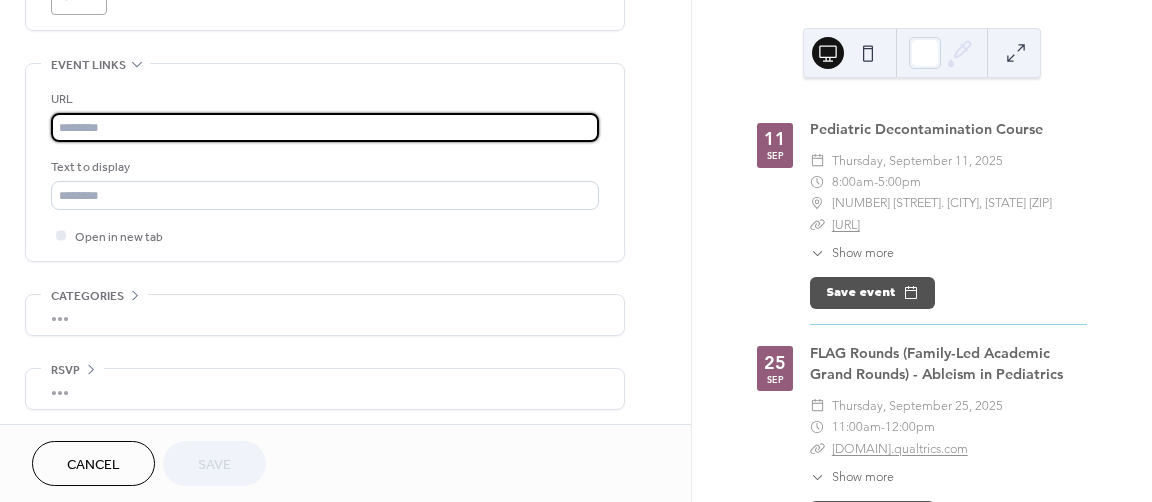 paste on "**********" 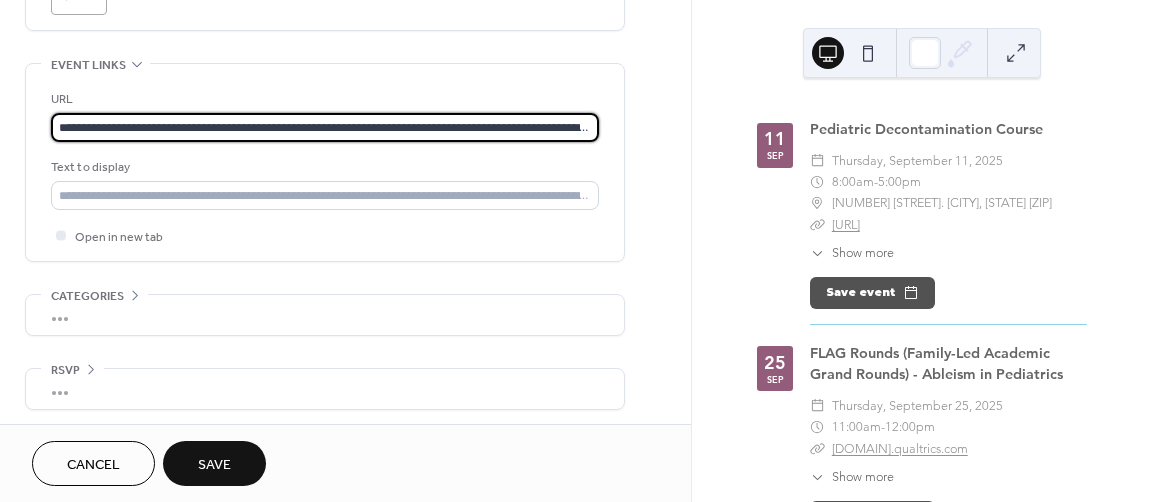 scroll, scrollTop: 0, scrollLeft: 383, axis: horizontal 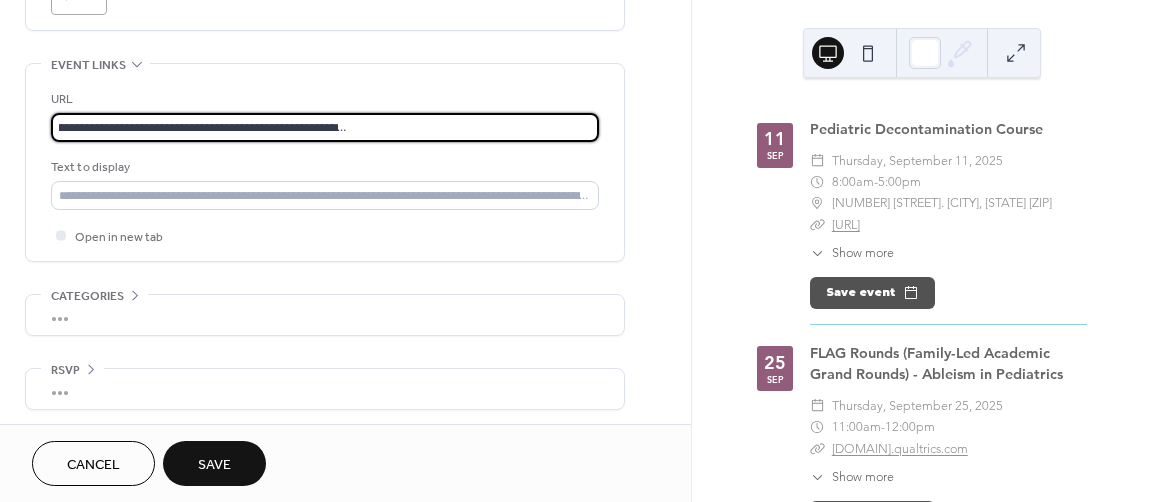 type on "**********" 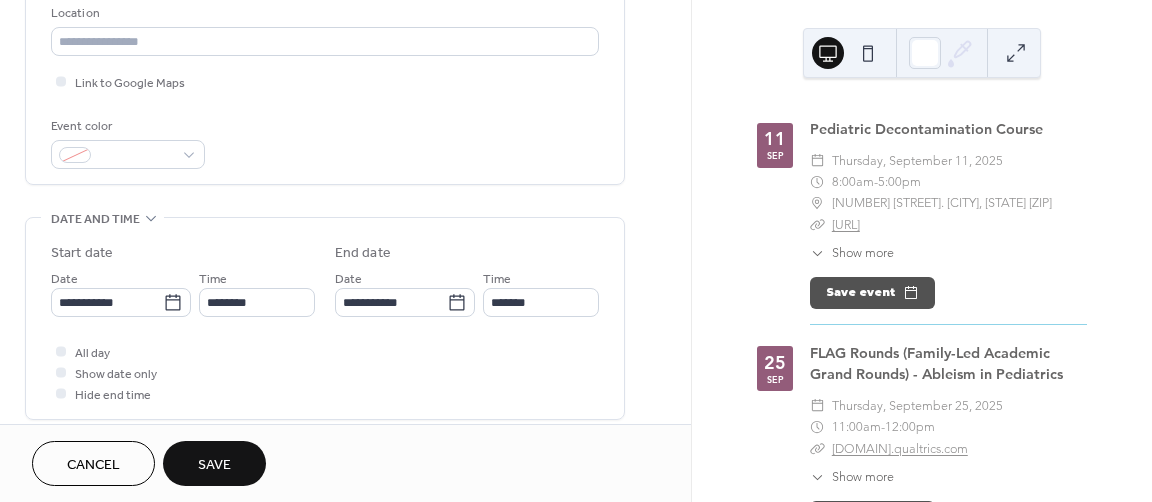 scroll, scrollTop: 376, scrollLeft: 0, axis: vertical 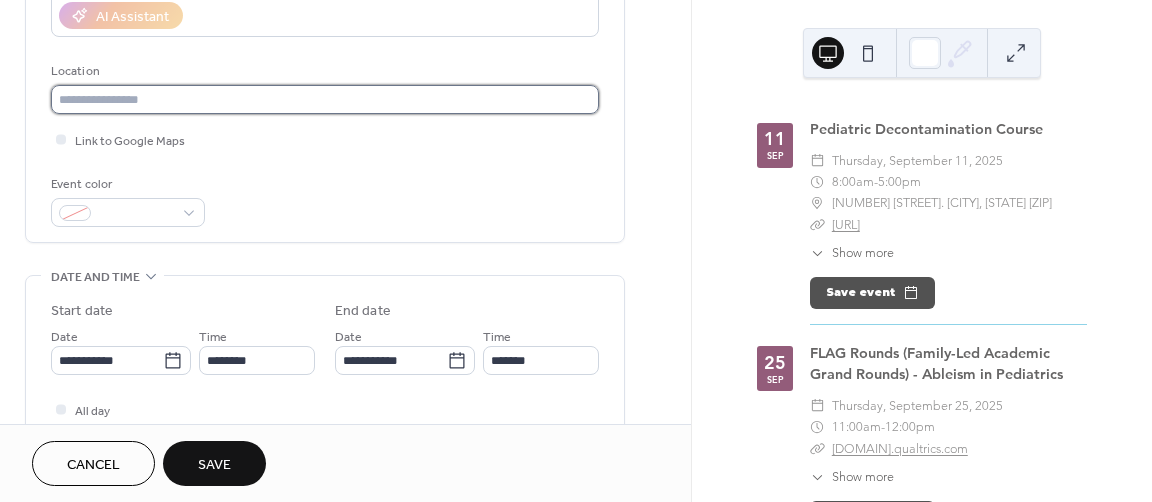 click at bounding box center [325, 99] 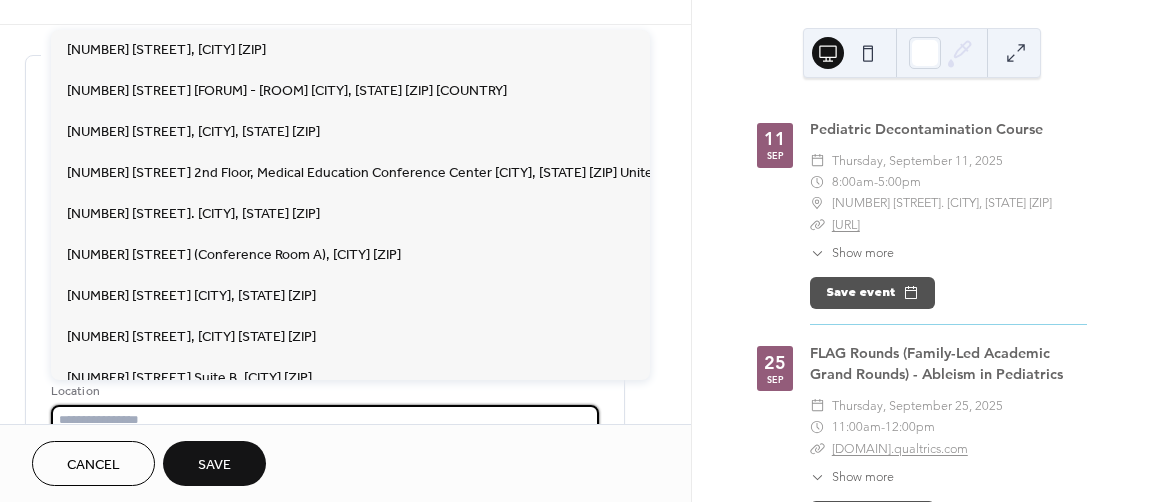 scroll, scrollTop: 0, scrollLeft: 0, axis: both 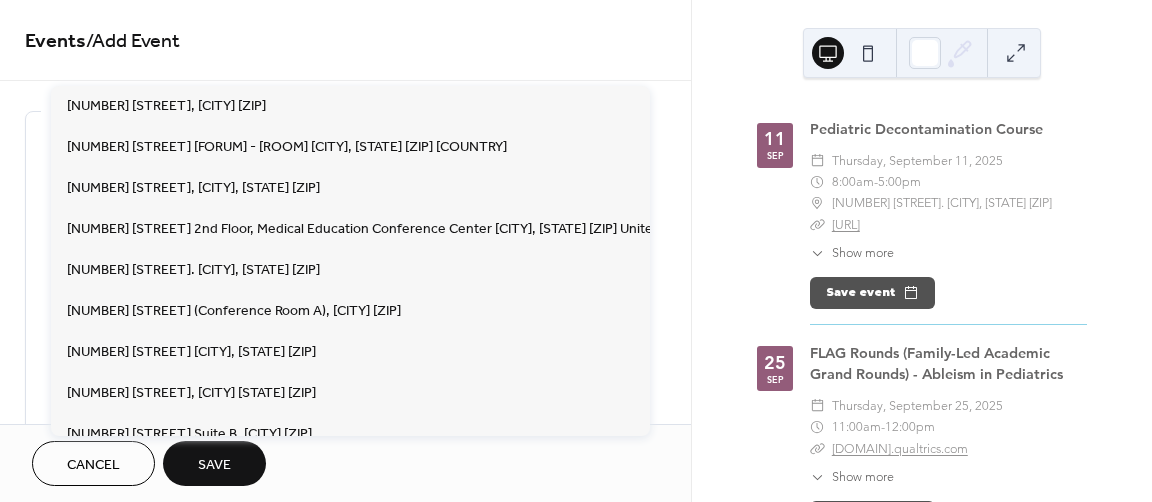 click on "Events  /  Add Event" at bounding box center [345, 42] 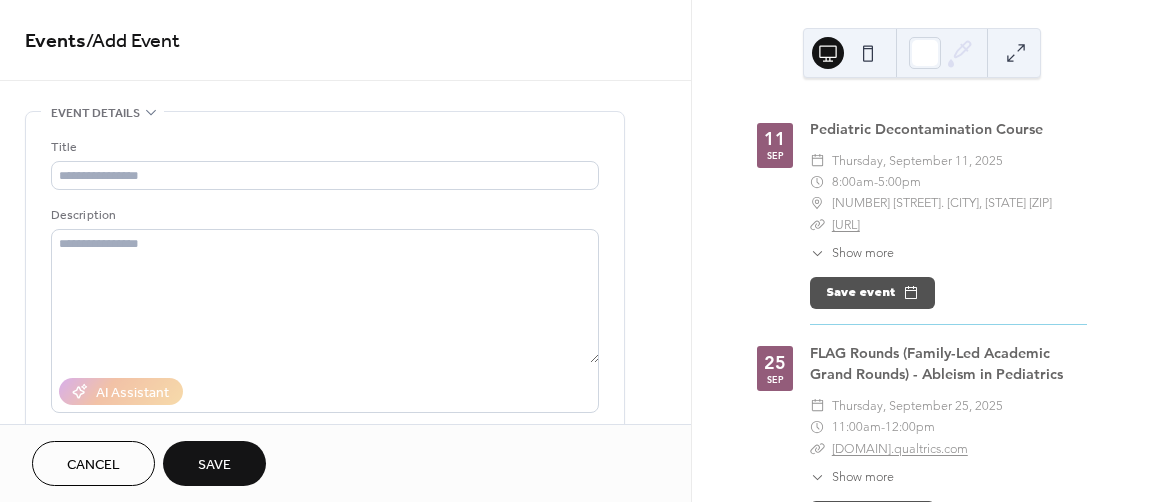 click on "Title" at bounding box center [323, 147] 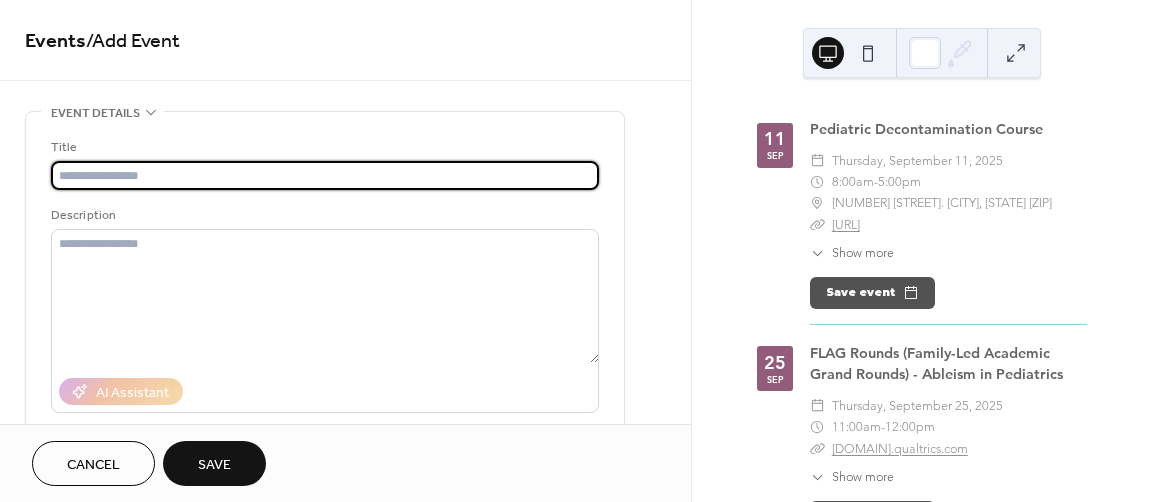 click at bounding box center [325, 175] 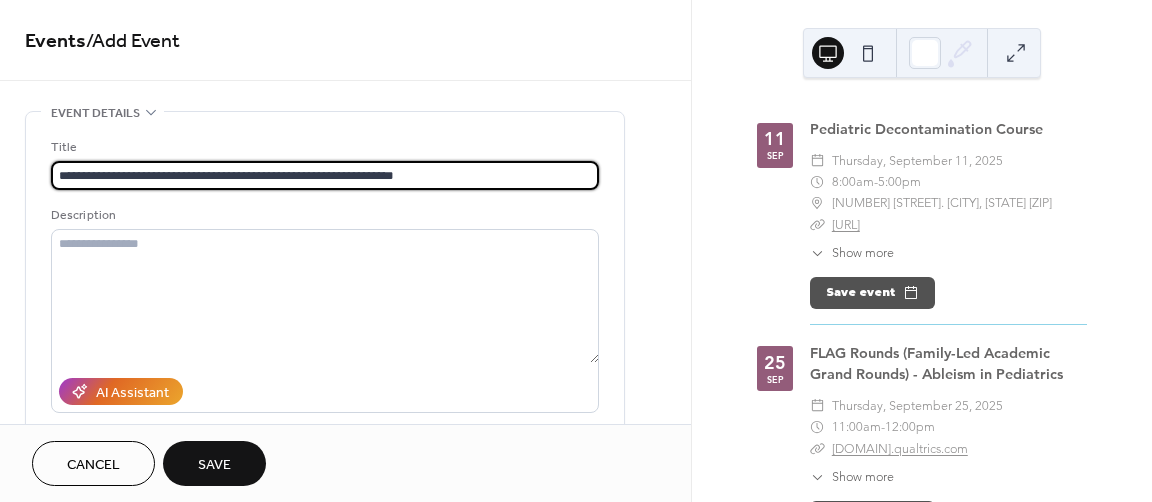 type on "**********" 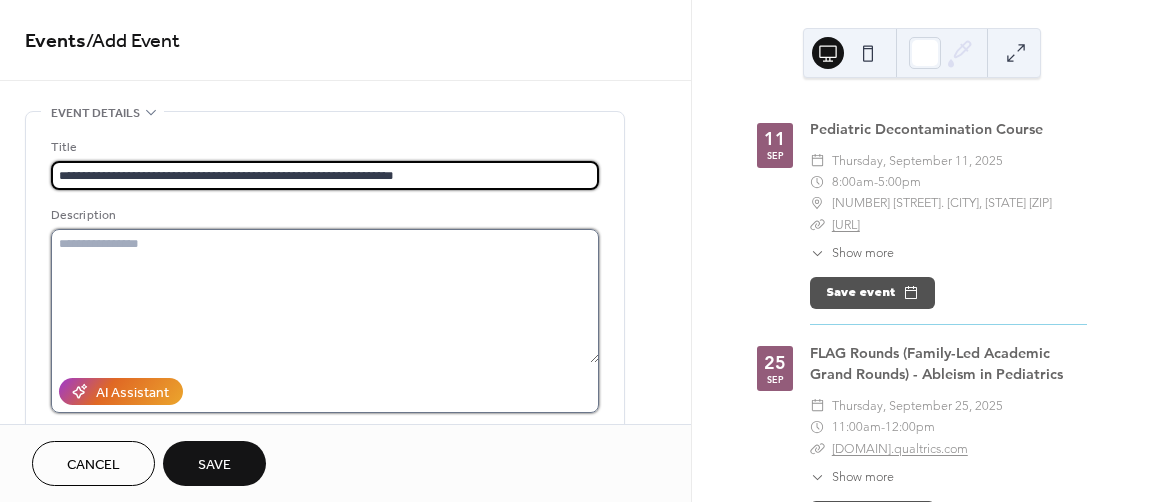 click at bounding box center [325, 296] 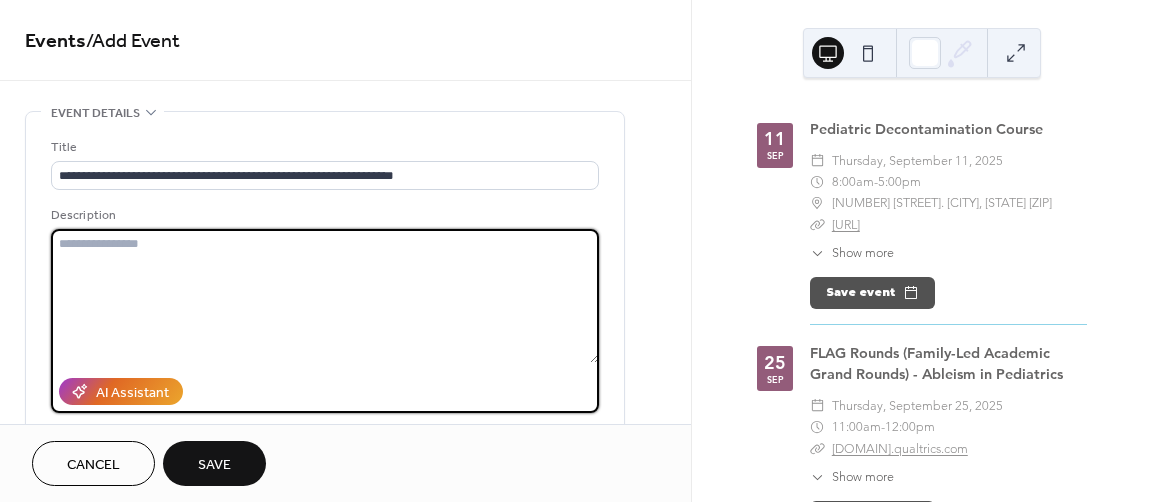 paste on "**********" 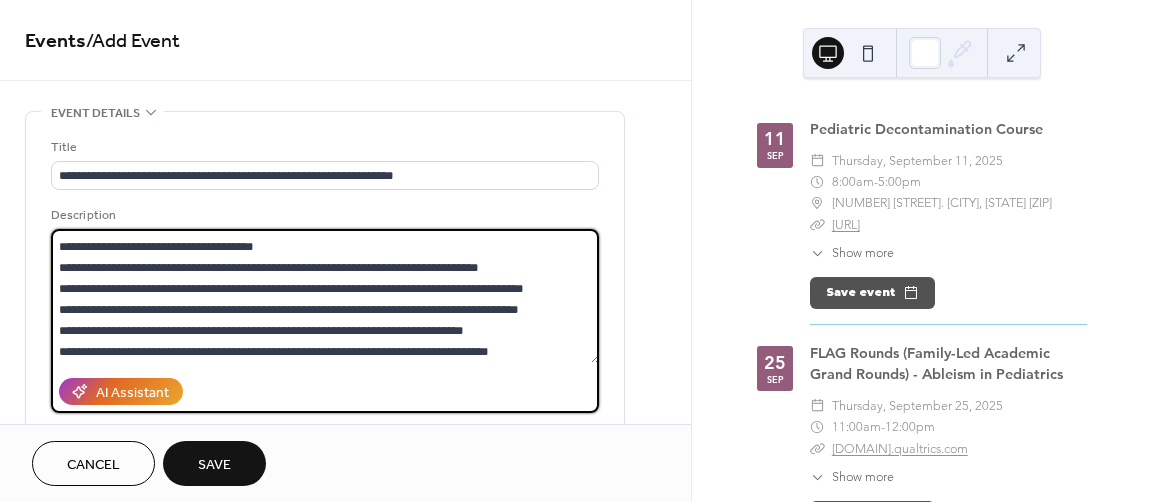 scroll, scrollTop: 230, scrollLeft: 0, axis: vertical 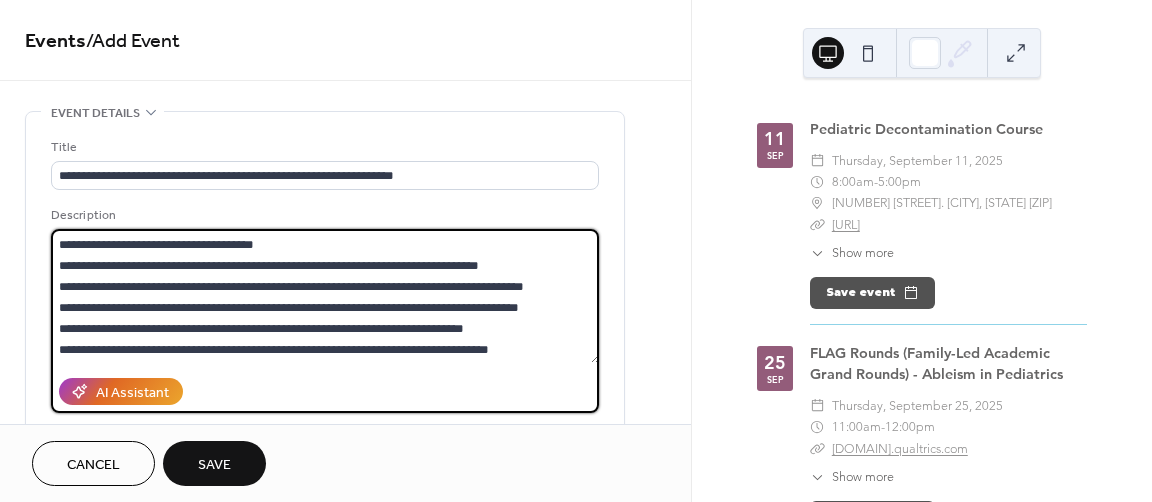 type on "**********" 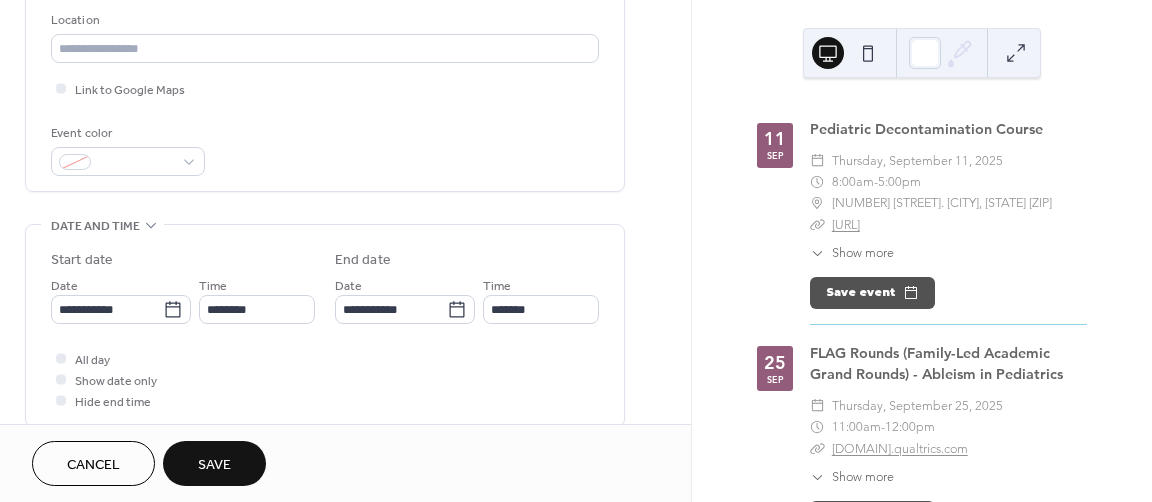 scroll, scrollTop: 439, scrollLeft: 0, axis: vertical 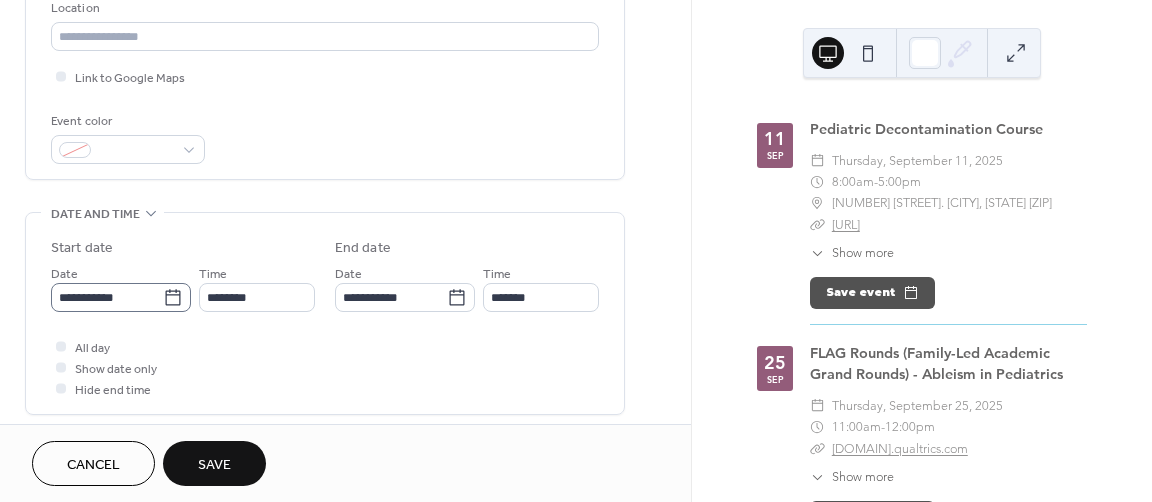 click 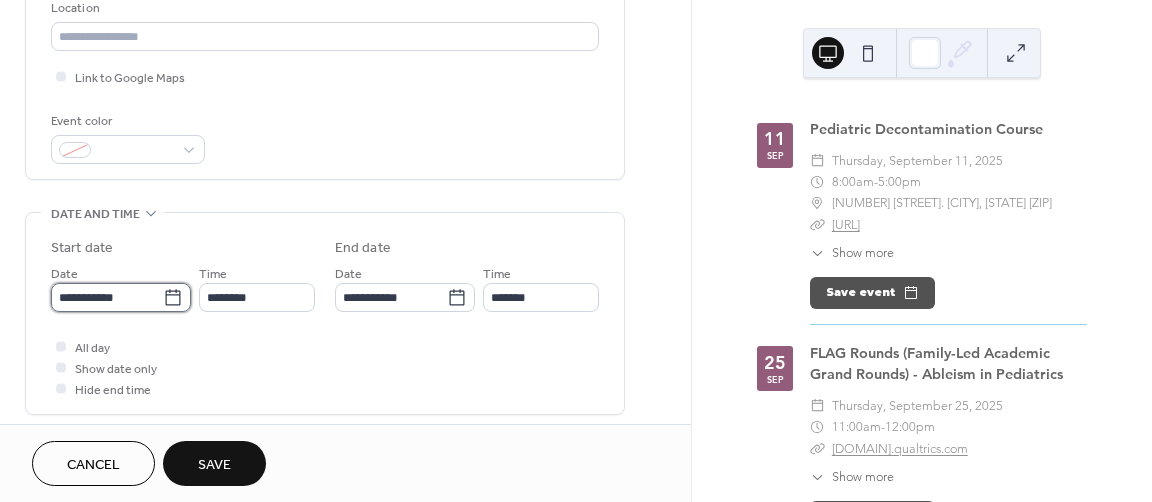 click on "**********" at bounding box center (107, 297) 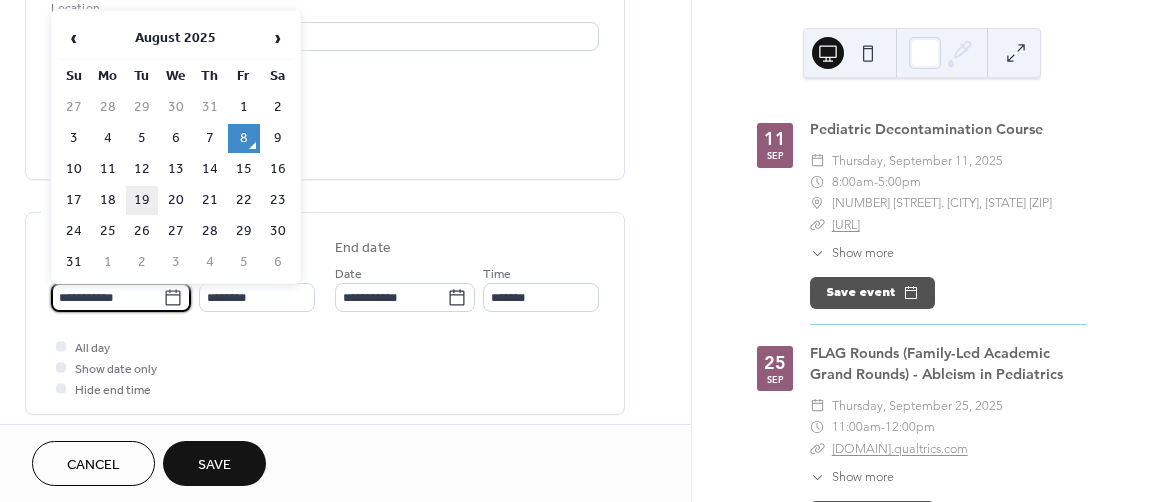 click on "19" at bounding box center (142, 200) 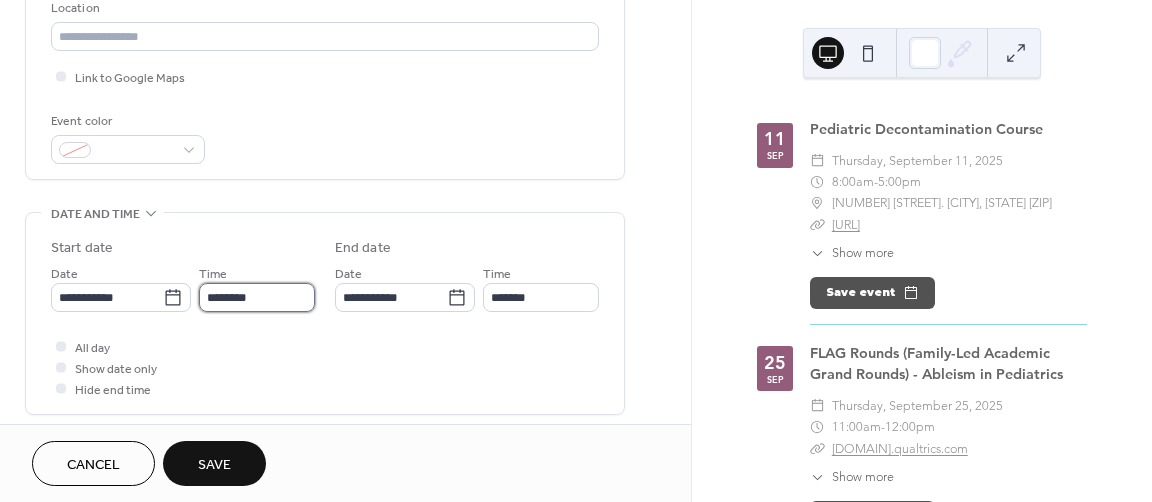 click on "********" at bounding box center (257, 297) 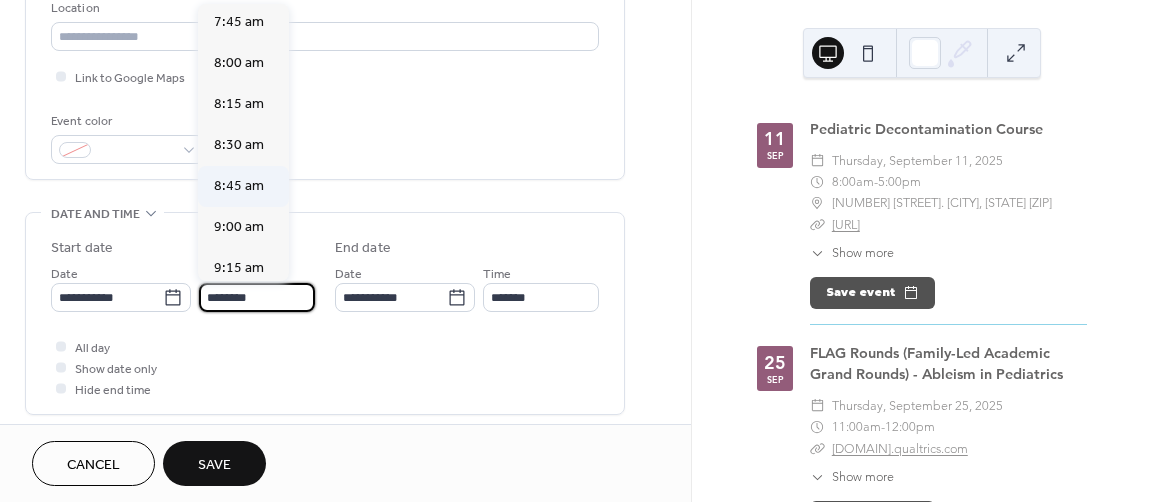 scroll, scrollTop: 1225, scrollLeft: 0, axis: vertical 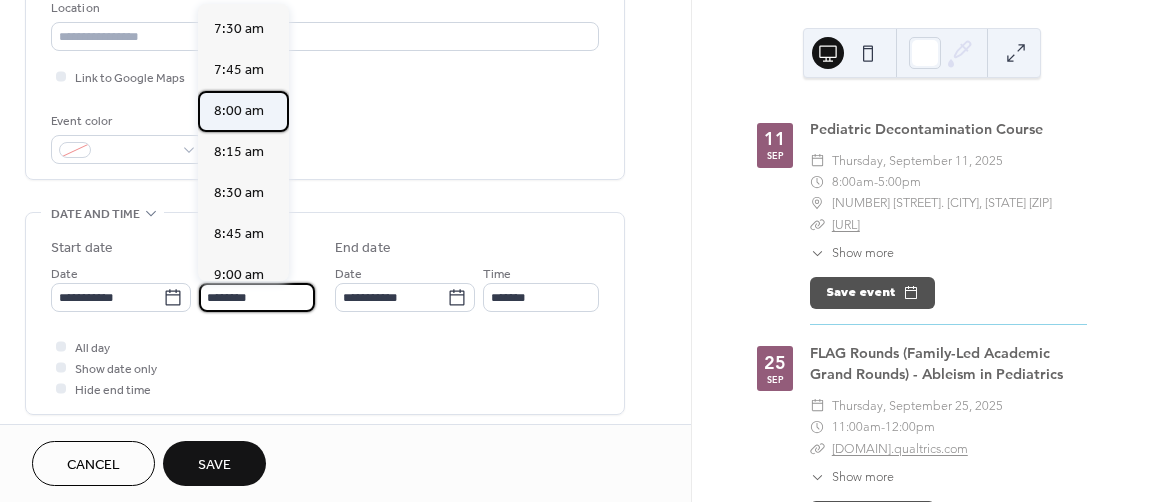 click on "8:00 am" at bounding box center [239, 111] 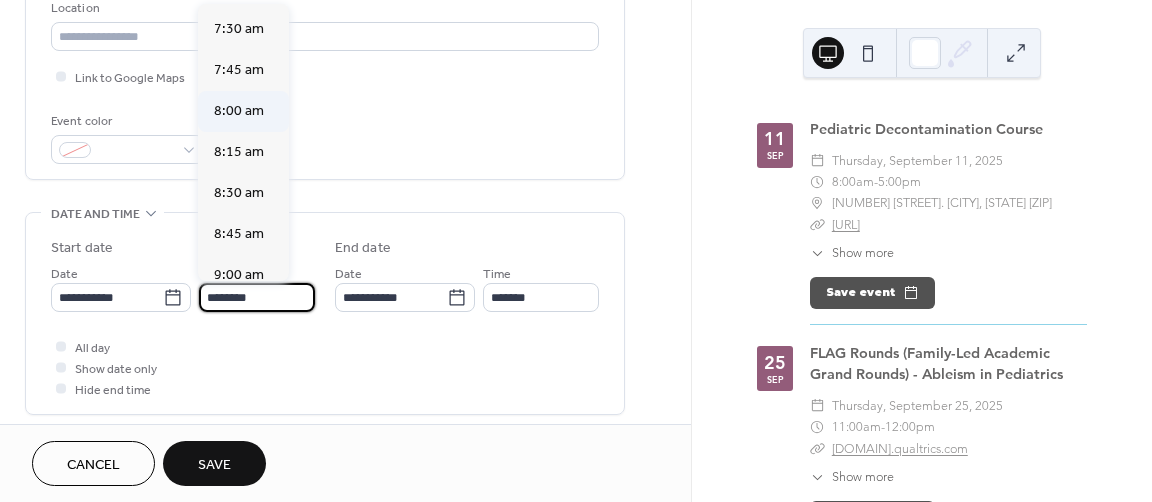type on "*******" 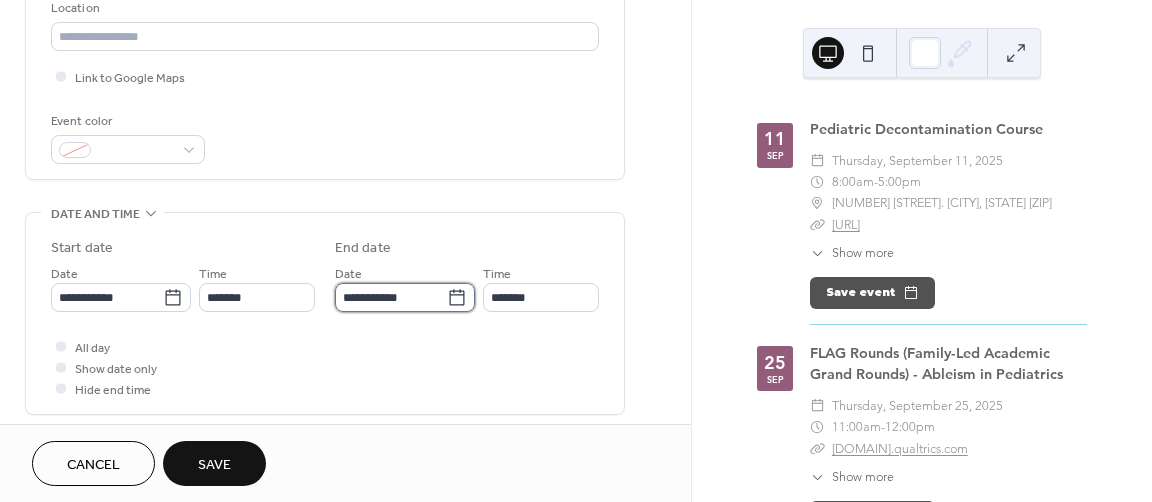 click on "**********" at bounding box center [391, 297] 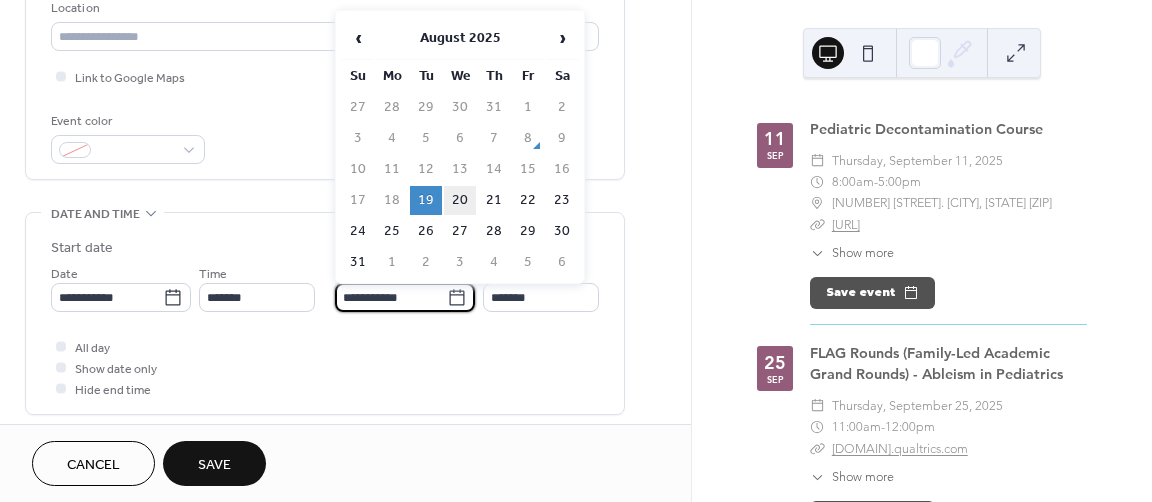click on "20" at bounding box center (460, 200) 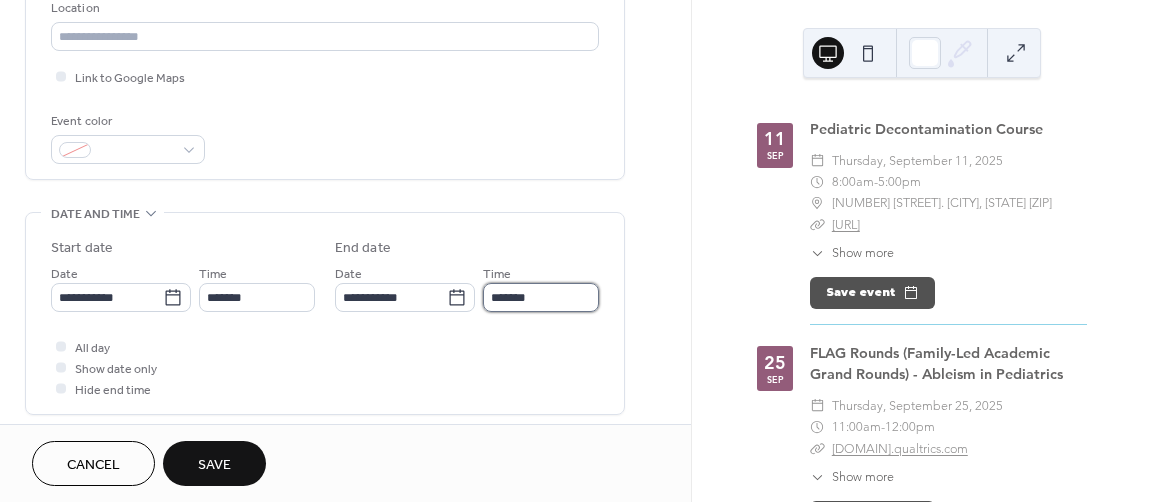 click on "*******" at bounding box center (541, 297) 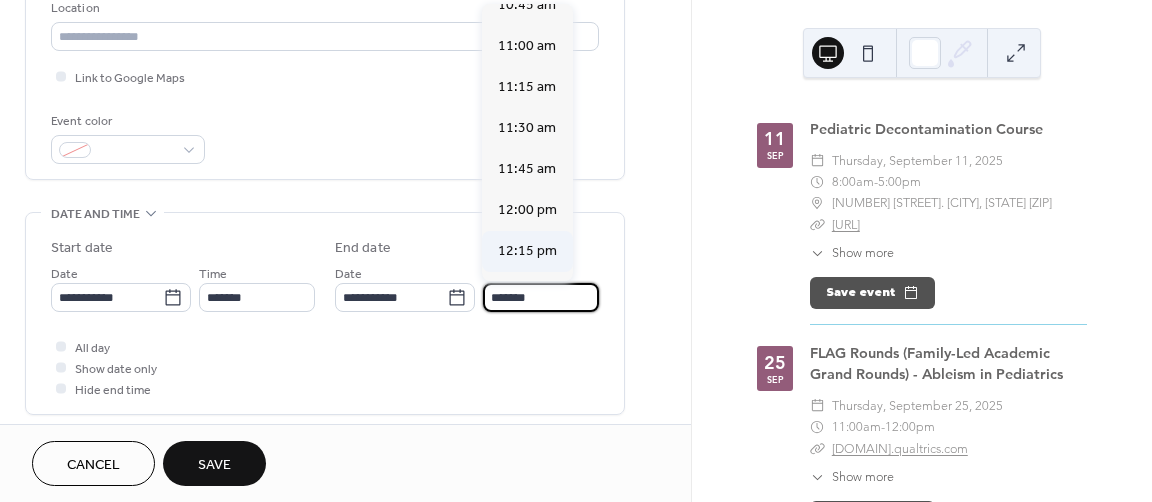 scroll, scrollTop: 1796, scrollLeft: 0, axis: vertical 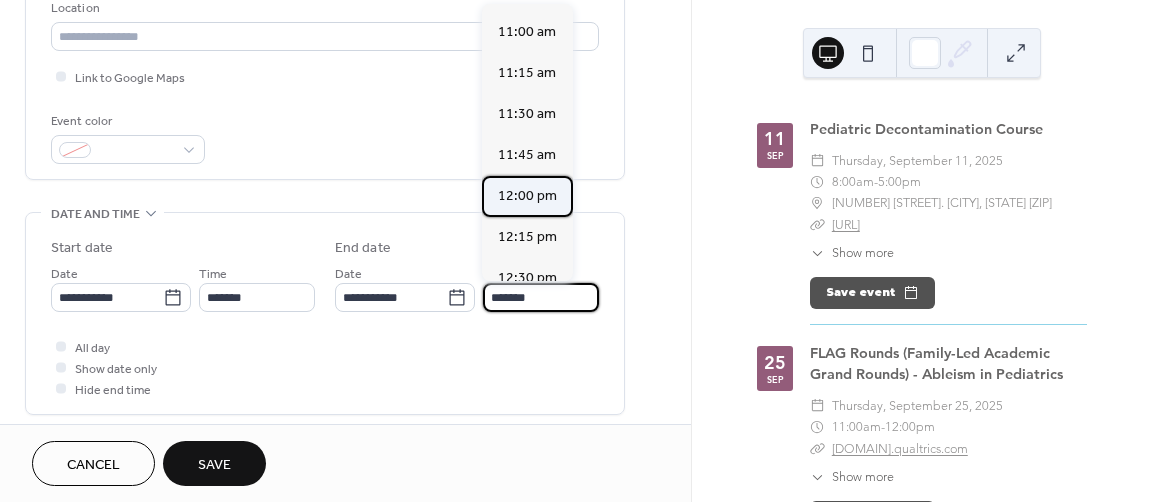 click on "12:00 pm" at bounding box center (527, 196) 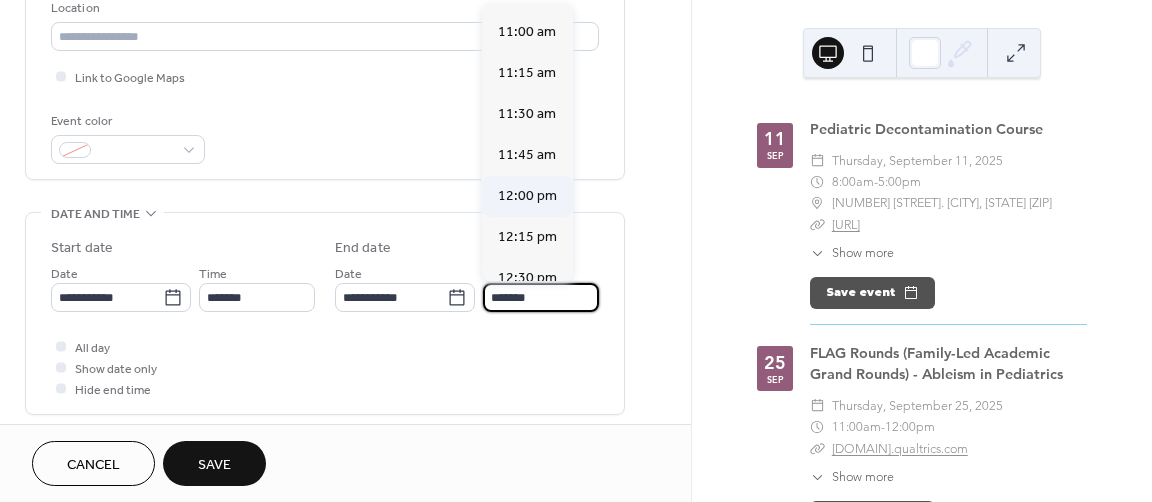 type on "********" 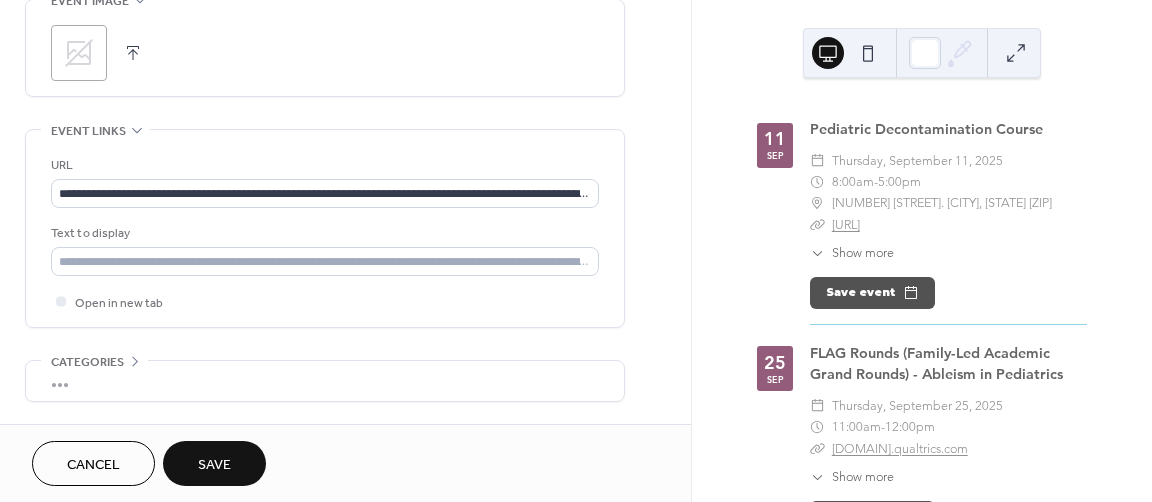 scroll, scrollTop: 1056, scrollLeft: 0, axis: vertical 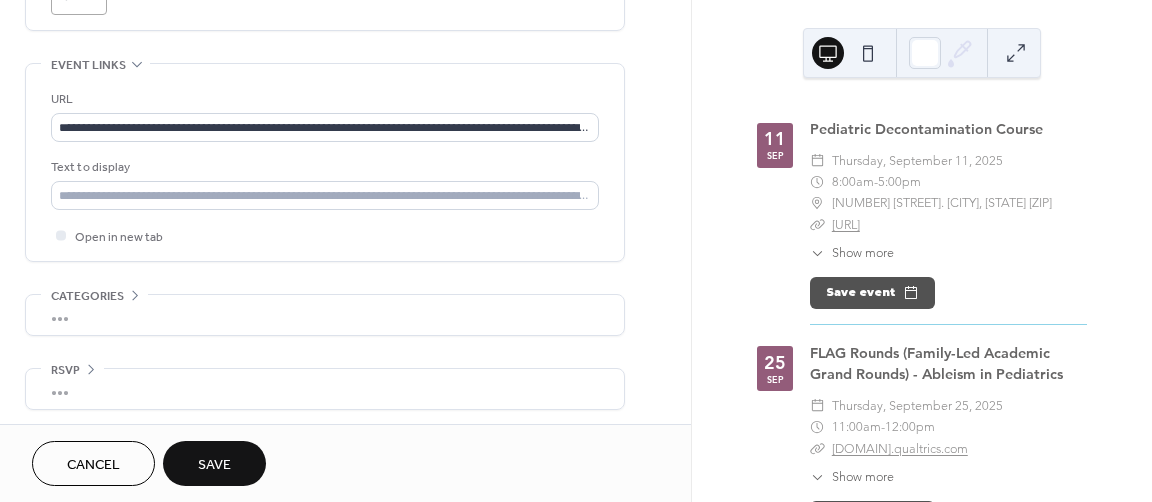 click on "Save" at bounding box center [214, 465] 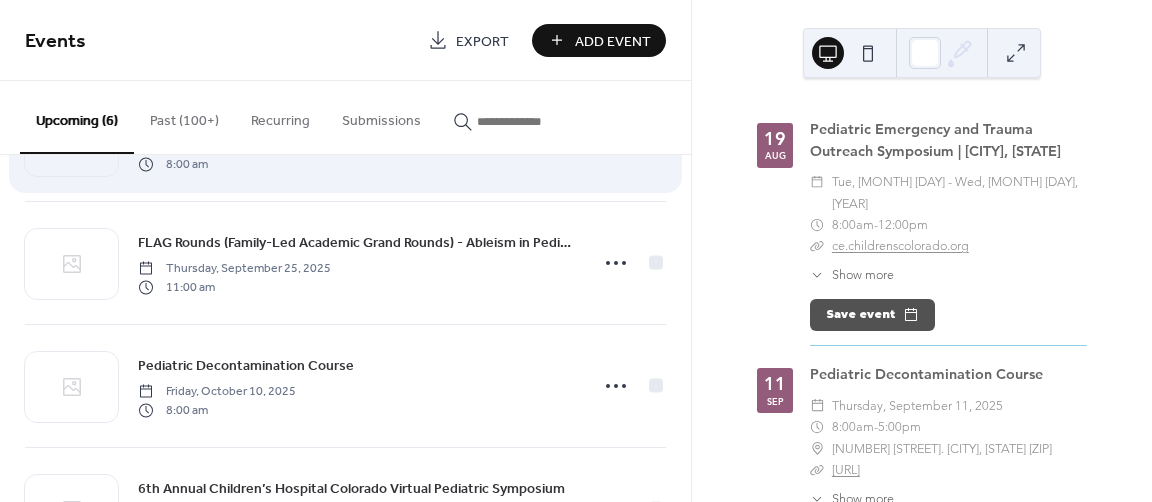 scroll, scrollTop: 0, scrollLeft: 0, axis: both 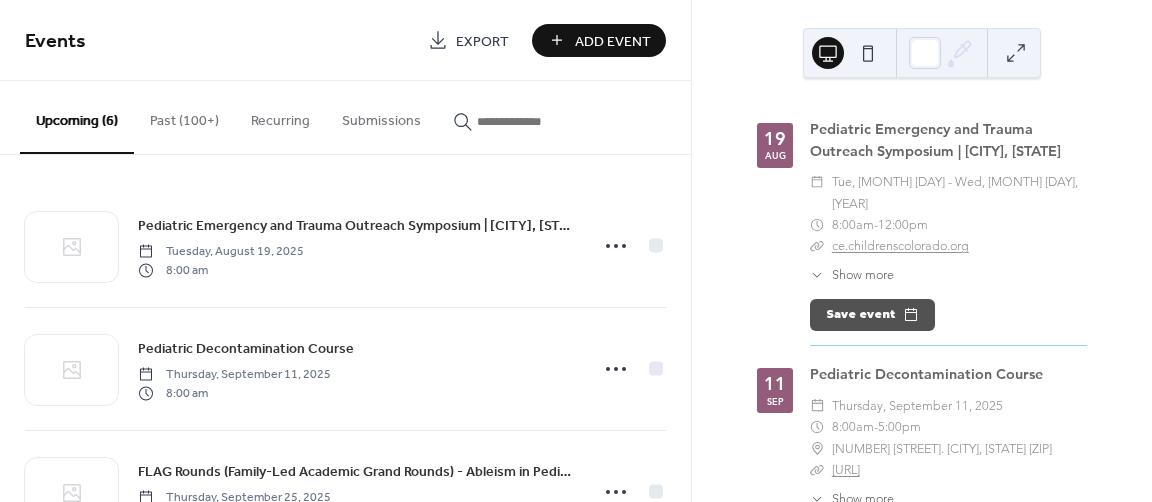 click on "Add Event" at bounding box center [613, 41] 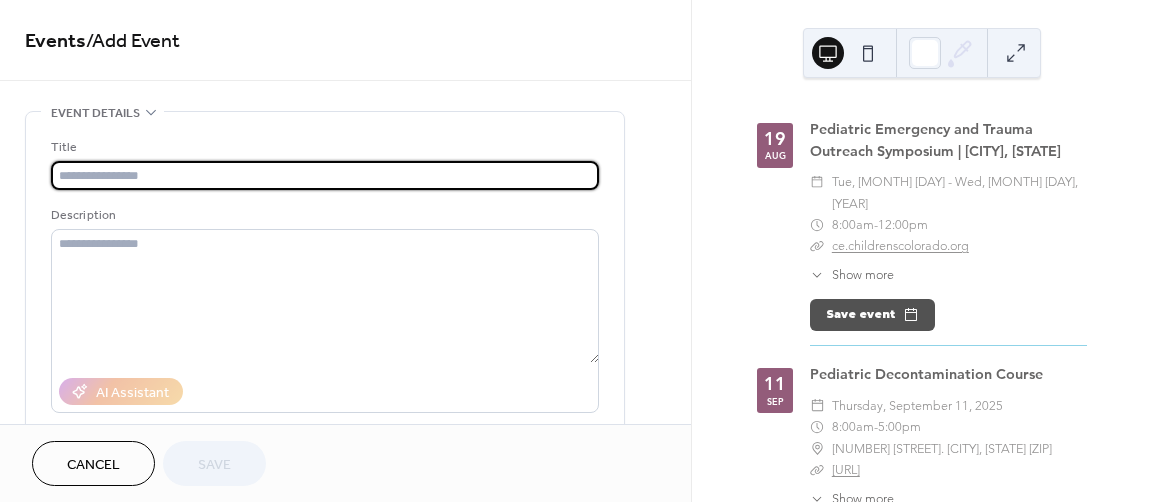 paste on "**********" 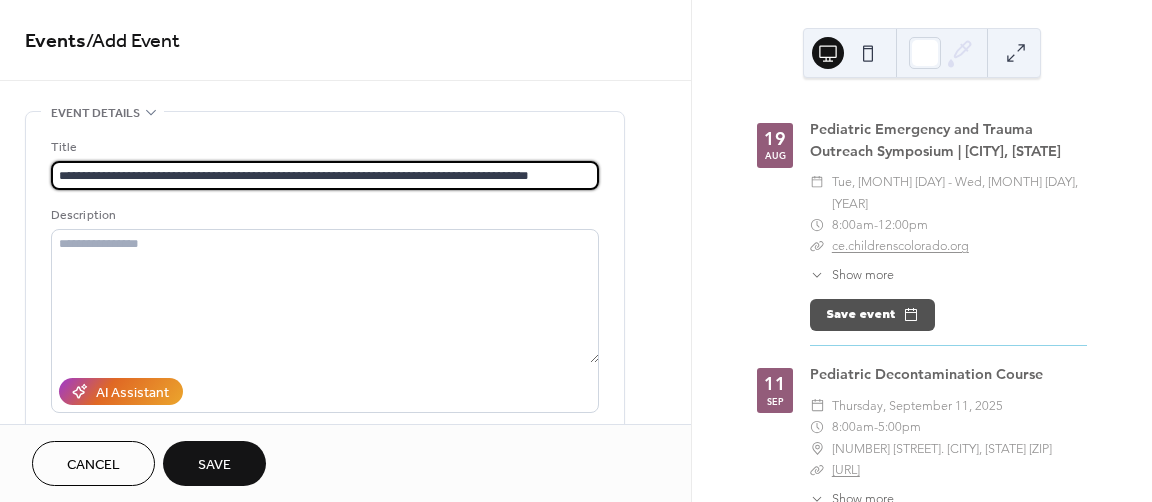 type on "**********" 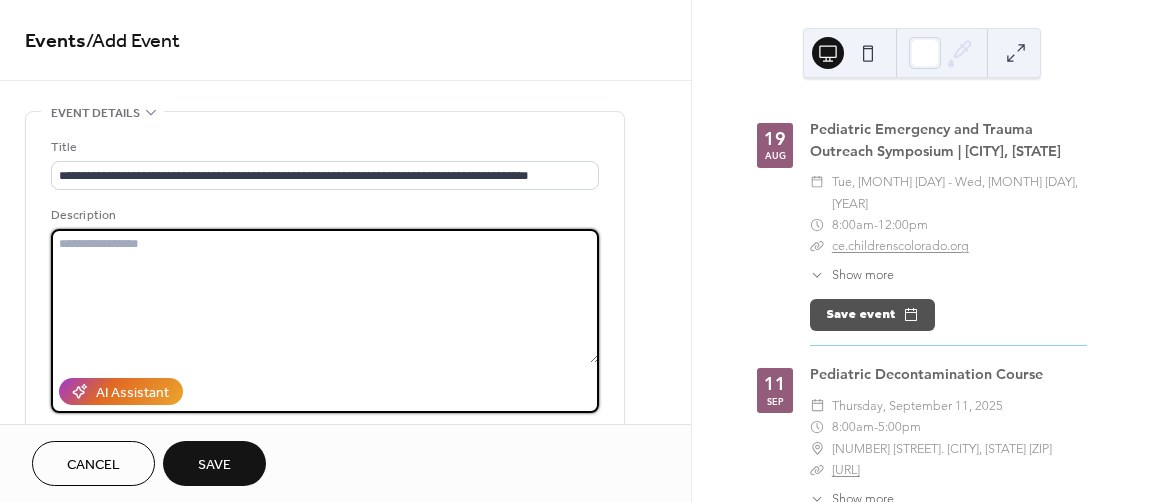click at bounding box center (325, 296) 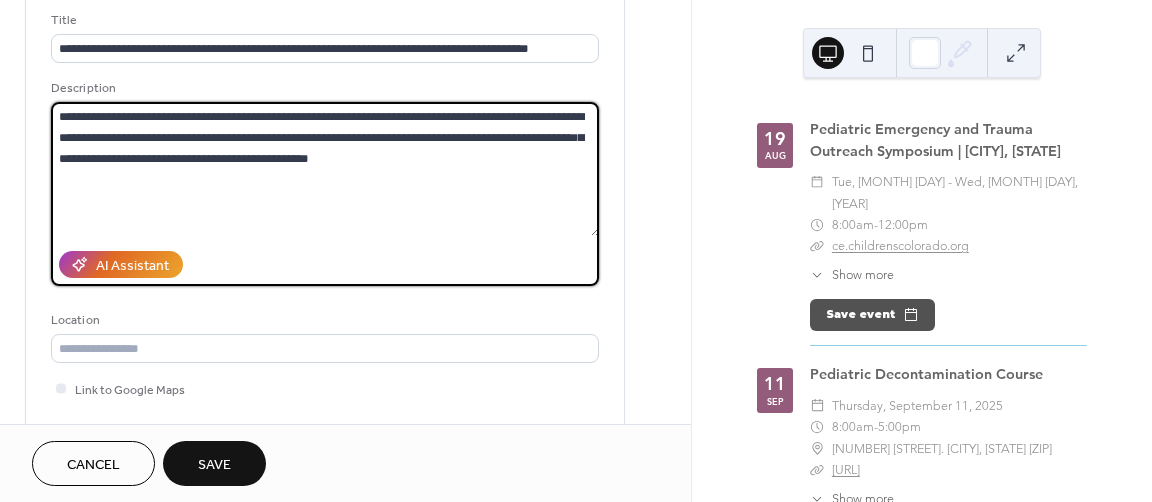 scroll, scrollTop: 141, scrollLeft: 0, axis: vertical 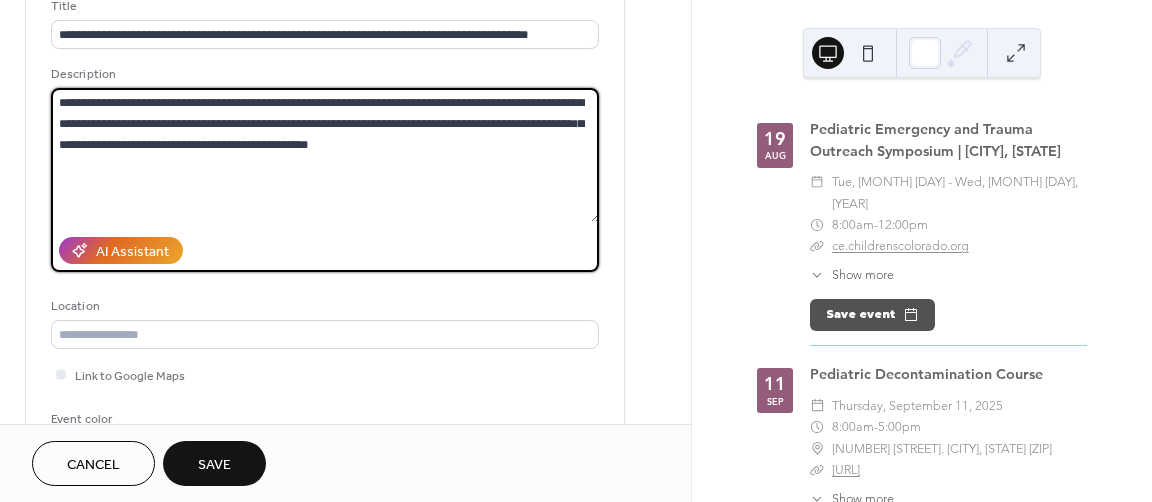 click on "**********" at bounding box center [325, 155] 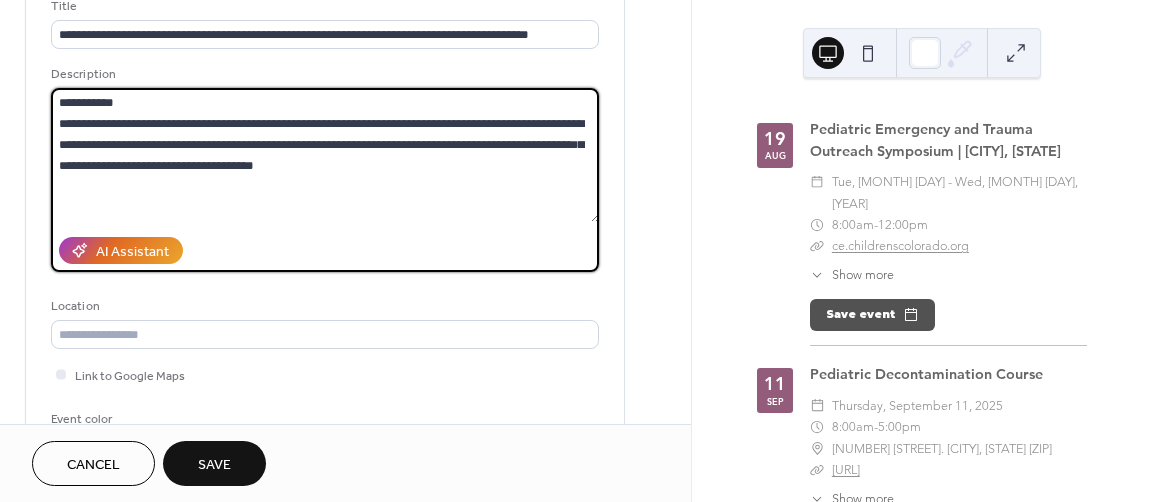 click on "**********" at bounding box center [325, 155] 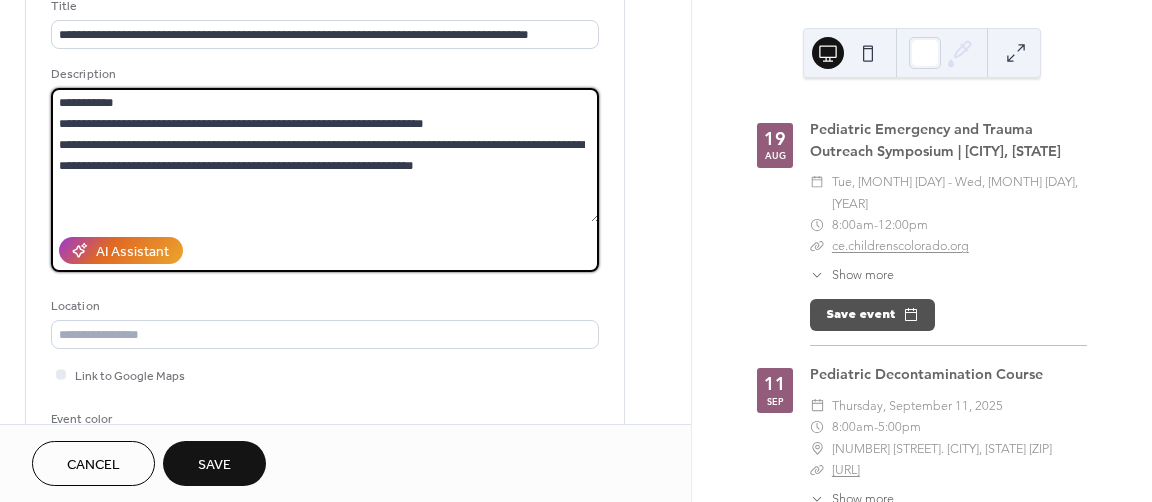 click on "**********" at bounding box center [325, 155] 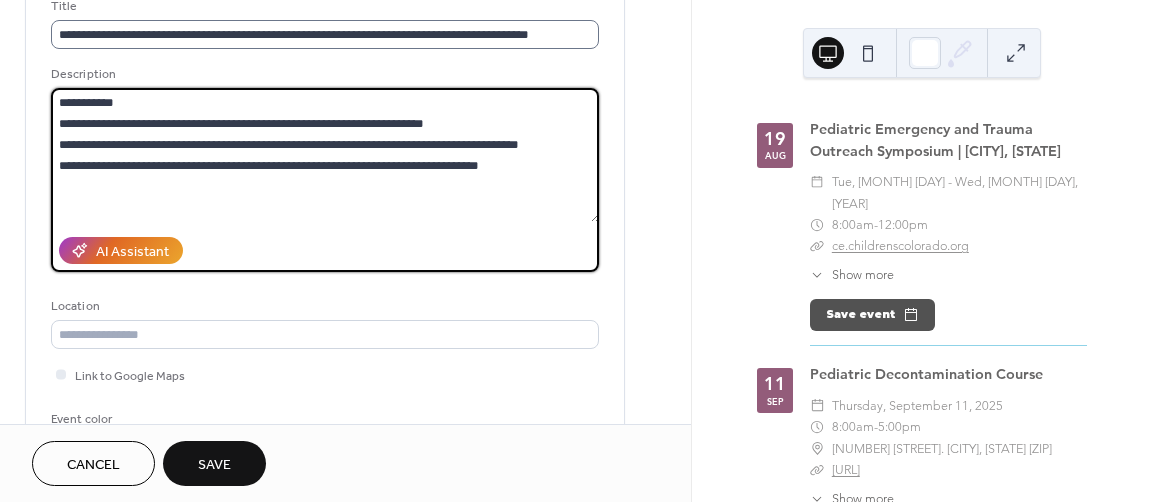 type on "**********" 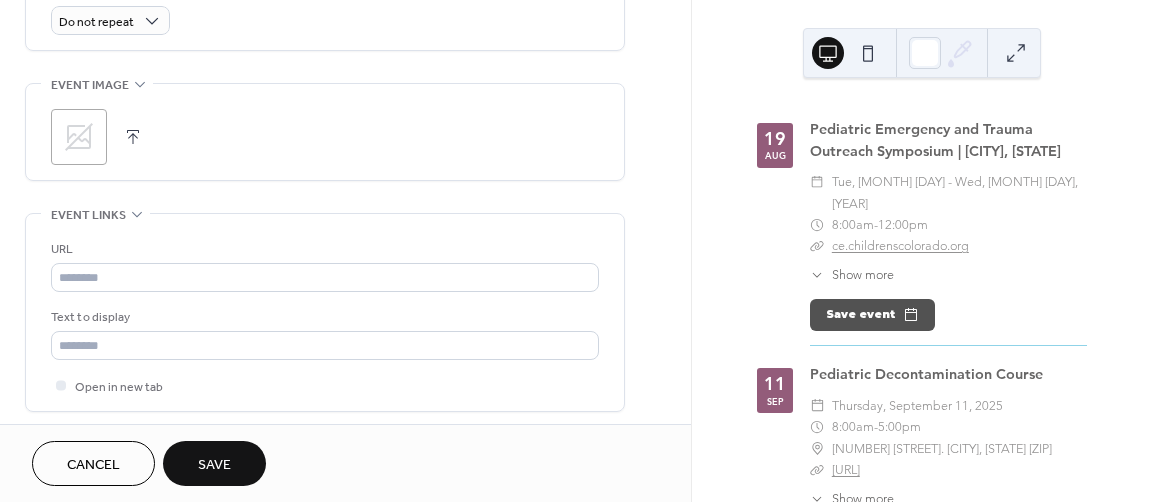 scroll, scrollTop: 907, scrollLeft: 0, axis: vertical 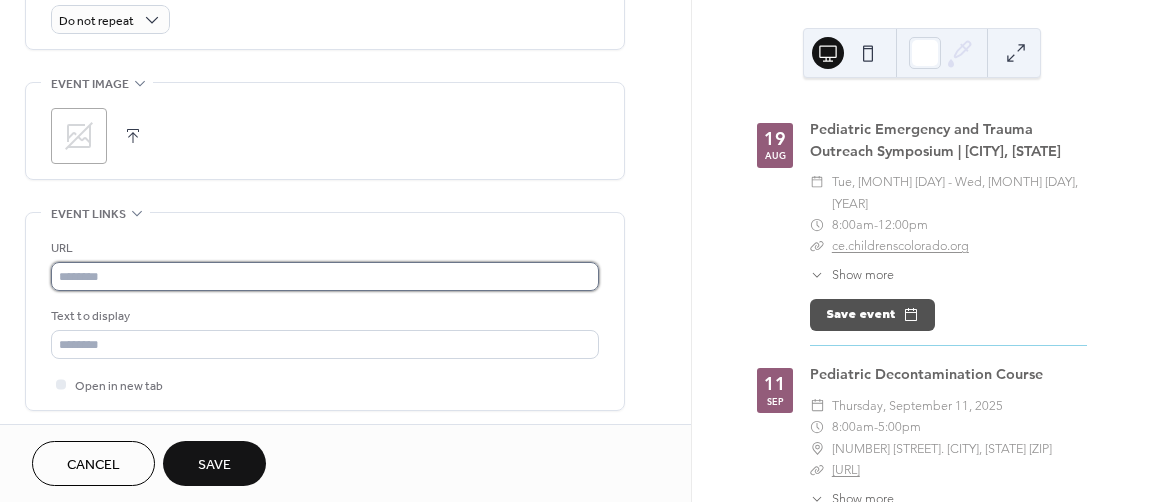click at bounding box center [325, 276] 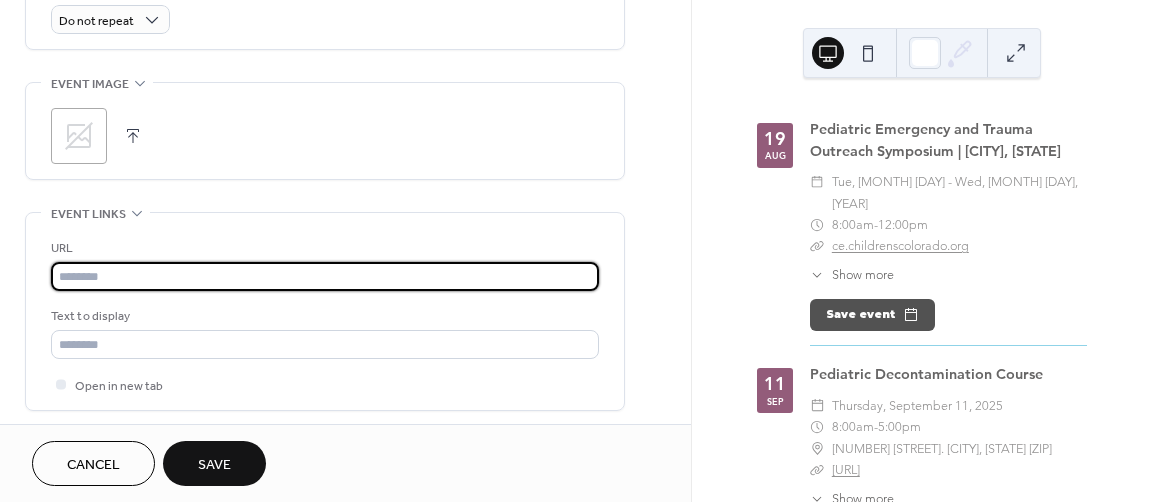 paste on "**********" 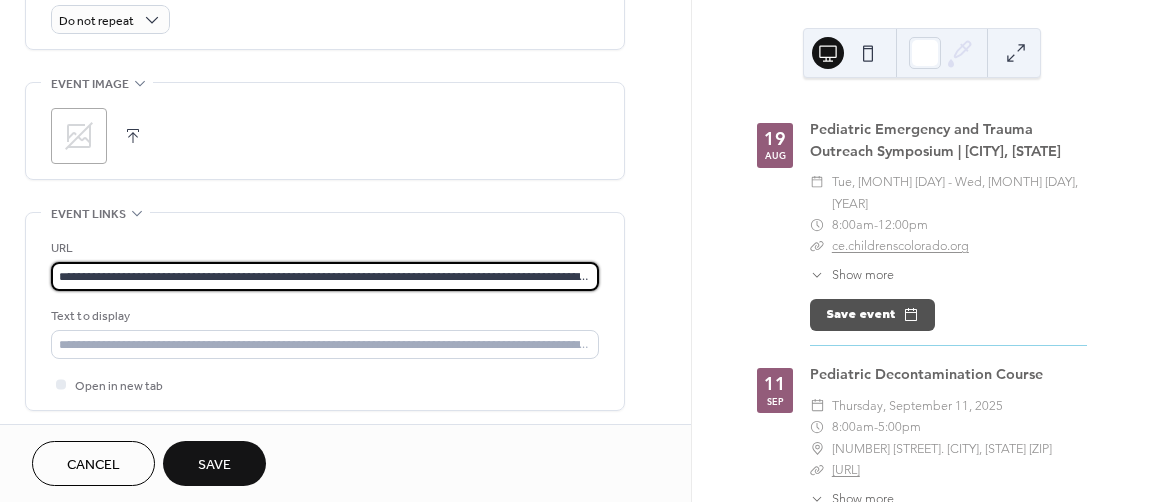 scroll, scrollTop: 0, scrollLeft: 342, axis: horizontal 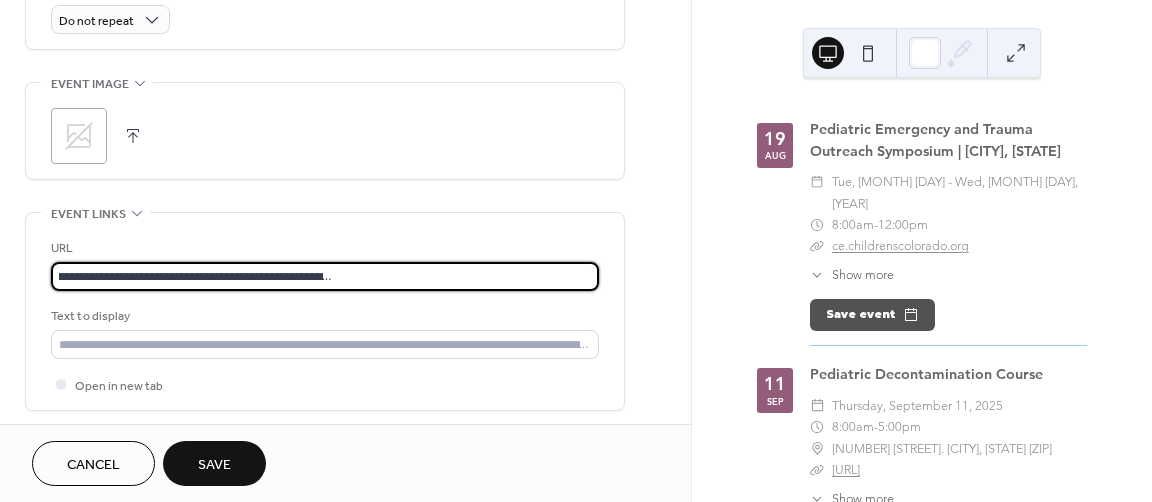 type on "**********" 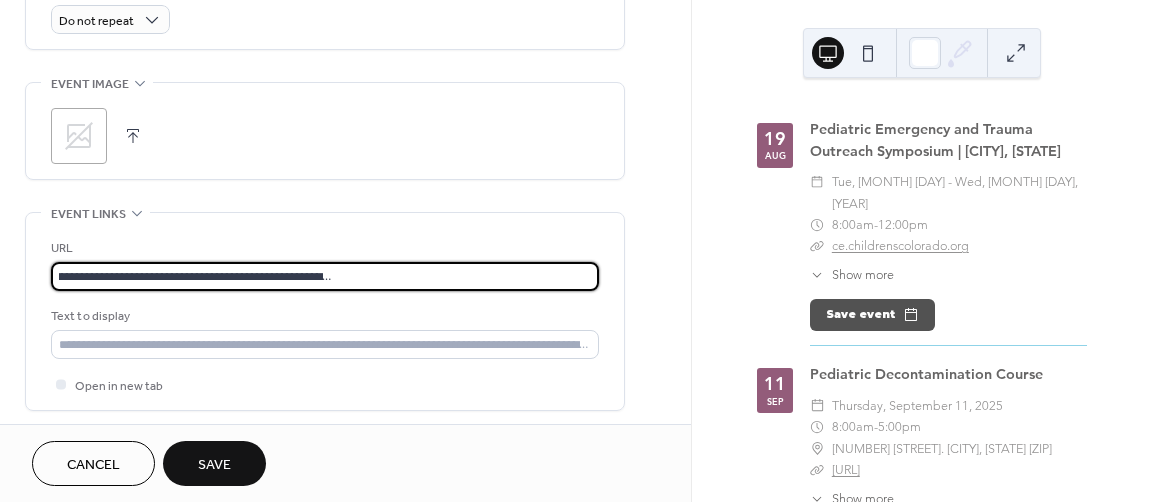 scroll, scrollTop: 0, scrollLeft: 0, axis: both 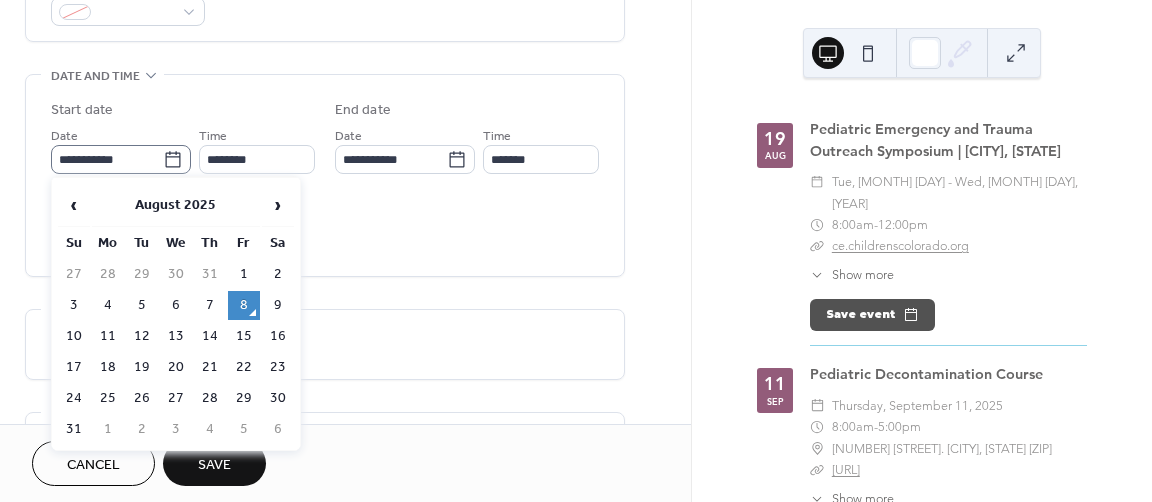 click 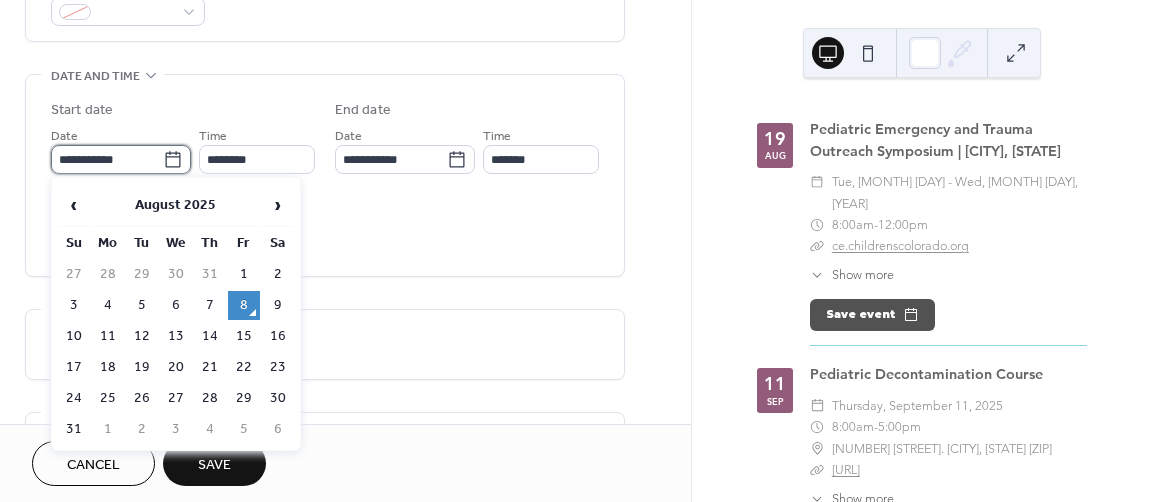 click on "**********" at bounding box center (107, 159) 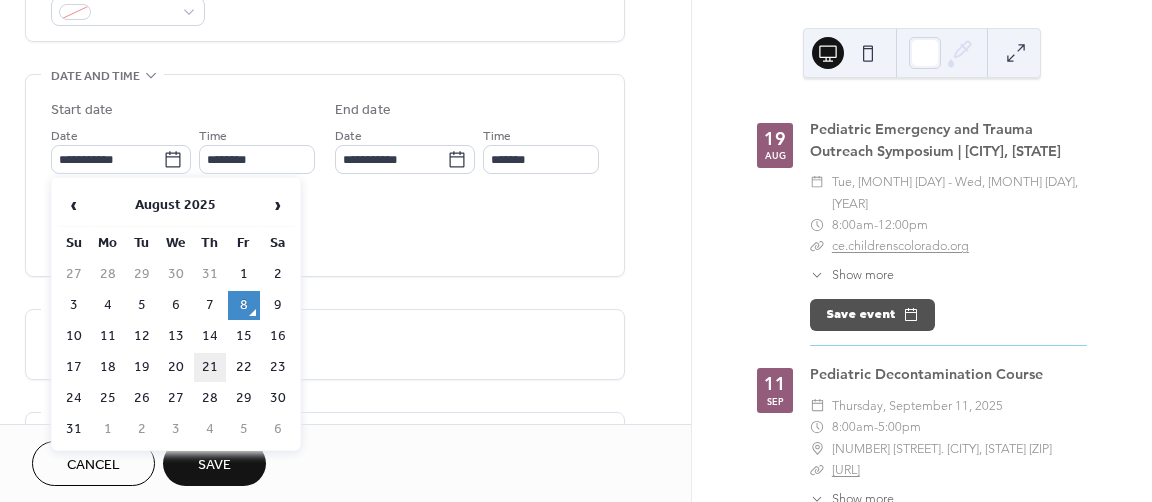 click on "21" at bounding box center [210, 367] 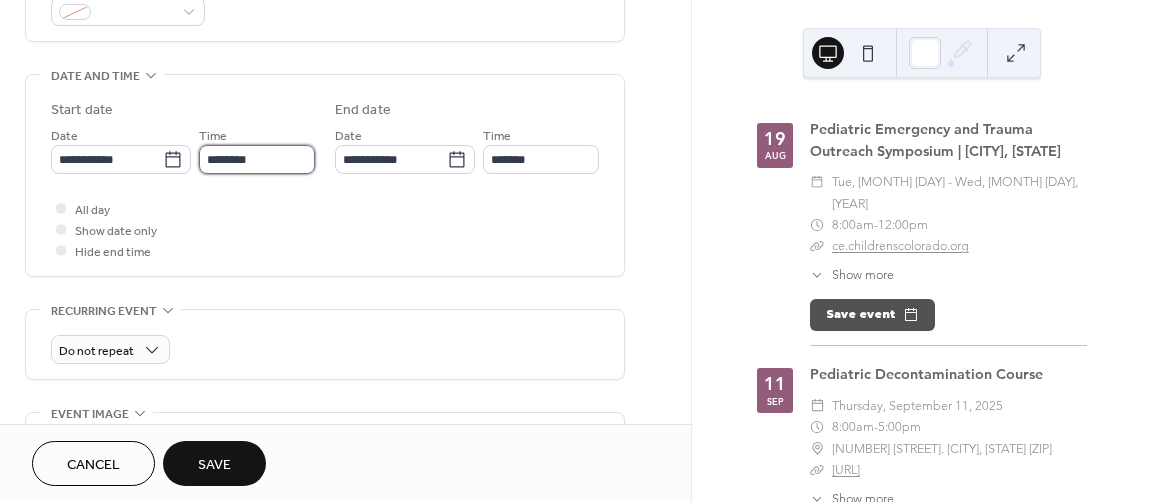 click on "********" at bounding box center [257, 159] 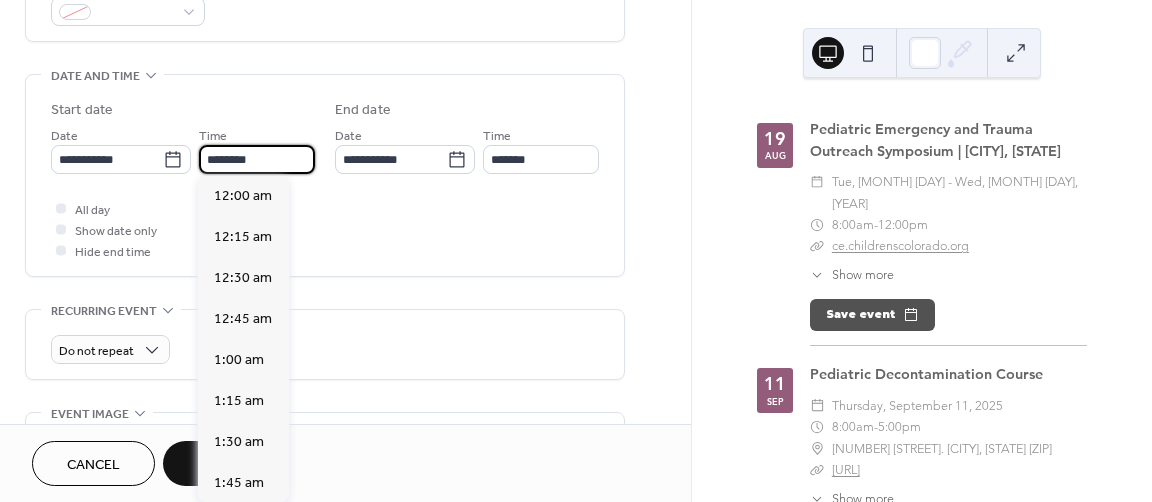 scroll, scrollTop: 1968, scrollLeft: 0, axis: vertical 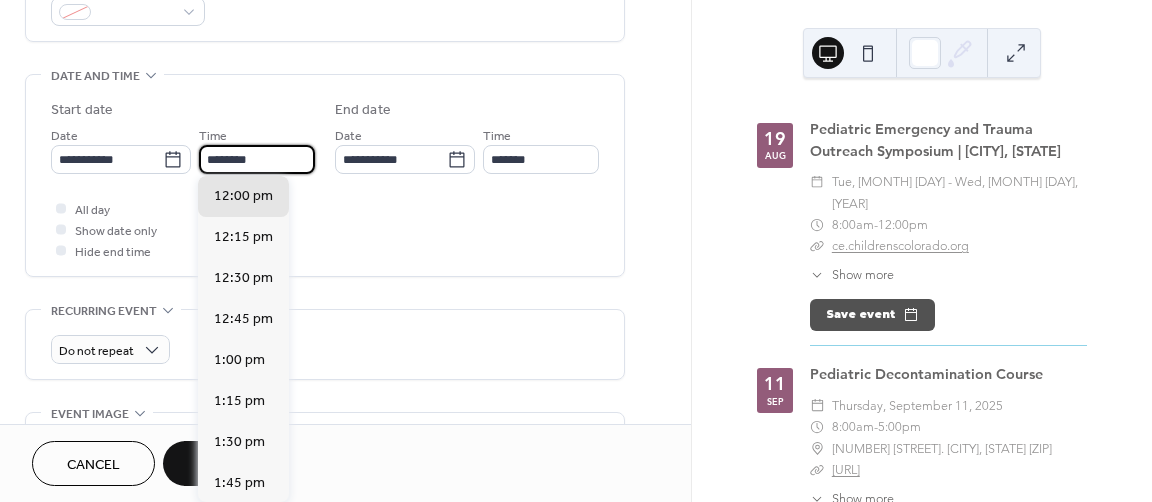 click on "All day Show date only Hide end time" at bounding box center [325, 229] 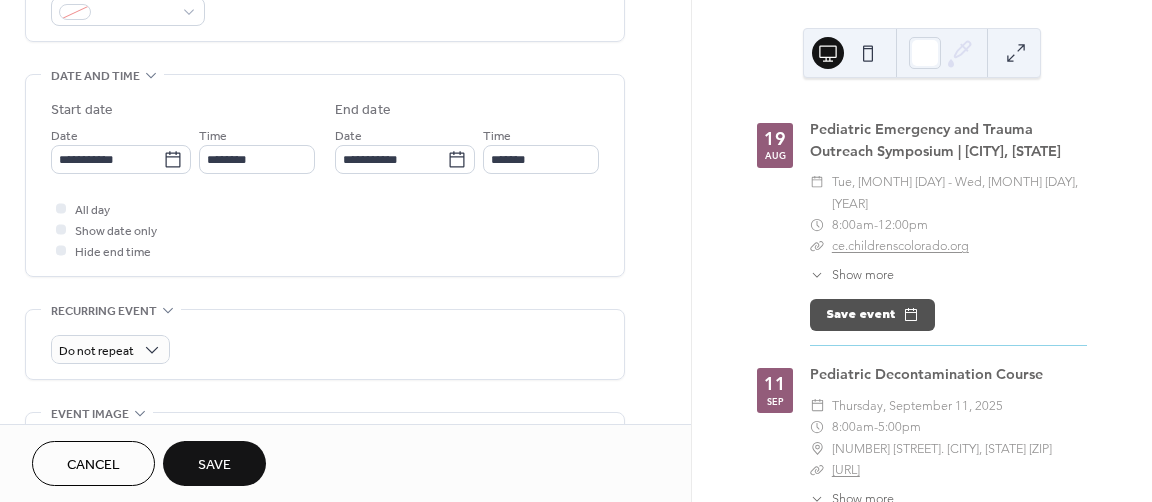 click on "Save" at bounding box center (214, 463) 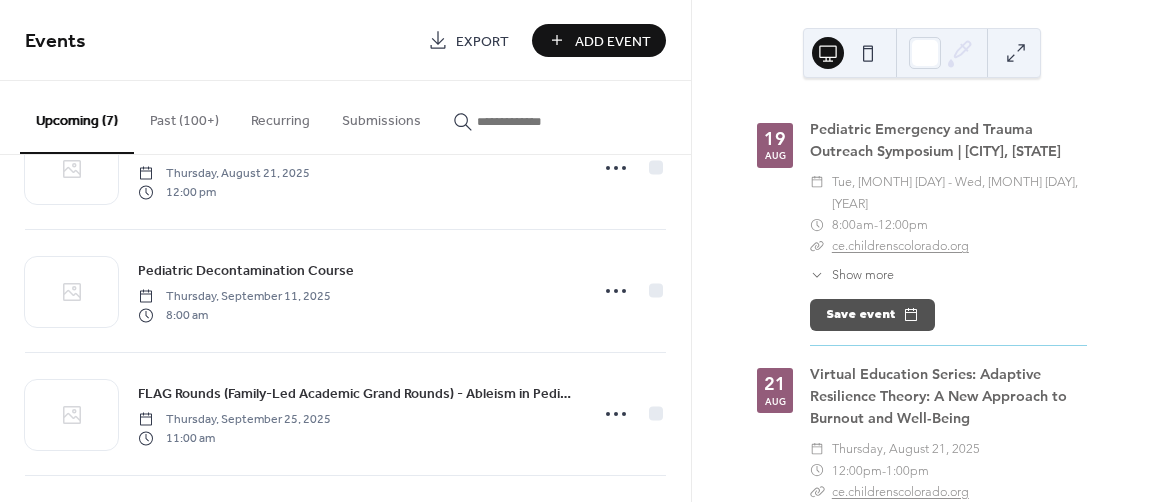 scroll, scrollTop: 272, scrollLeft: 0, axis: vertical 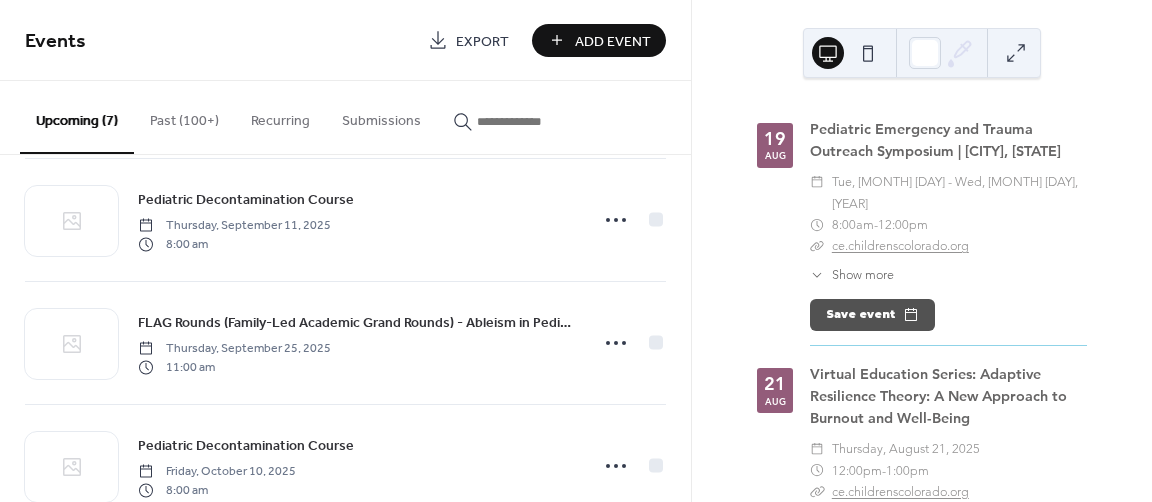 click on "Add Event" at bounding box center [613, 41] 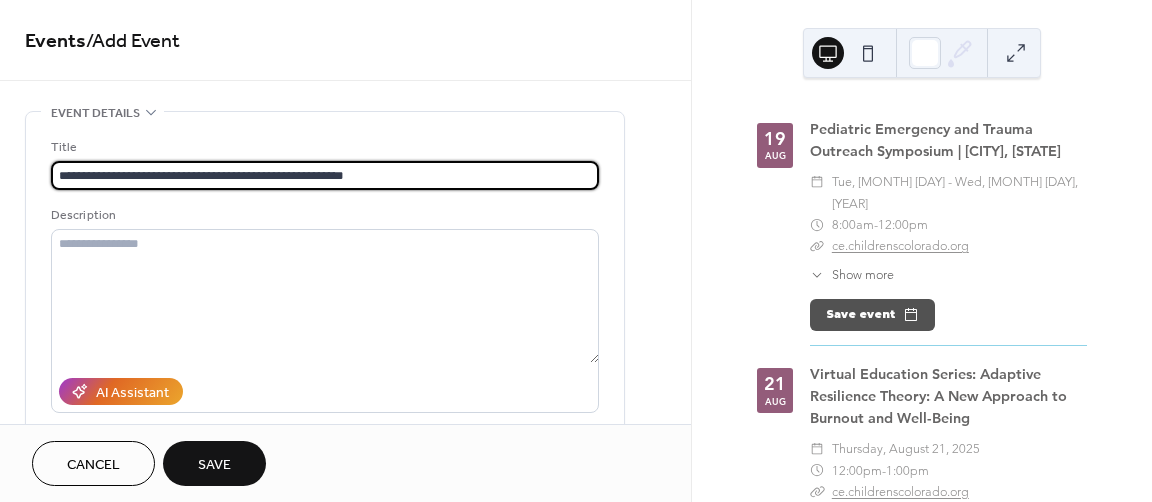 type on "**********" 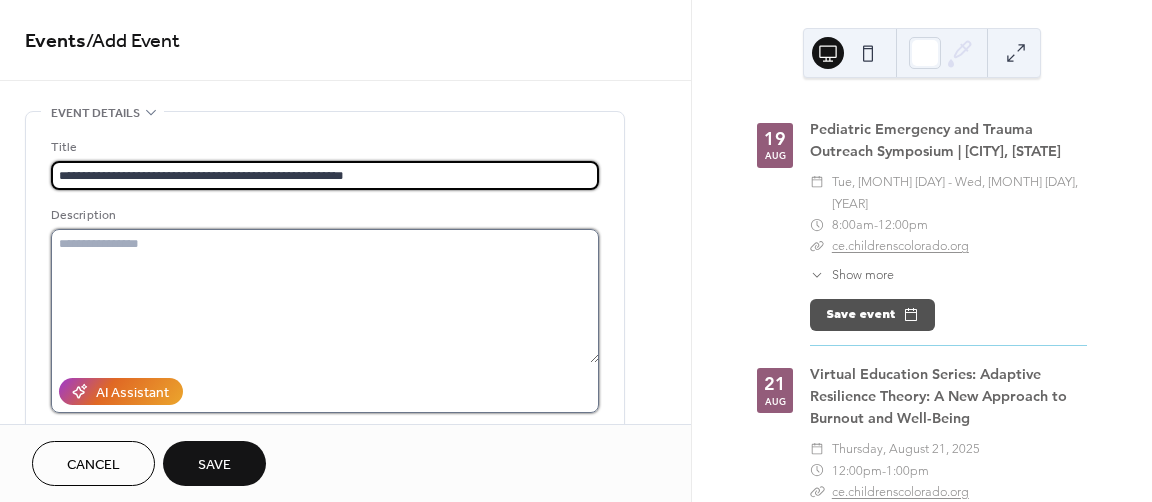 click at bounding box center (325, 296) 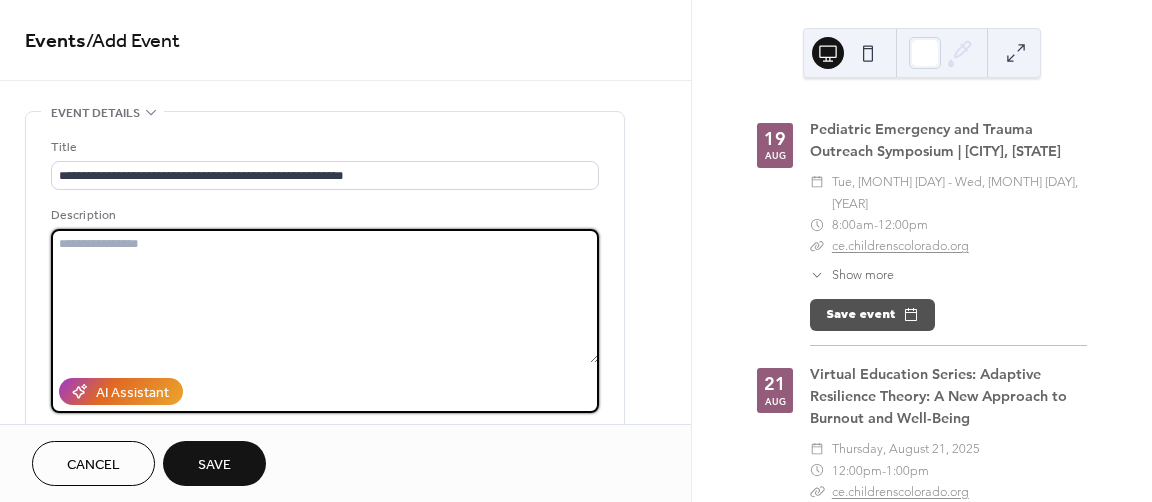 paste on "**********" 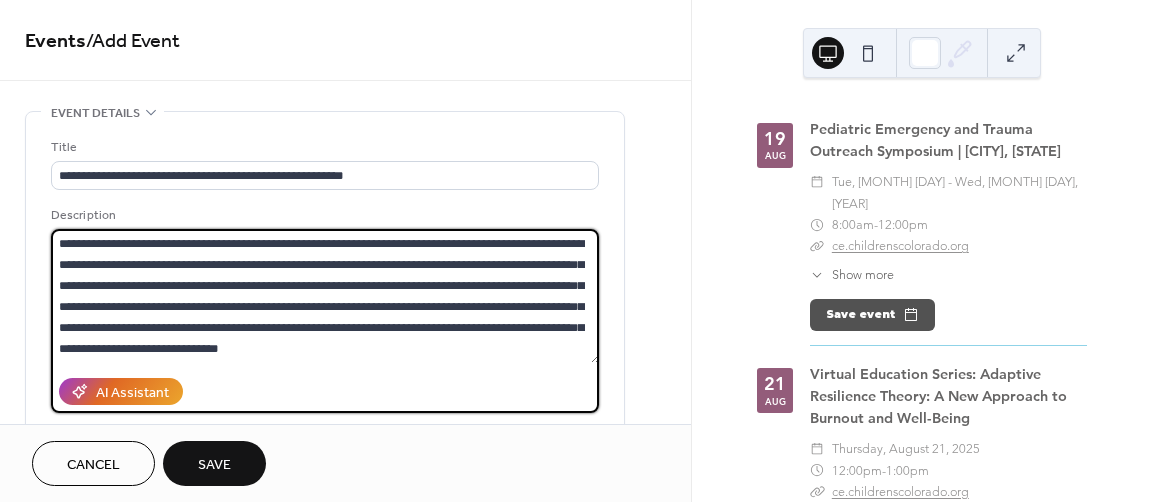 click on "**********" at bounding box center (325, 296) 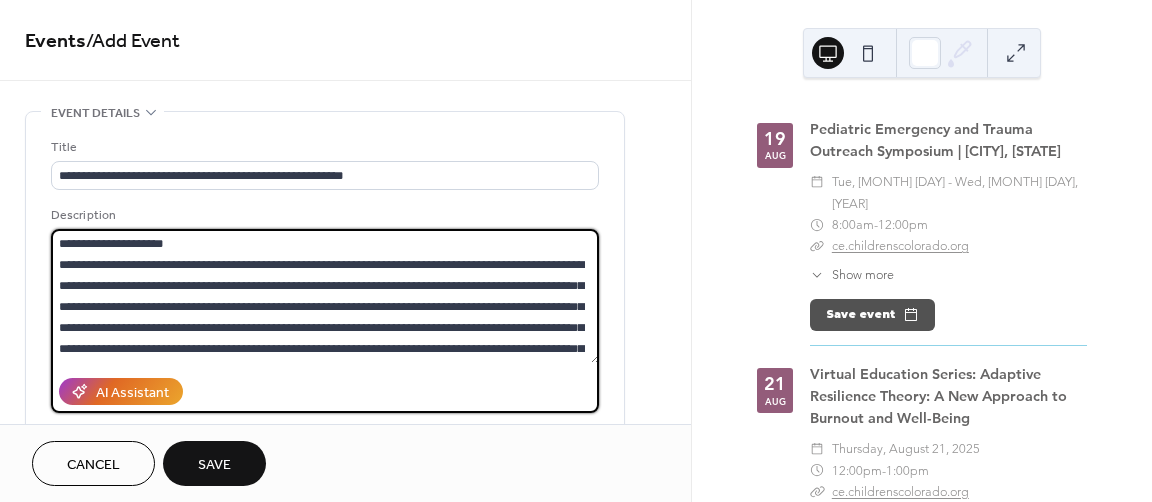click on "**********" at bounding box center (325, 296) 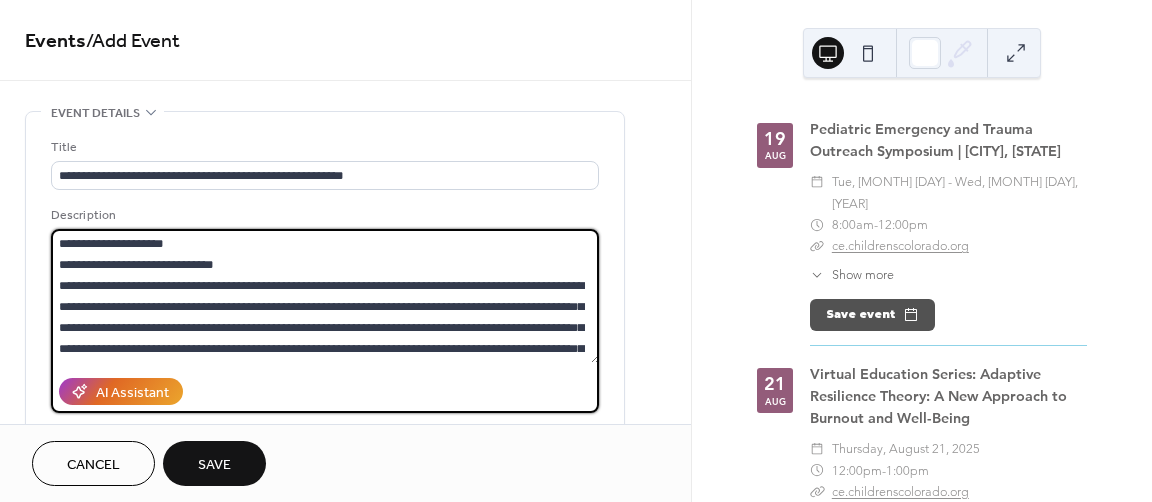 click on "**********" at bounding box center (325, 296) 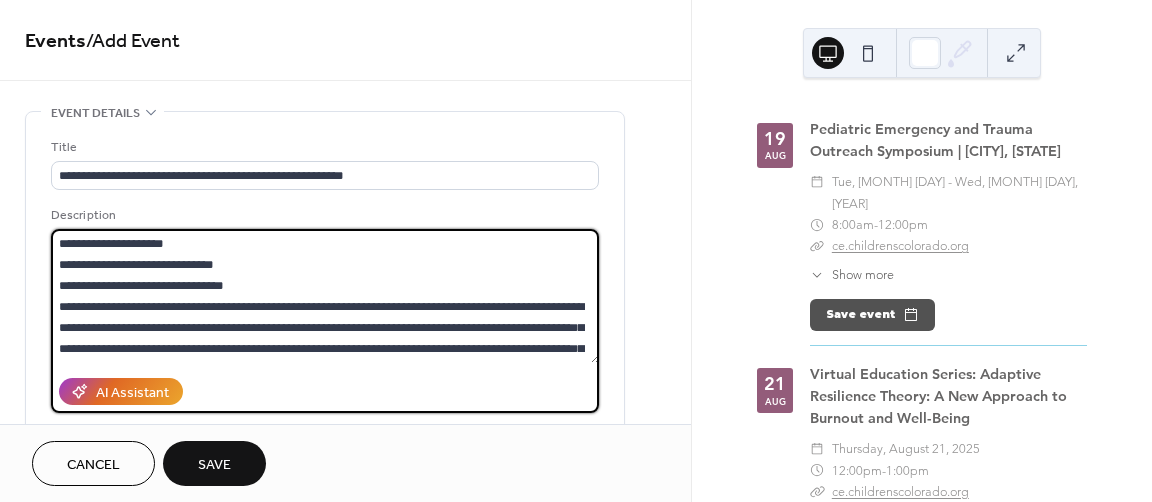 click on "**********" at bounding box center [325, 296] 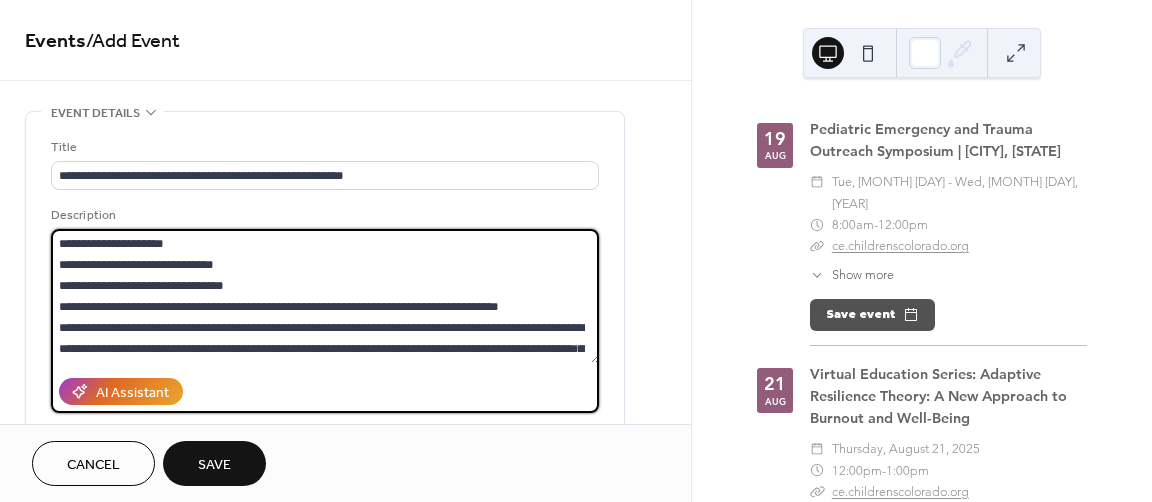 click on "**********" at bounding box center (325, 296) 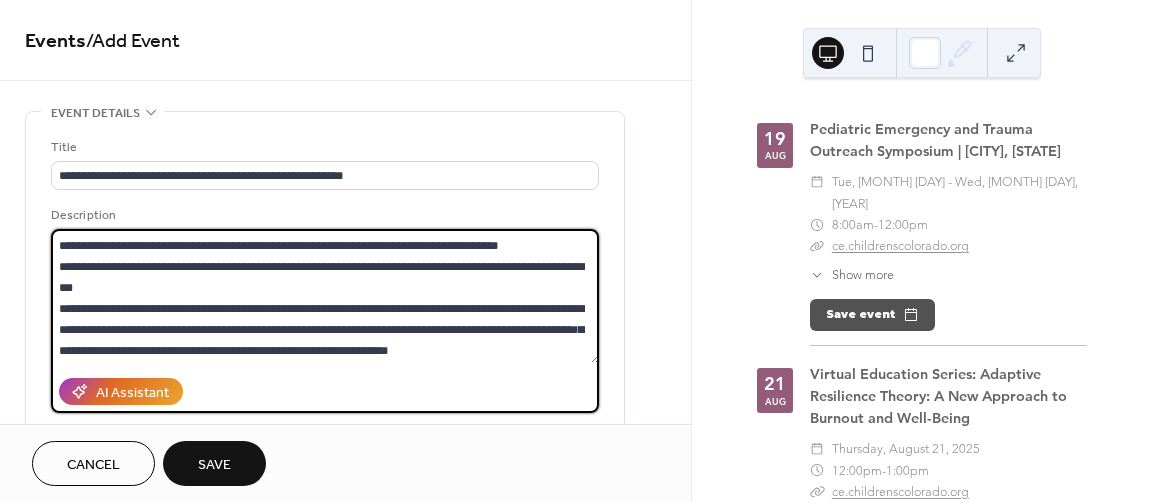 scroll, scrollTop: 62, scrollLeft: 0, axis: vertical 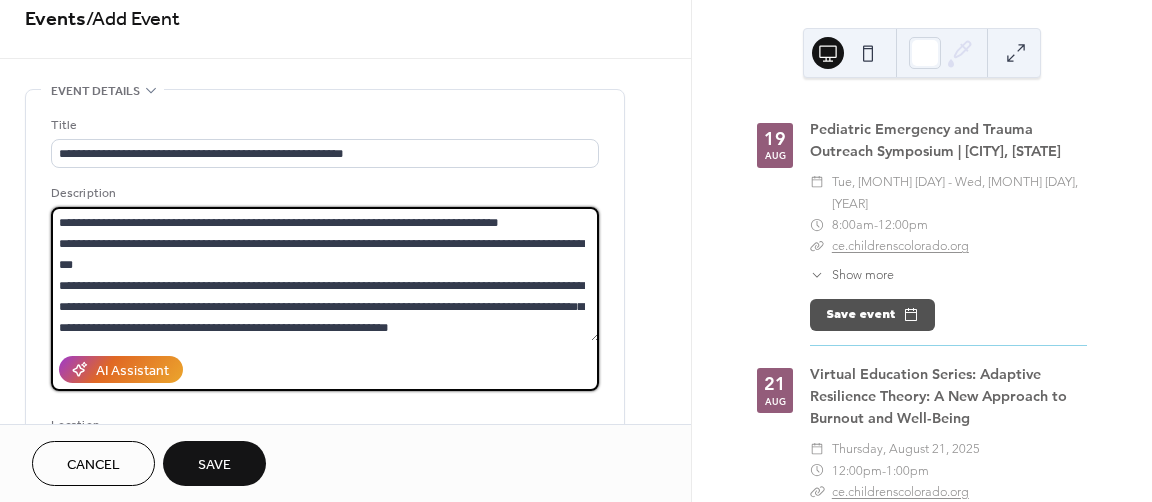 click on "**********" at bounding box center (325, 274) 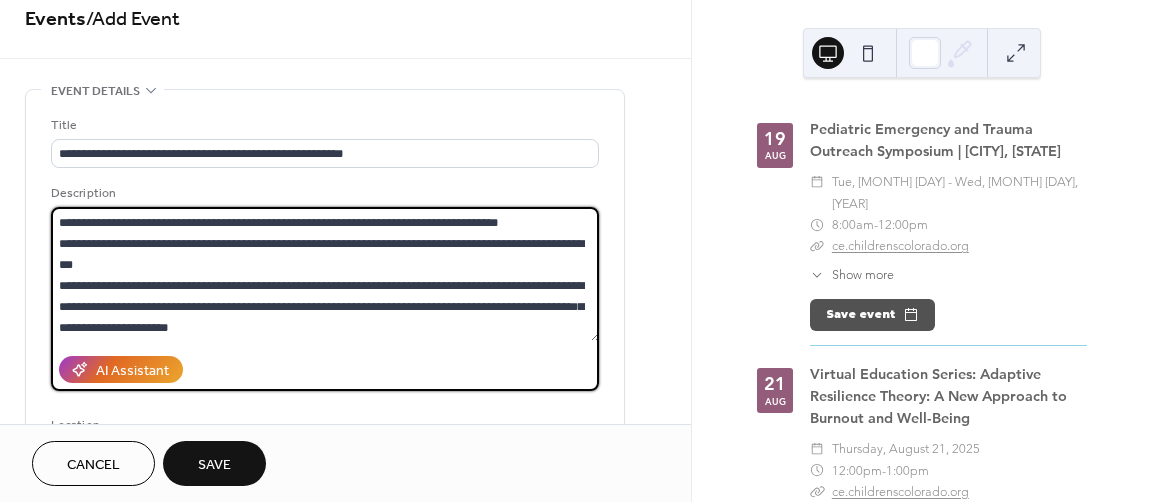 scroll, scrollTop: 81, scrollLeft: 0, axis: vertical 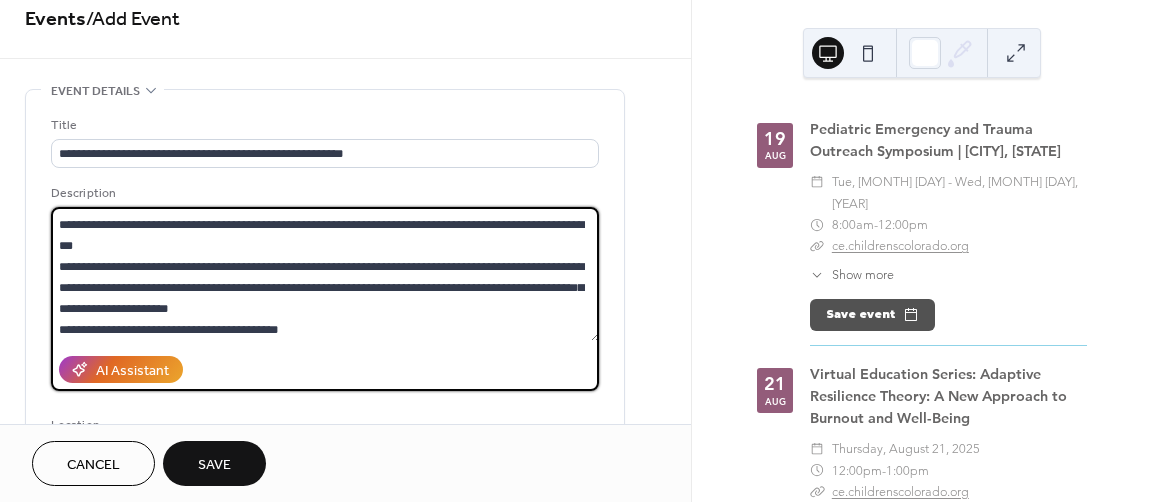 click on "**********" at bounding box center [325, 274] 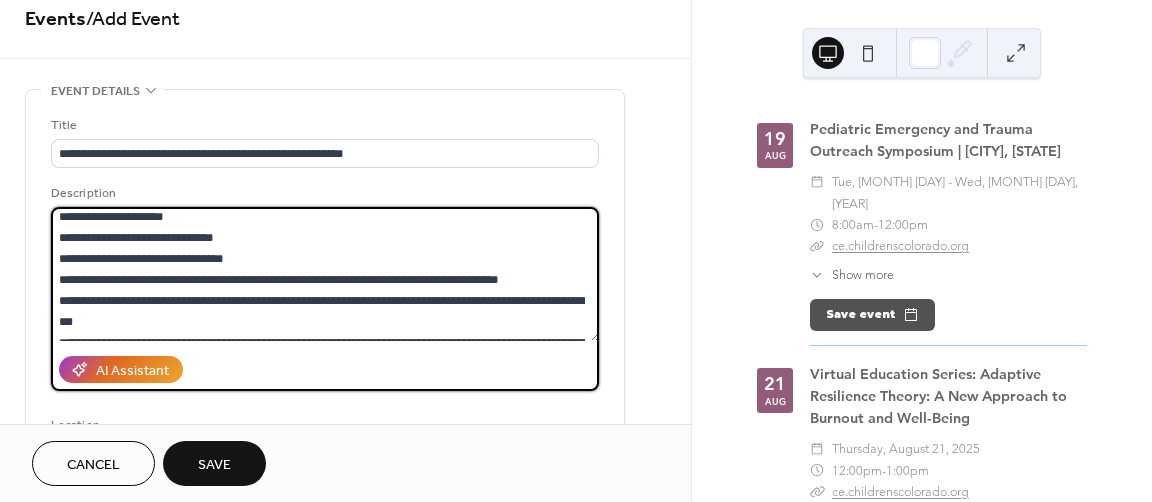 scroll, scrollTop: 0, scrollLeft: 0, axis: both 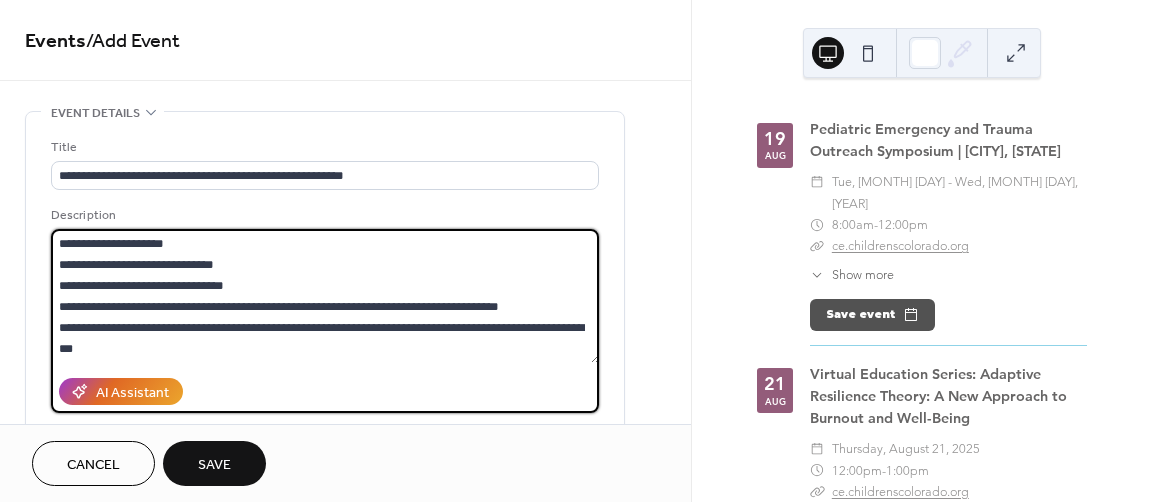type on "**********" 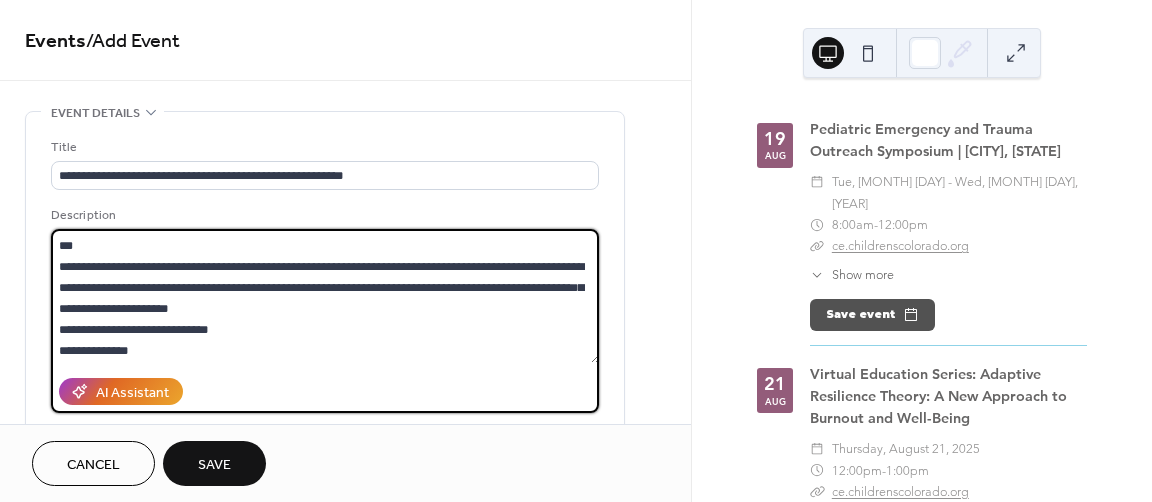 scroll, scrollTop: 104, scrollLeft: 0, axis: vertical 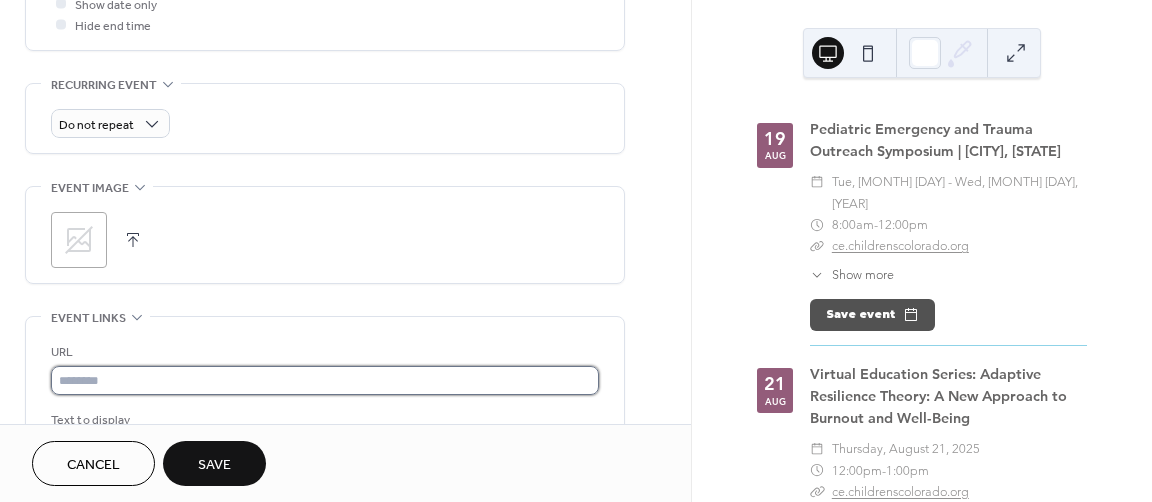 click at bounding box center [325, 380] 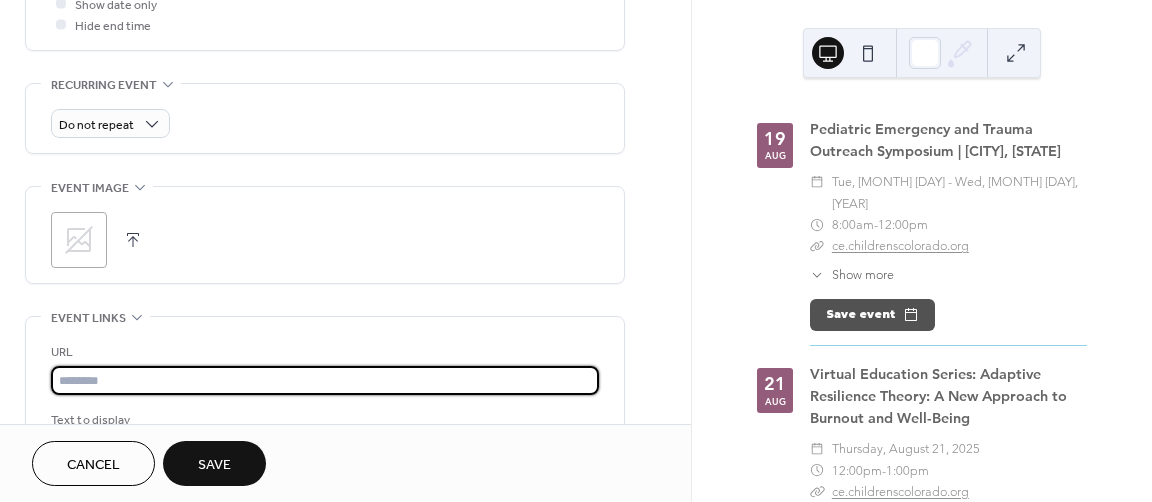 paste on "**********" 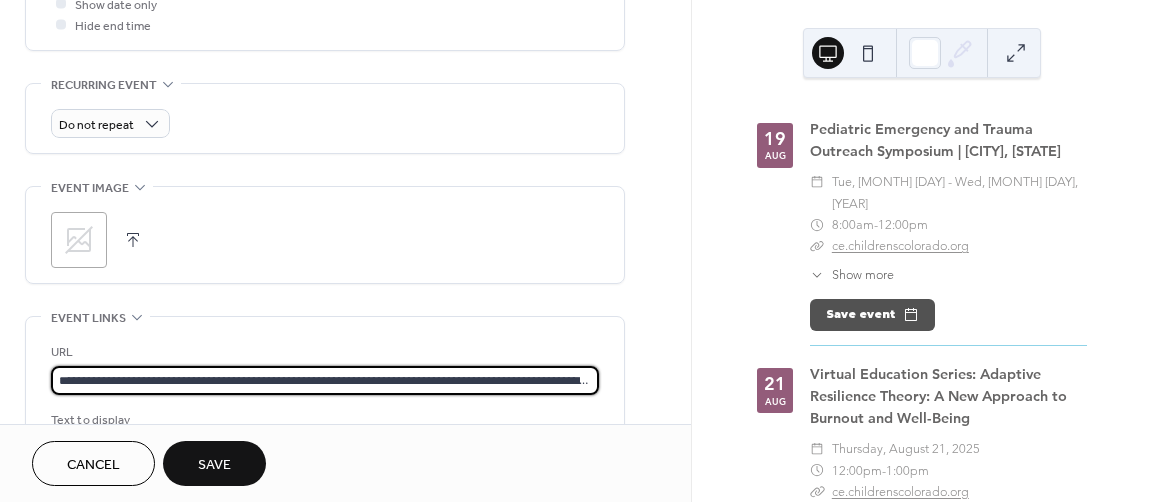 scroll, scrollTop: 0, scrollLeft: 240, axis: horizontal 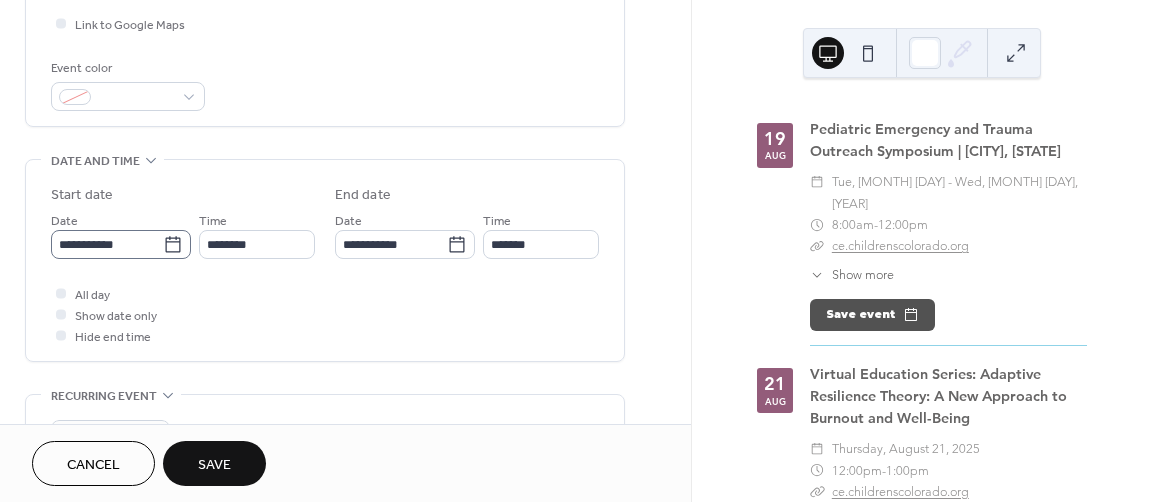 type on "**********" 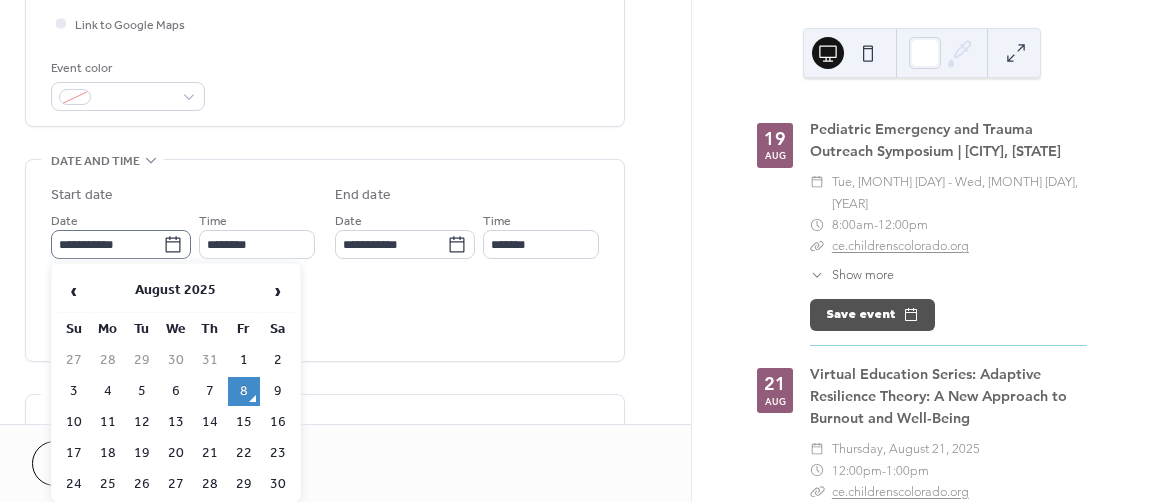click 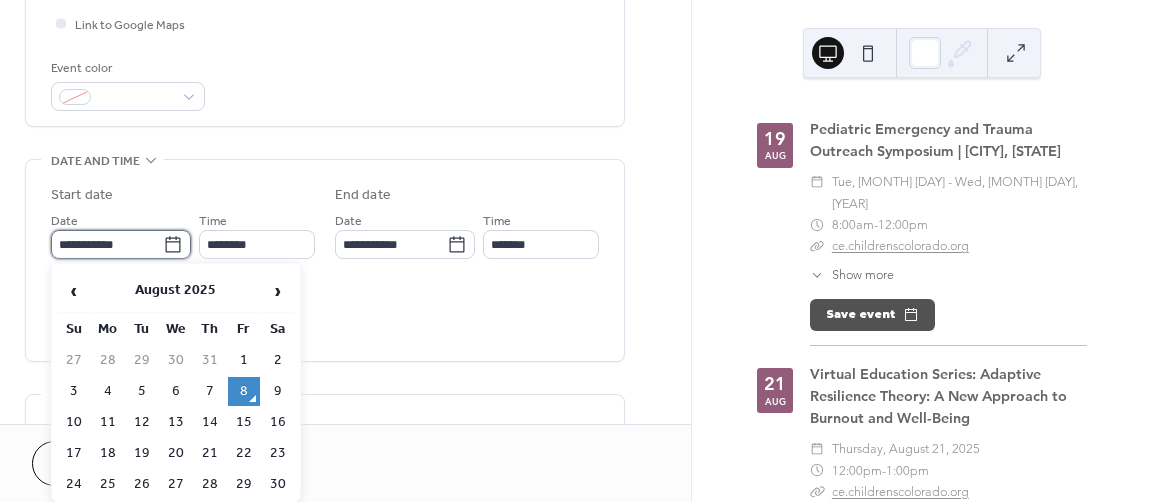 click on "**********" at bounding box center (107, 244) 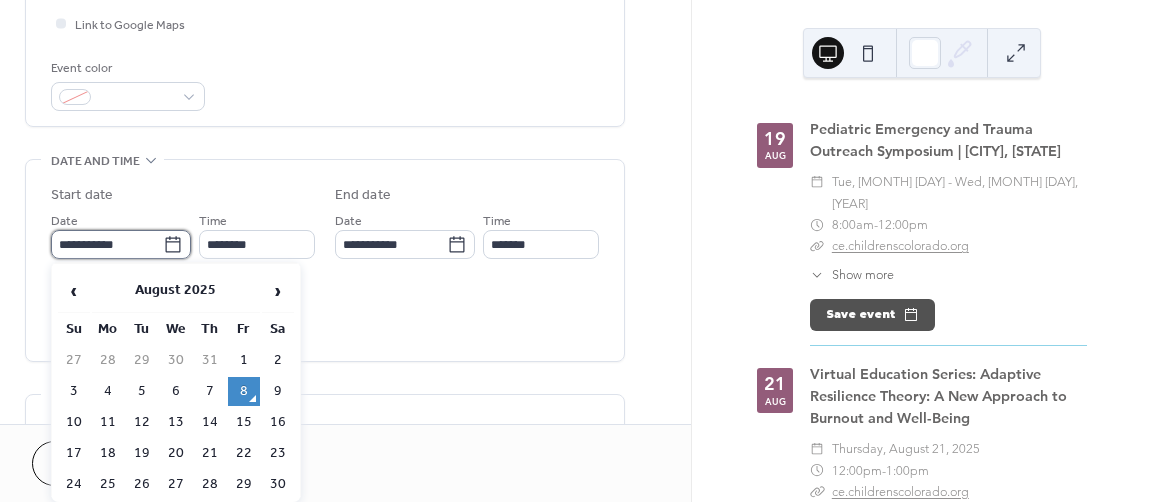 scroll, scrollTop: 0, scrollLeft: 0, axis: both 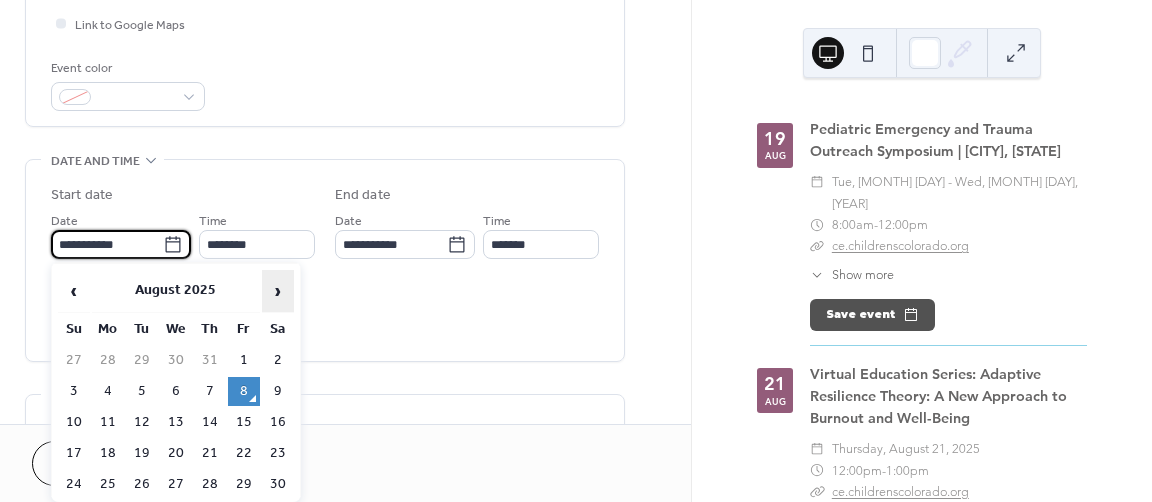 click on "›" at bounding box center [278, 291] 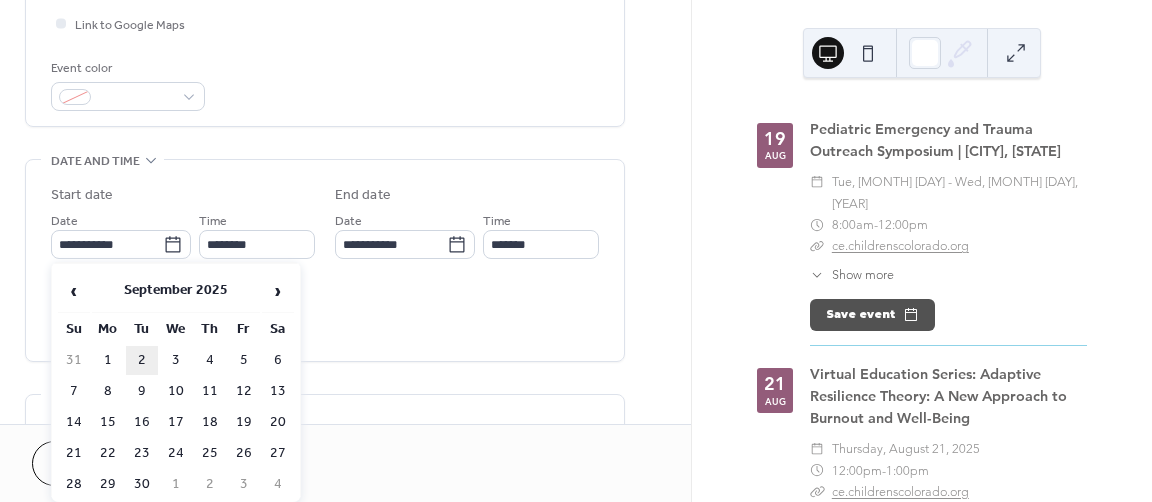 click on "2" at bounding box center [142, 360] 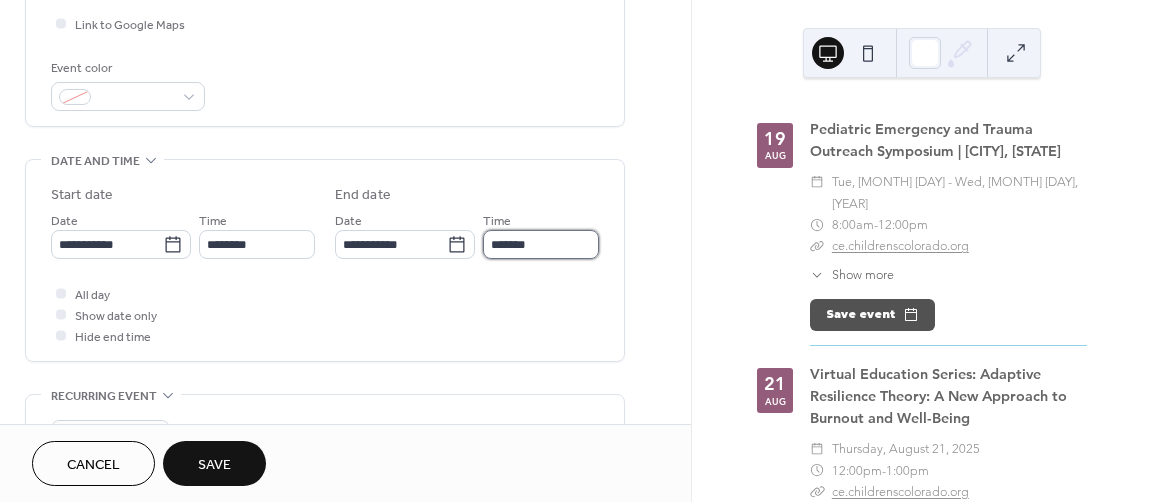 click on "*******" at bounding box center (541, 244) 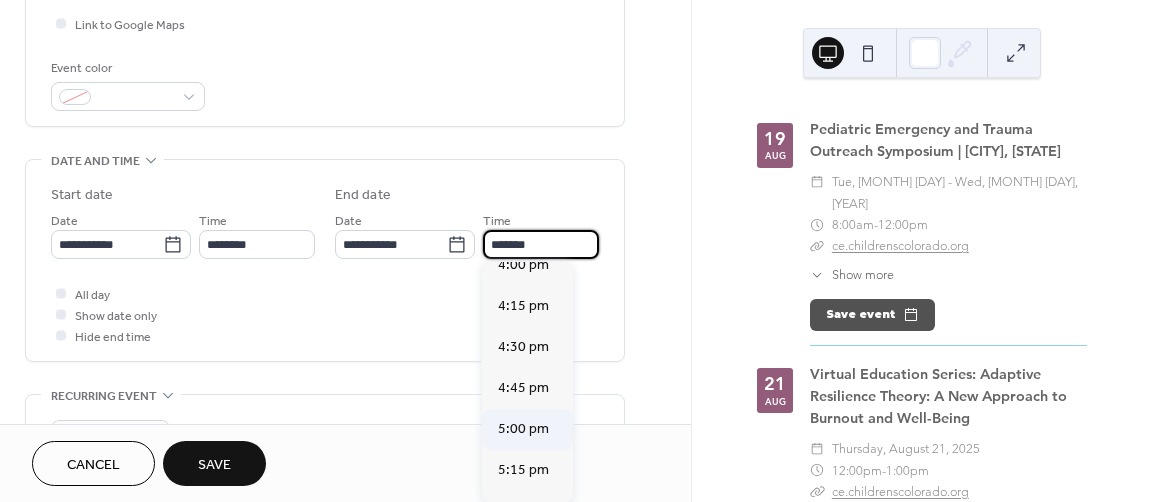 scroll, scrollTop: 639, scrollLeft: 0, axis: vertical 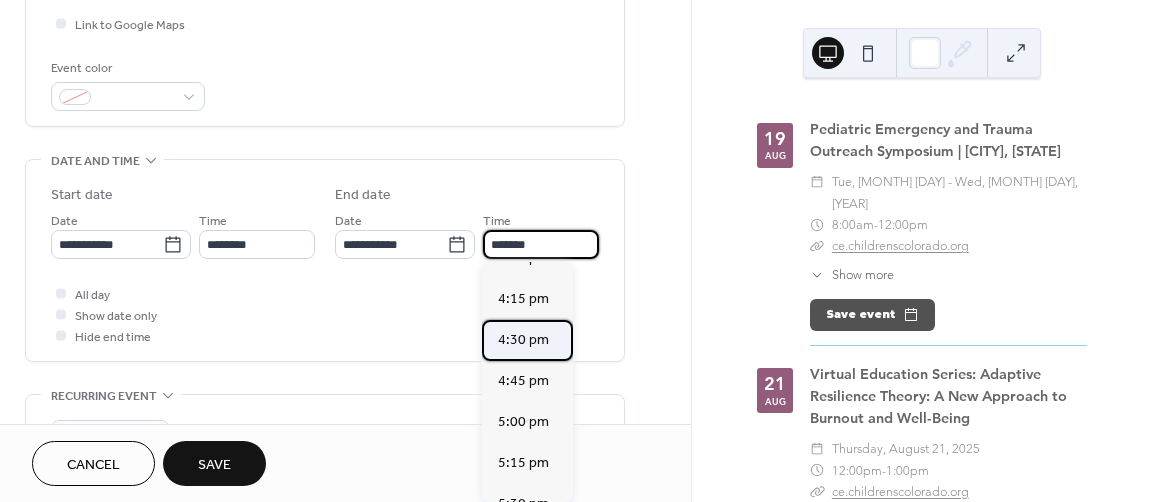 click on "4:30 pm" at bounding box center [523, 339] 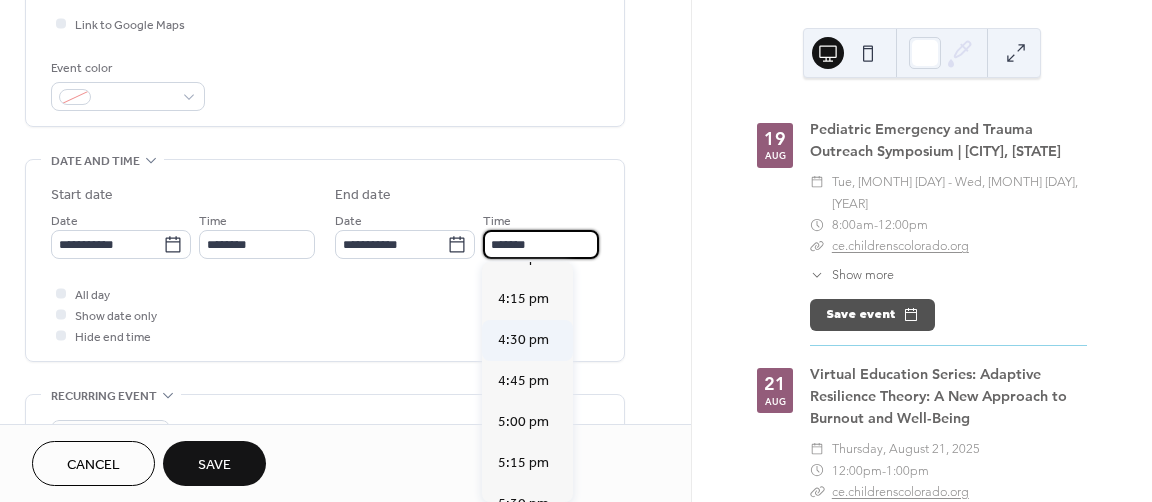 type on "*******" 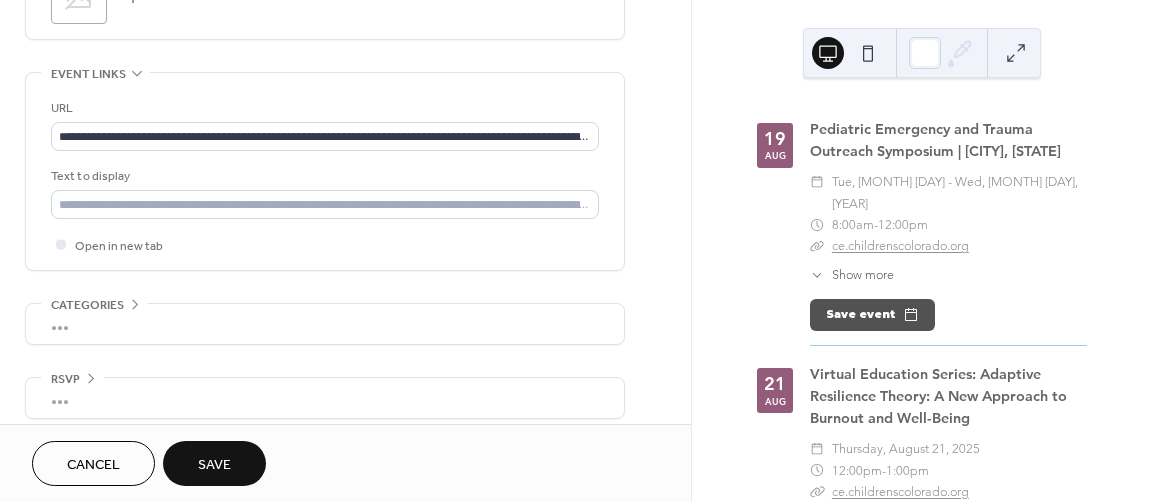 scroll, scrollTop: 1056, scrollLeft: 0, axis: vertical 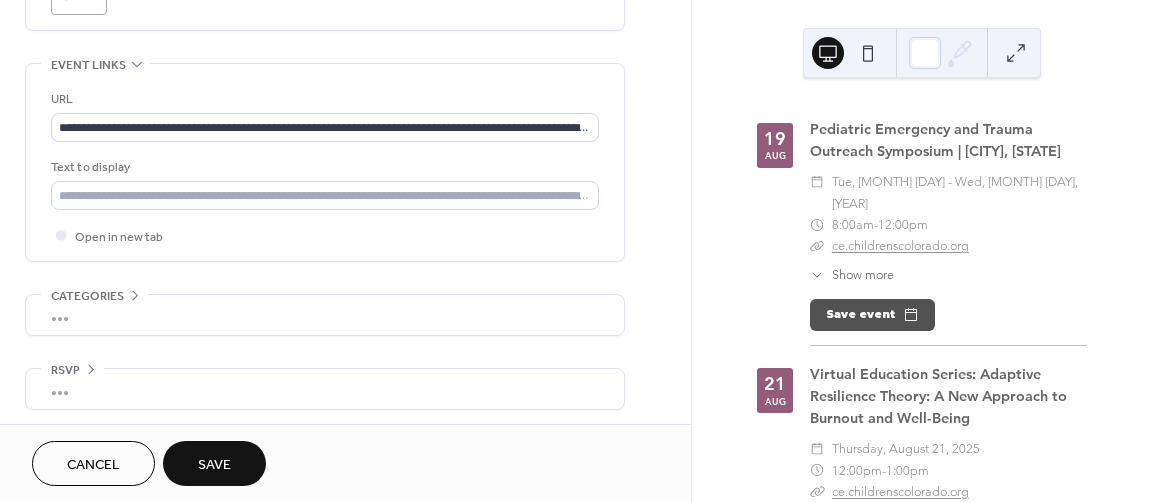 click on "Save" at bounding box center [214, 465] 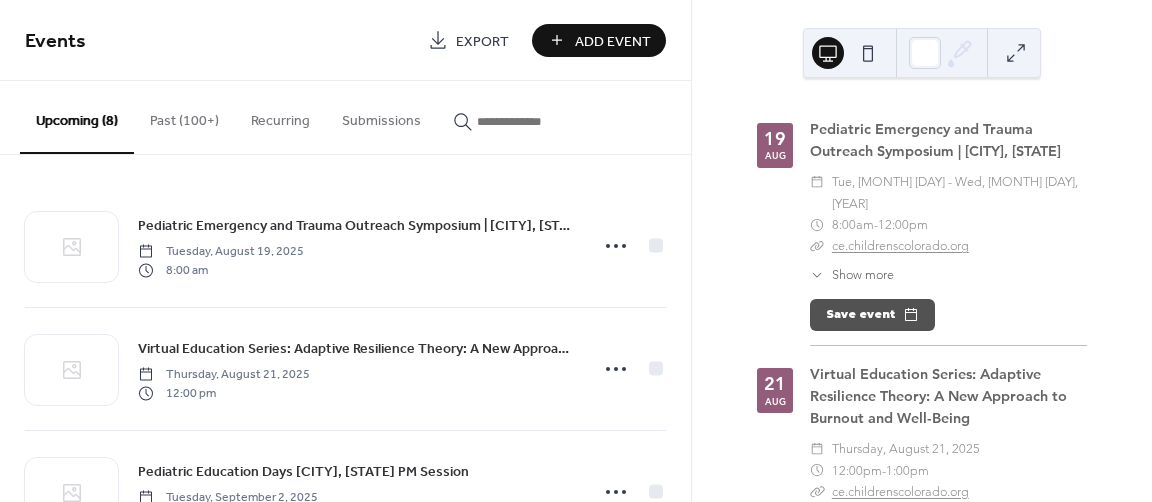 click on "Add Event" at bounding box center (613, 41) 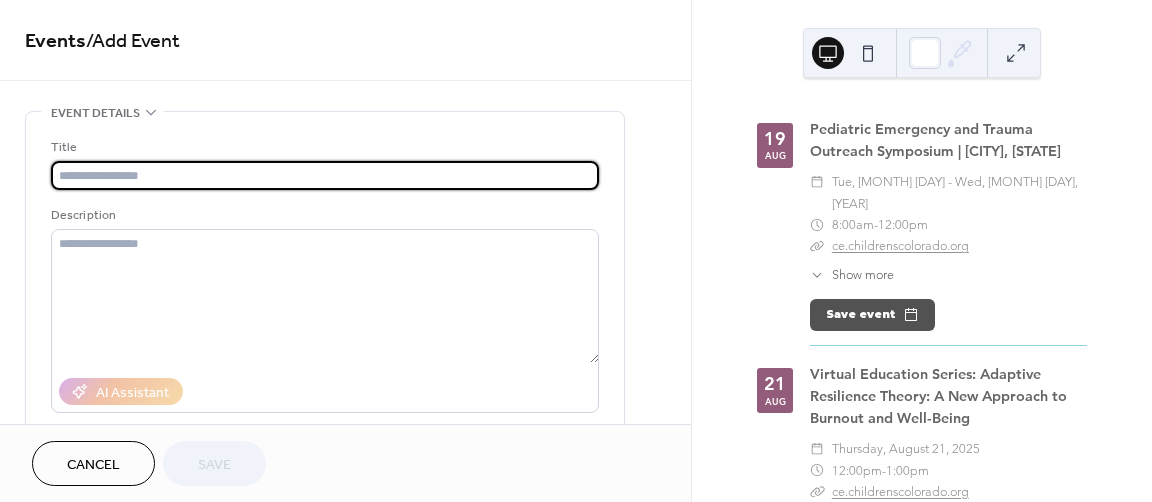 click on "Title" at bounding box center [323, 147] 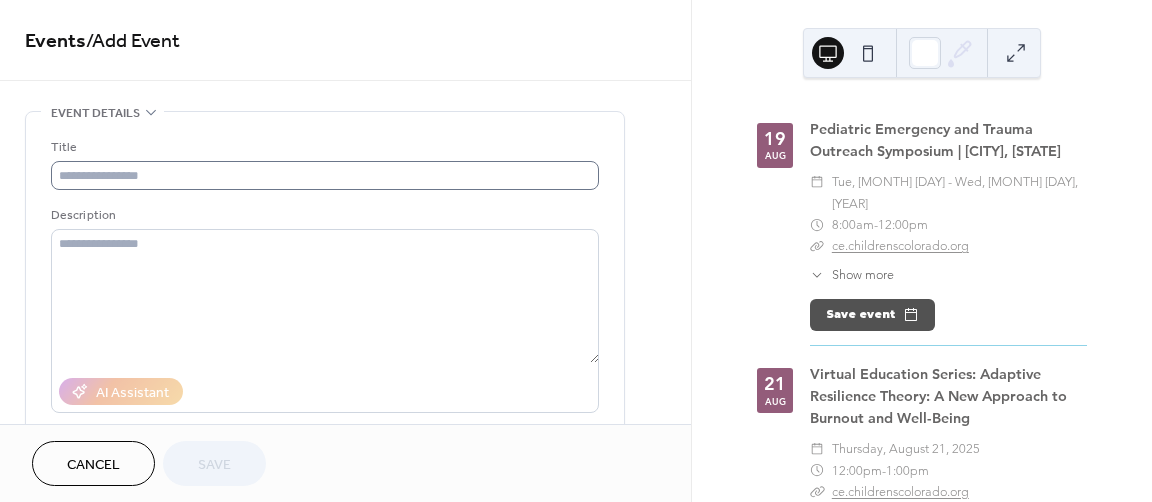 click on "Title Description AI Assistant Location Link to Google Maps Event color" at bounding box center [325, 370] 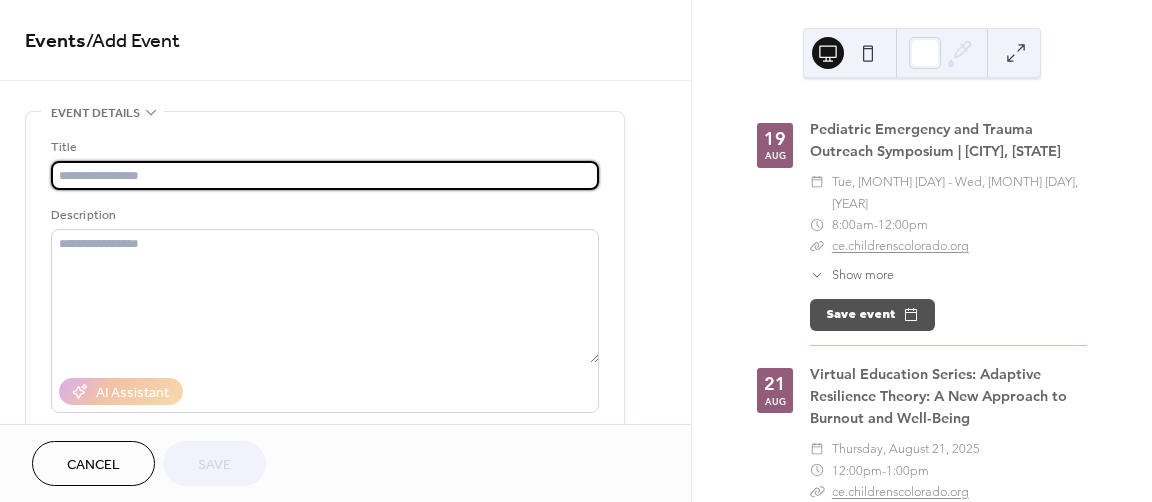 click at bounding box center [325, 175] 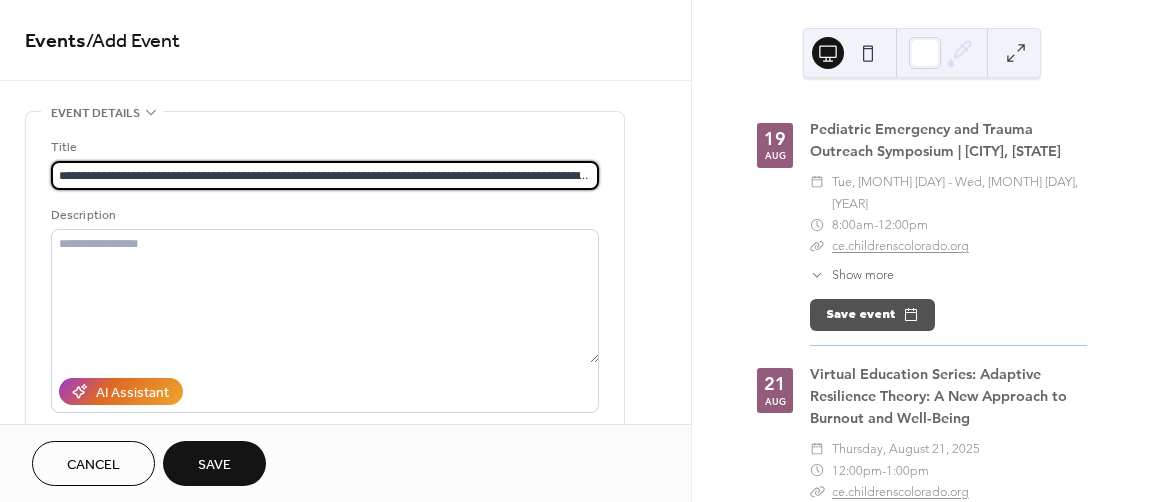 scroll, scrollTop: 0, scrollLeft: 240, axis: horizontal 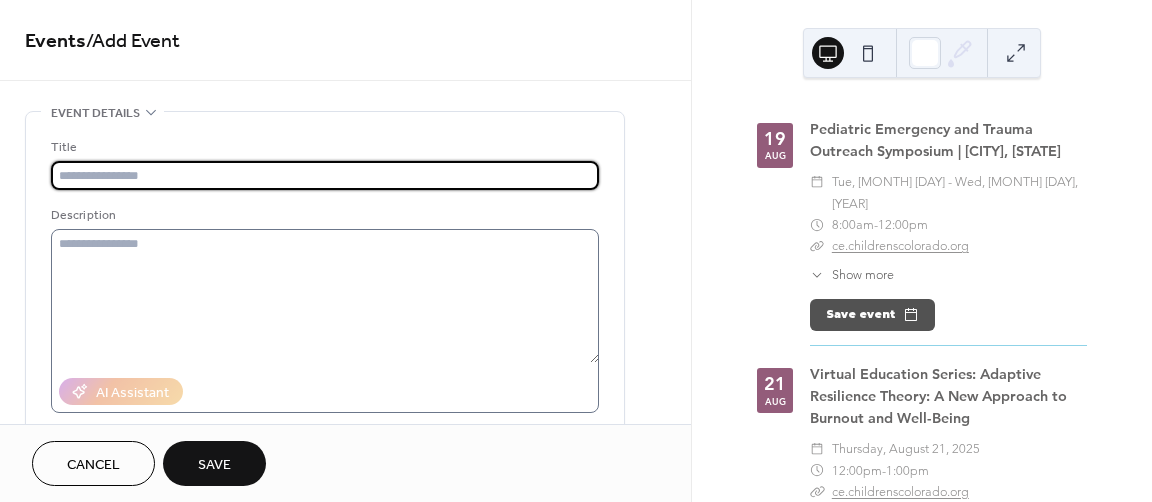paste on "**********" 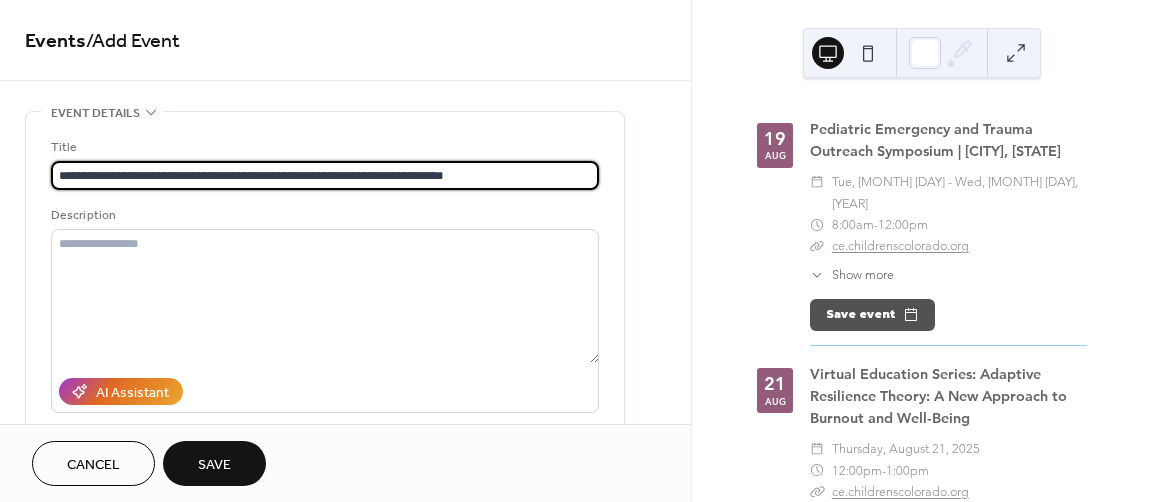 scroll, scrollTop: 0, scrollLeft: 0, axis: both 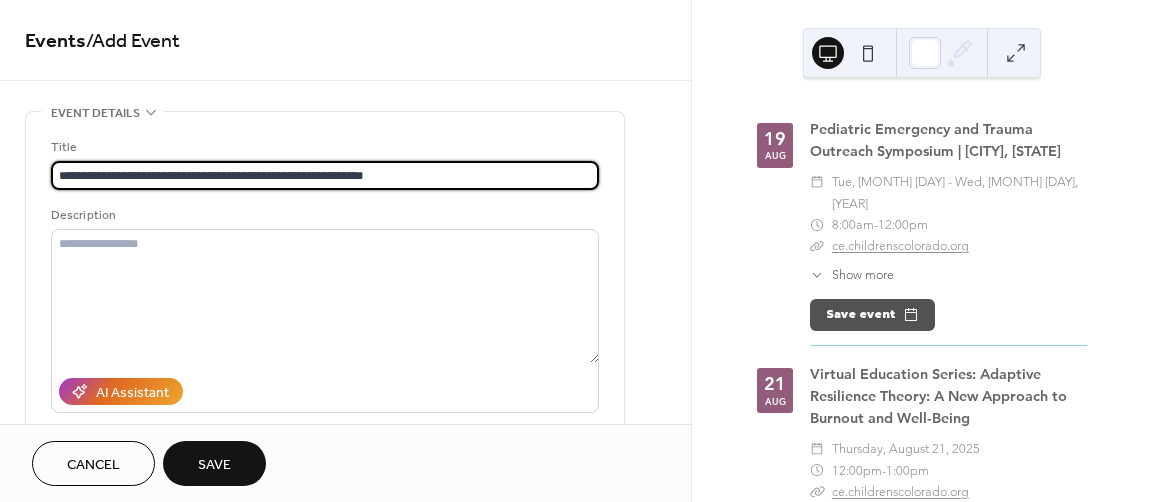 type on "**********" 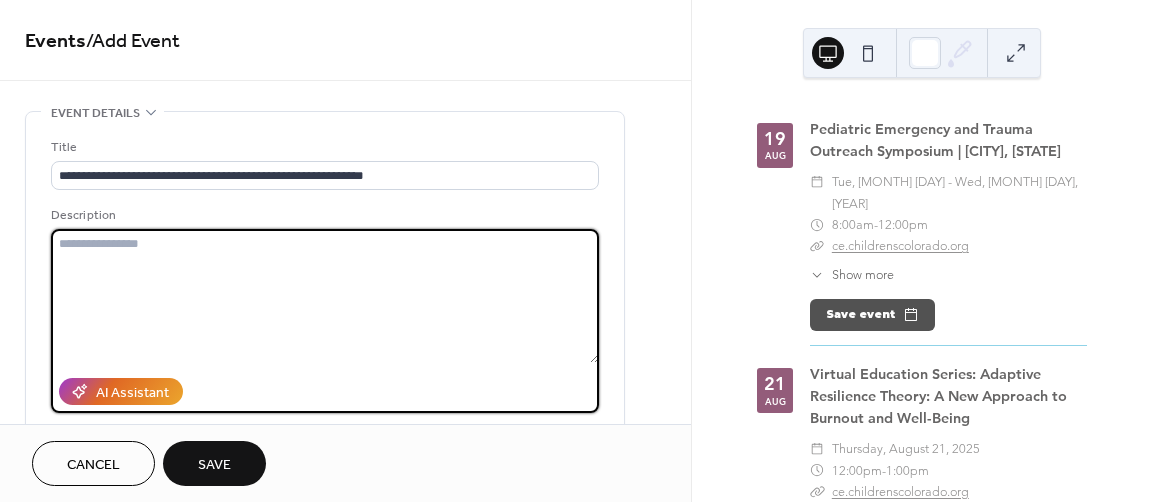 click at bounding box center (325, 296) 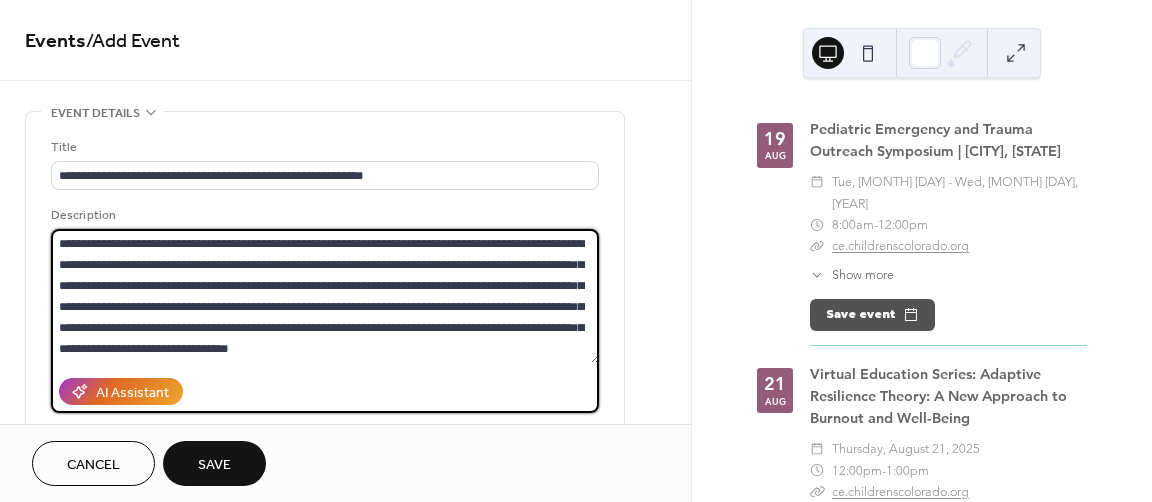click on "**********" at bounding box center [325, 296] 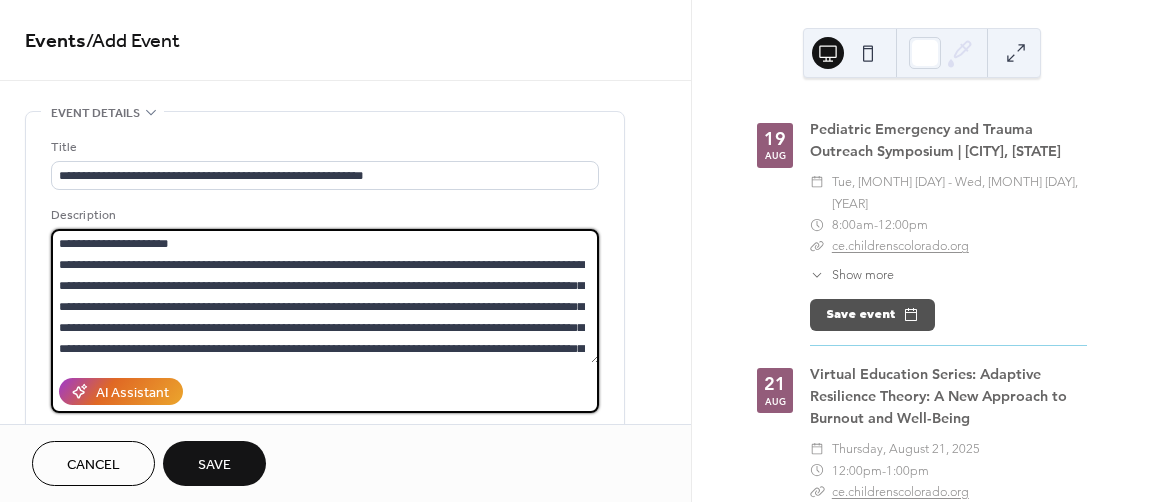 drag, startPoint x: 155, startPoint y: 264, endPoint x: 172, endPoint y: 264, distance: 17 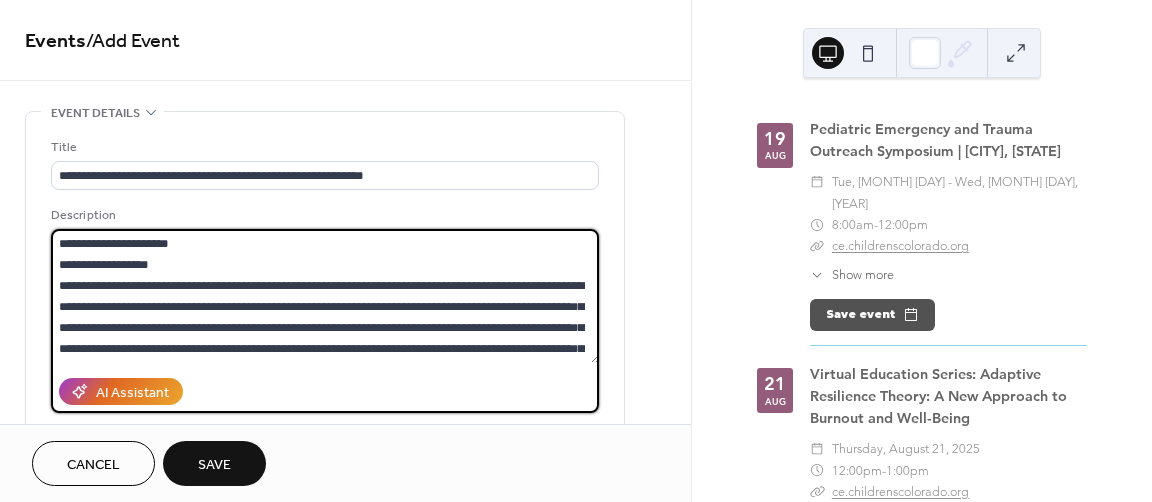 click on "**********" at bounding box center (325, 296) 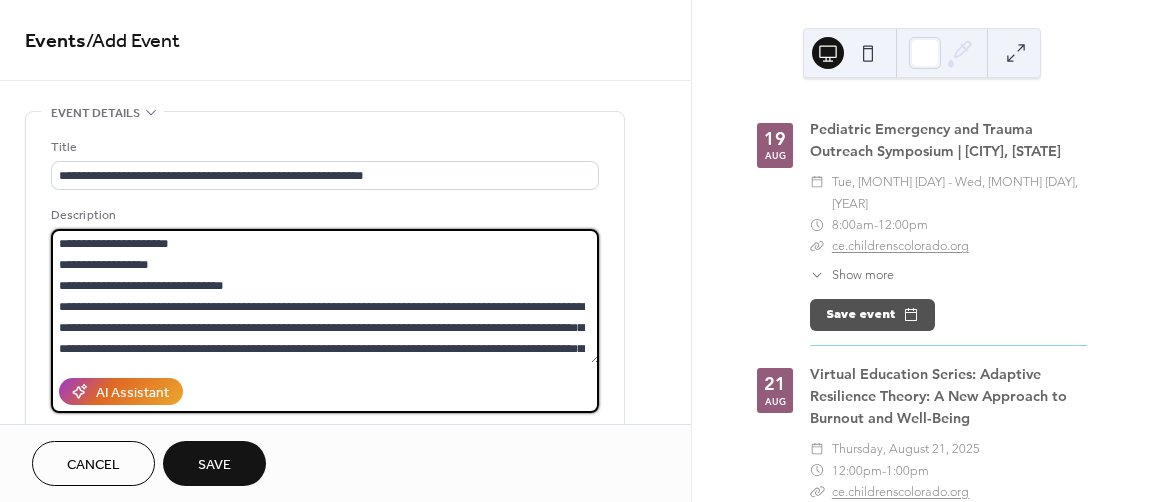 click on "**********" at bounding box center (325, 296) 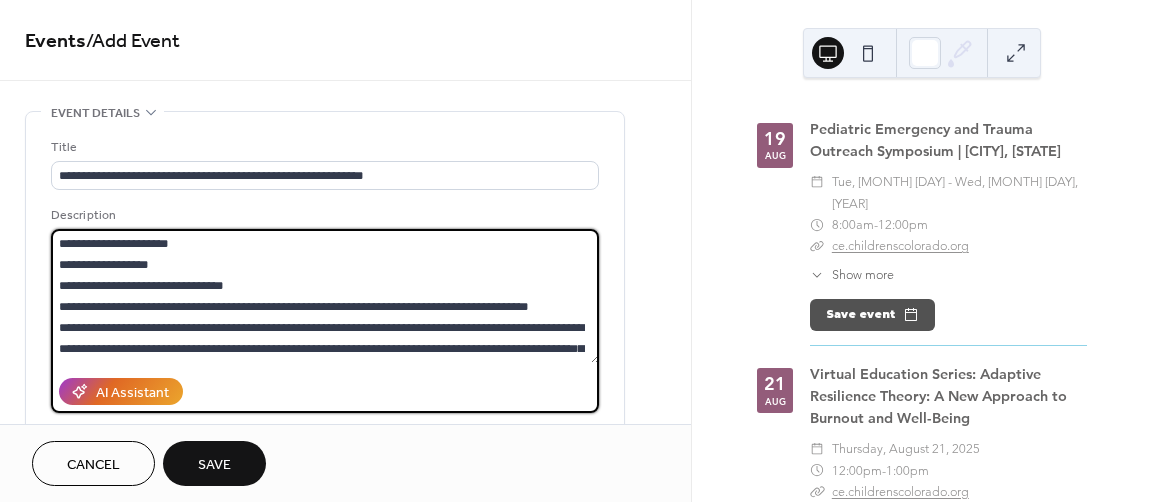 click on "**********" at bounding box center (325, 296) 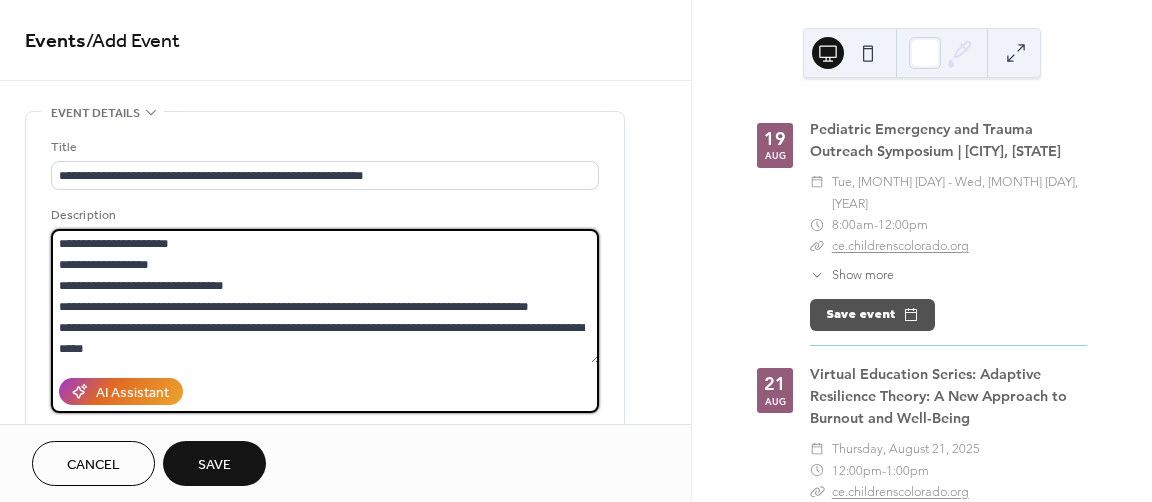 scroll, scrollTop: 18, scrollLeft: 0, axis: vertical 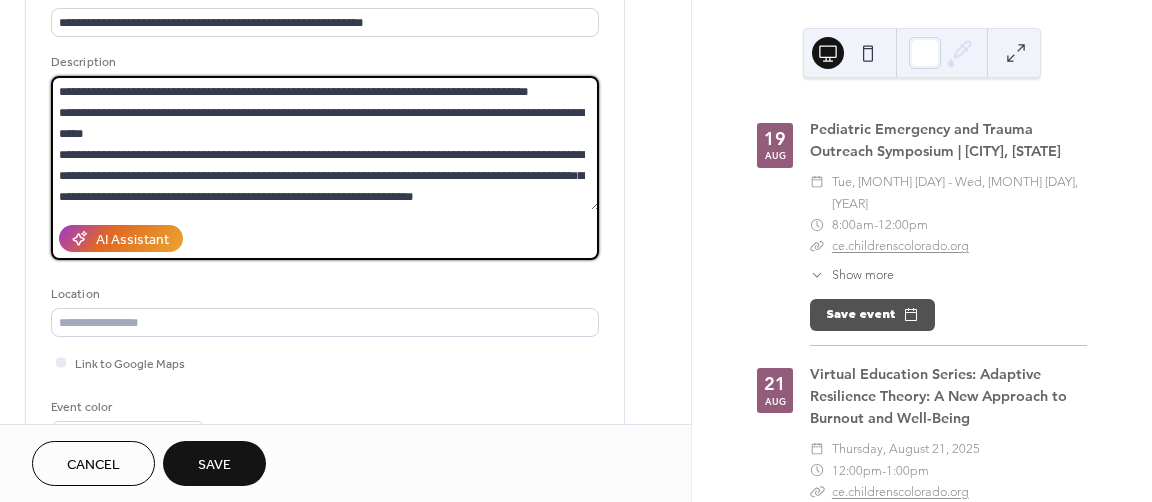click on "**********" at bounding box center [325, 143] 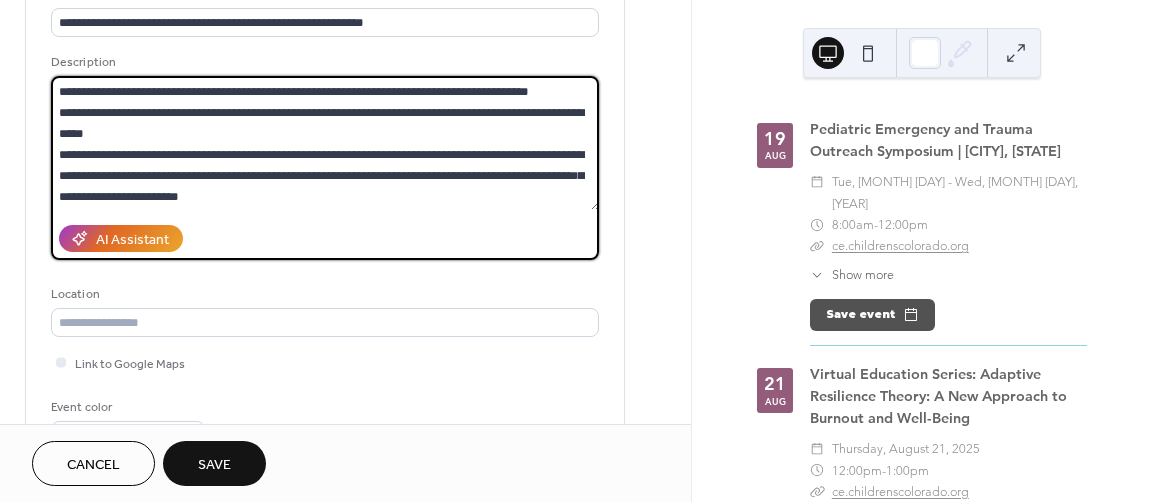 scroll, scrollTop: 81, scrollLeft: 0, axis: vertical 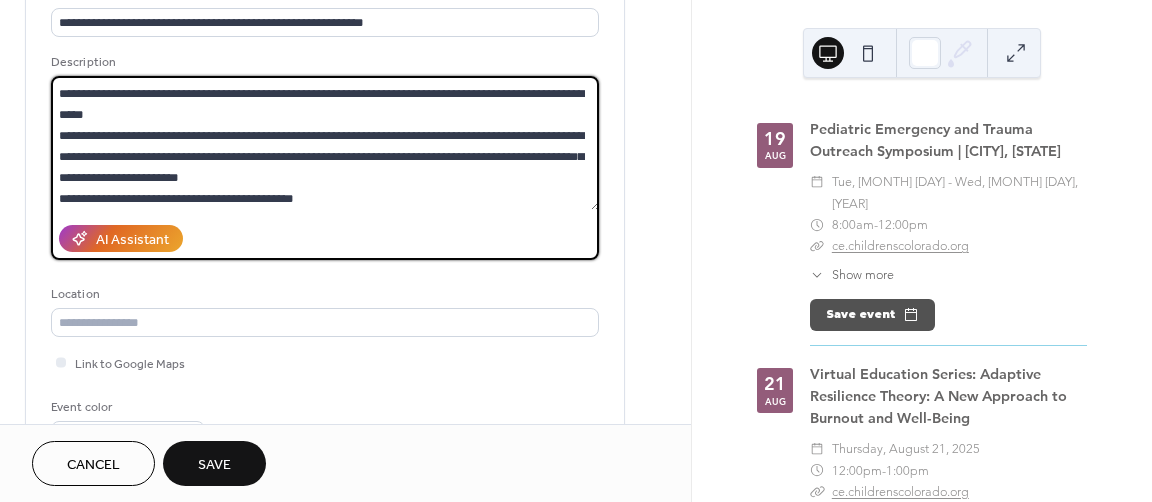 click on "**********" at bounding box center (325, 143) 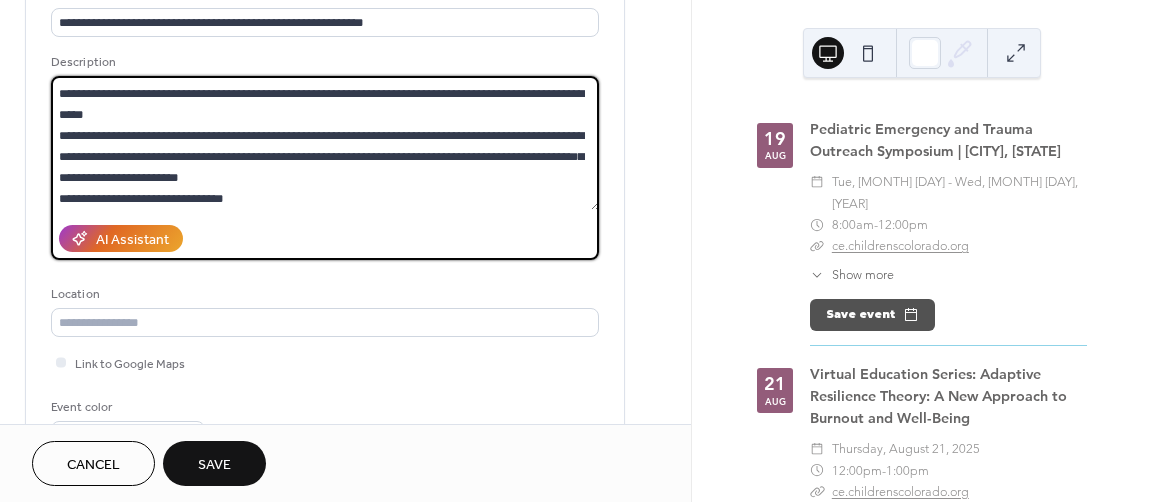 scroll, scrollTop: 102, scrollLeft: 0, axis: vertical 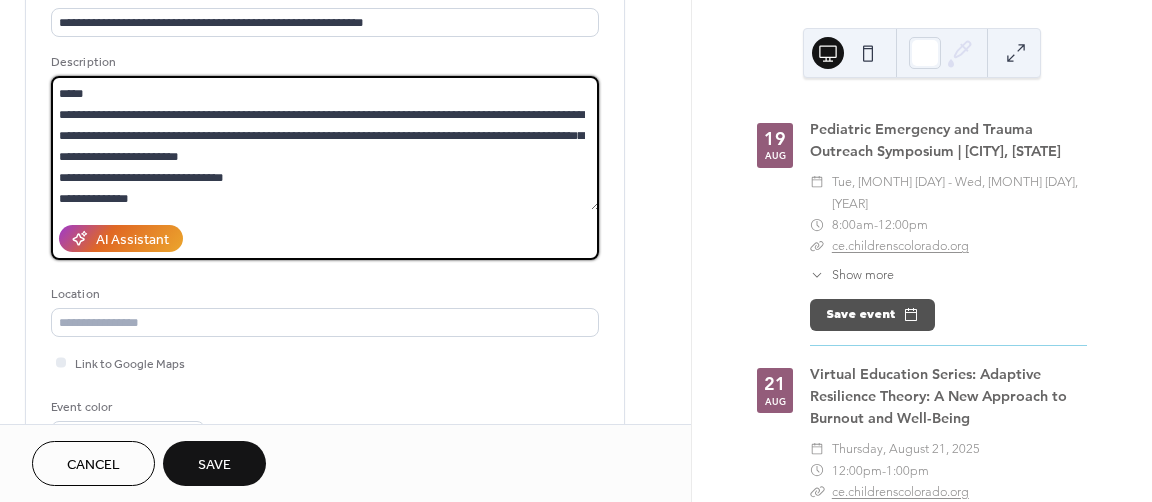 type on "**********" 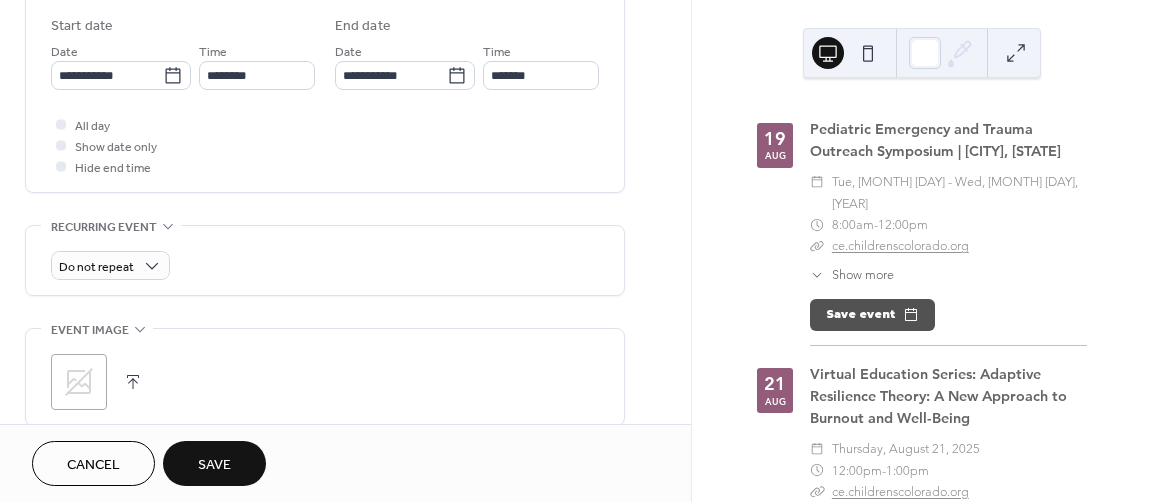scroll, scrollTop: 769, scrollLeft: 0, axis: vertical 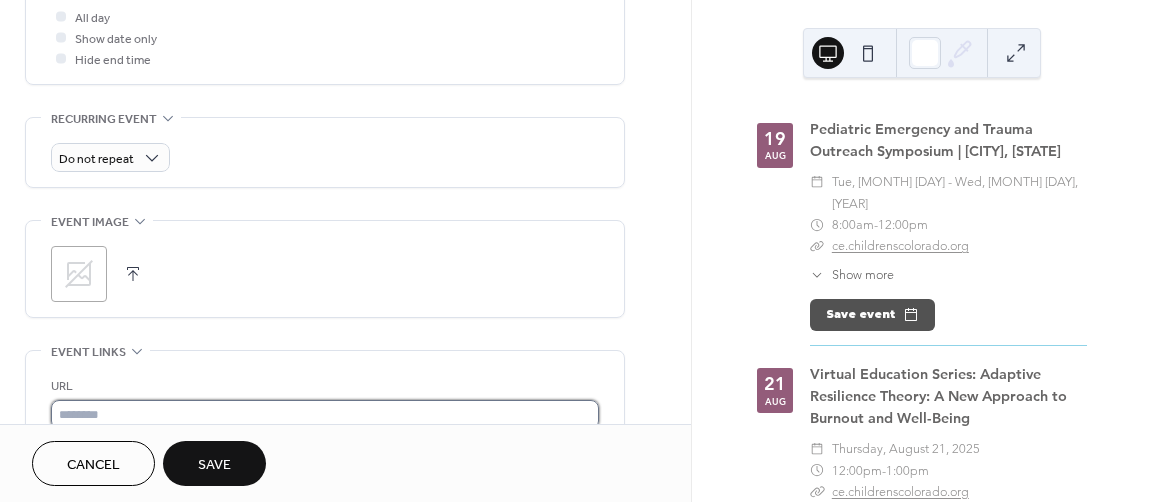 click at bounding box center (325, 414) 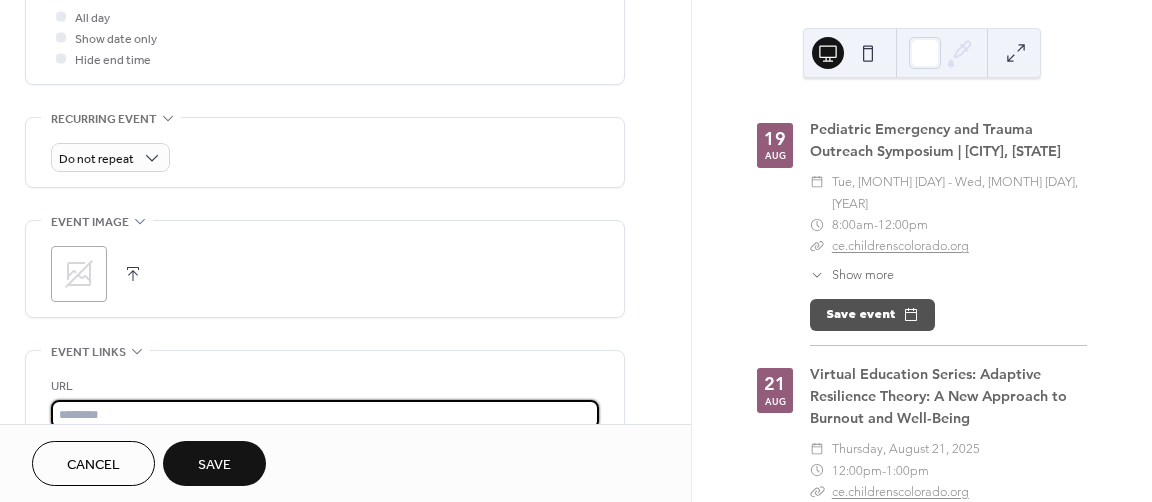 paste on "**********" 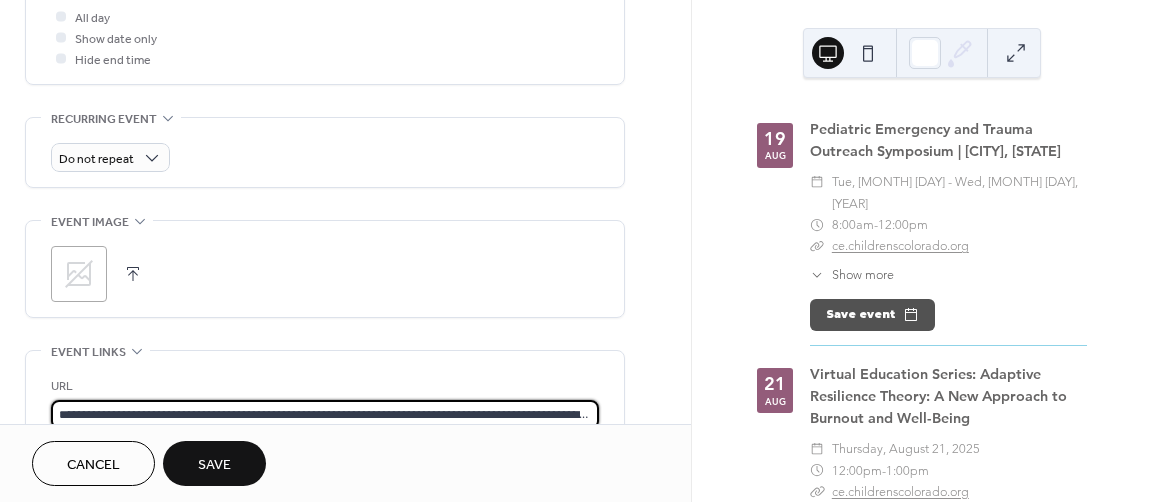 scroll, scrollTop: 0, scrollLeft: 237, axis: horizontal 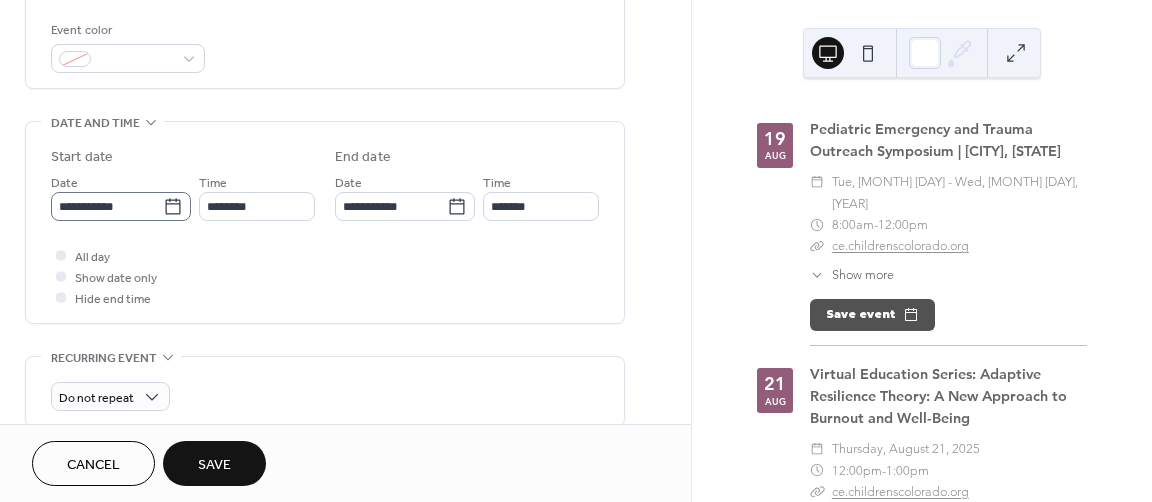 type on "**********" 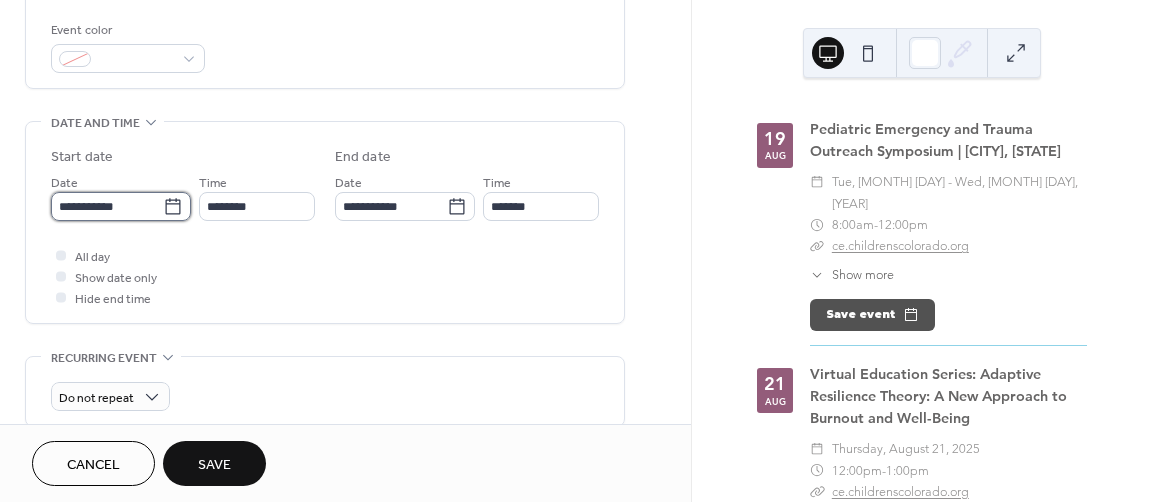 click on "**********" at bounding box center (107, 206) 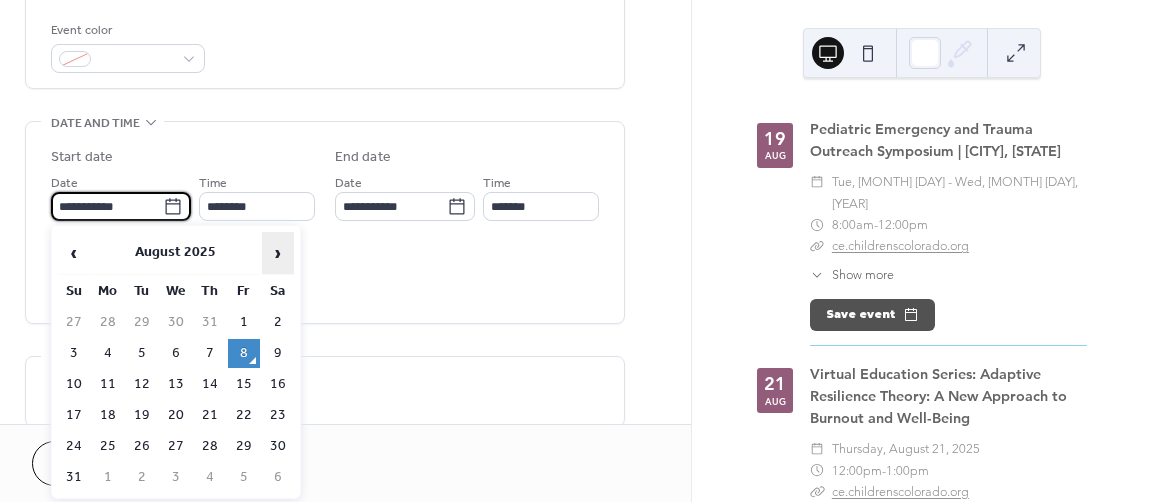 click on "›" at bounding box center (278, 253) 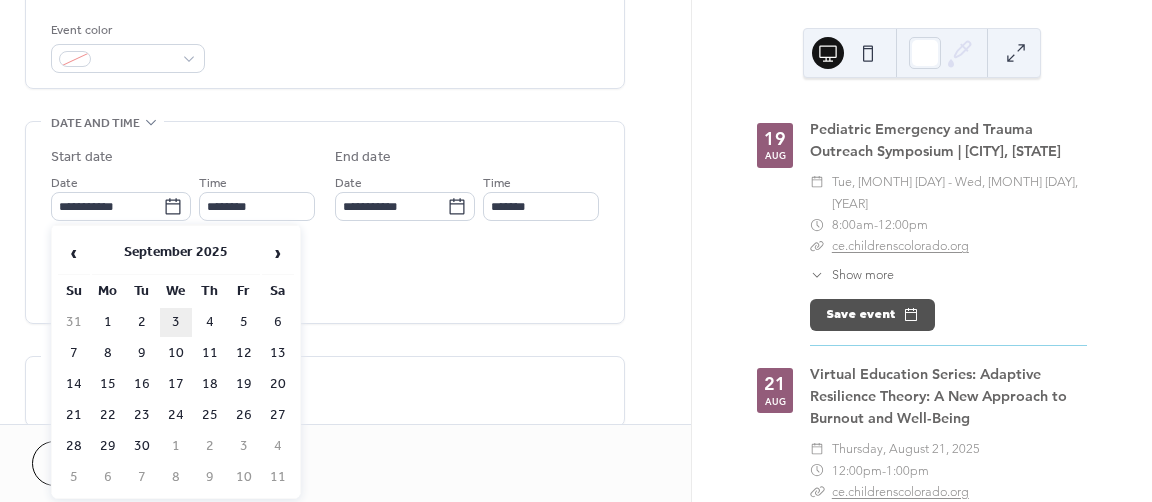 click on "3" at bounding box center [176, 322] 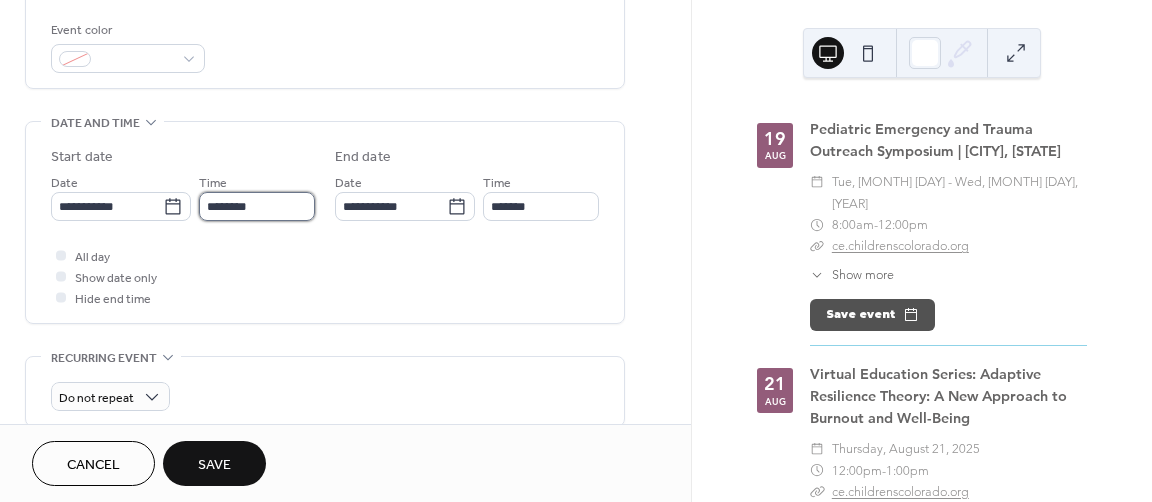 click on "********" at bounding box center [257, 206] 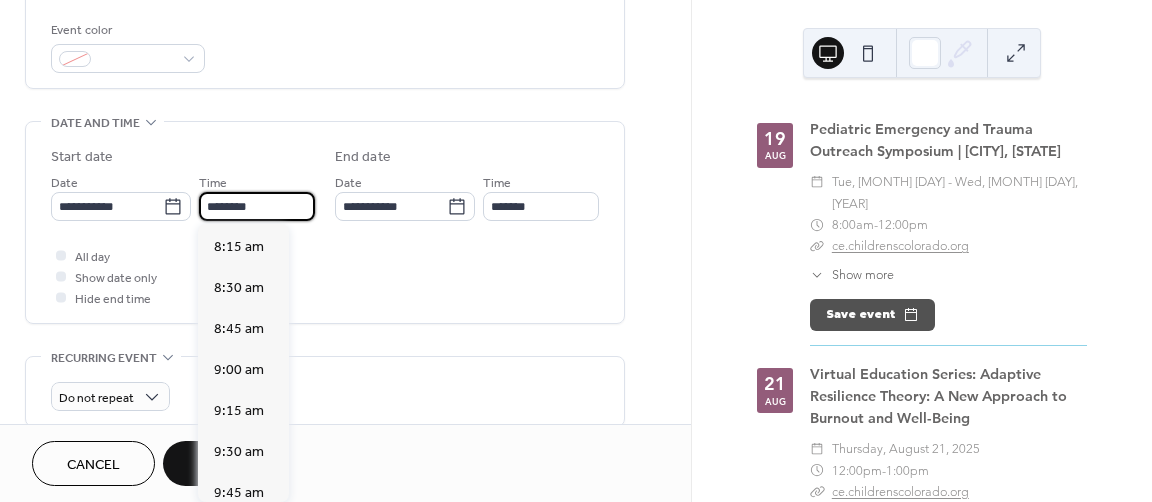 scroll, scrollTop: 1320, scrollLeft: 0, axis: vertical 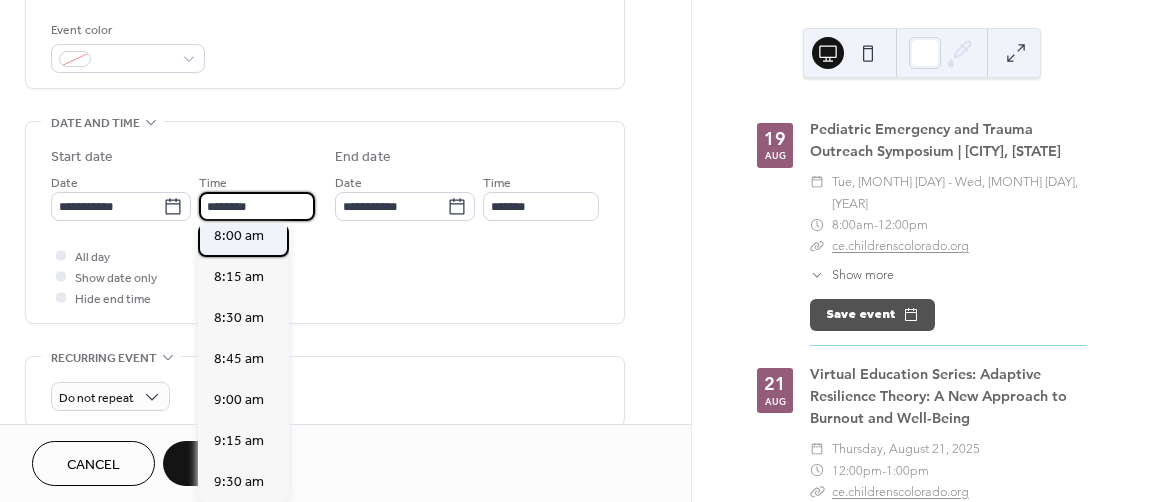 click on "8:00 am" at bounding box center [239, 235] 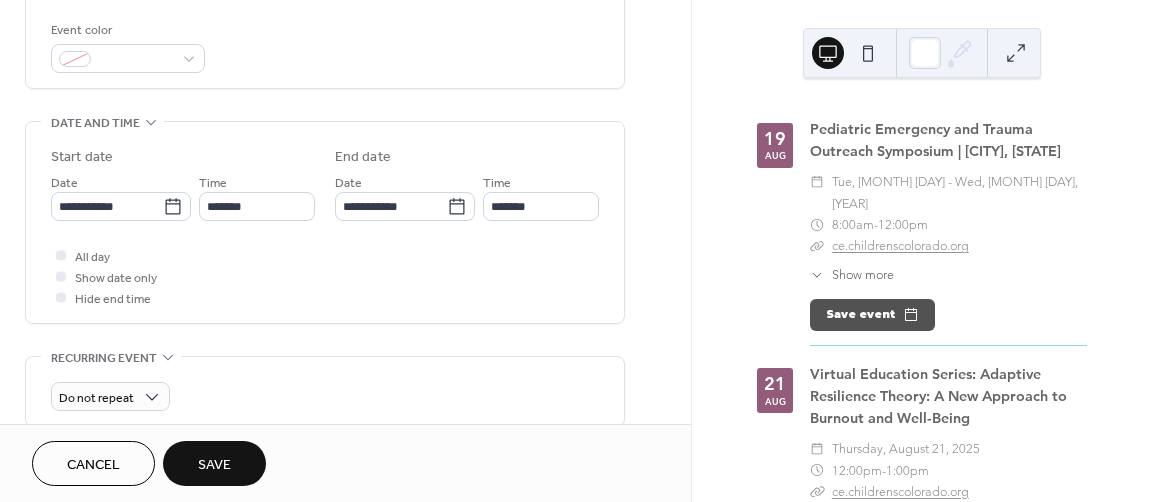 type on "*******" 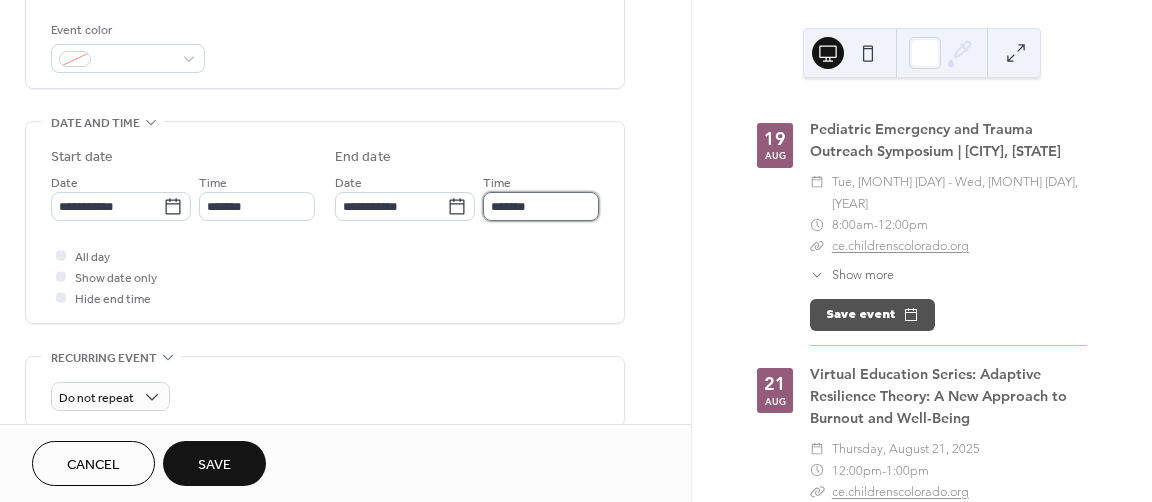 click on "*******" at bounding box center (541, 206) 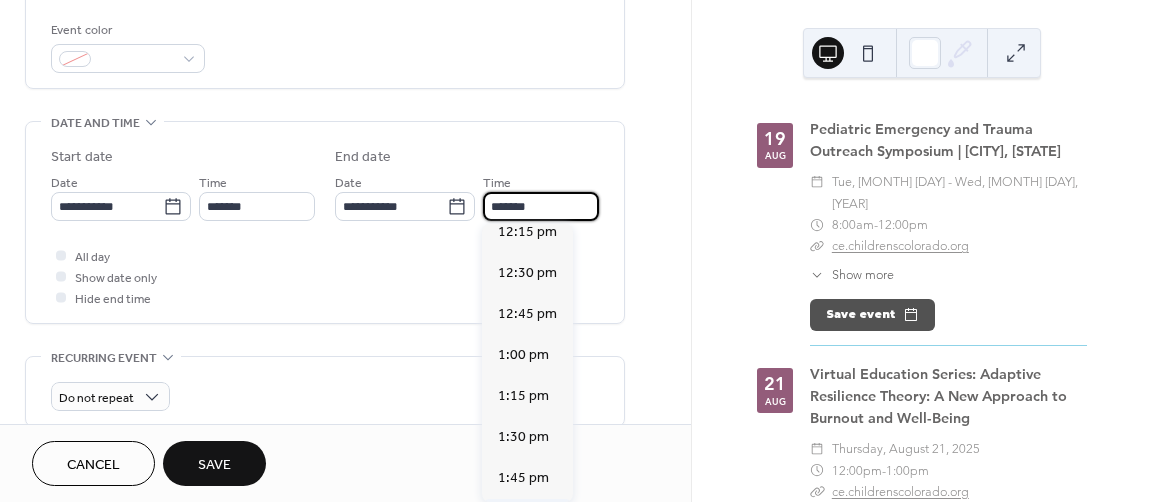 scroll, scrollTop: 700, scrollLeft: 0, axis: vertical 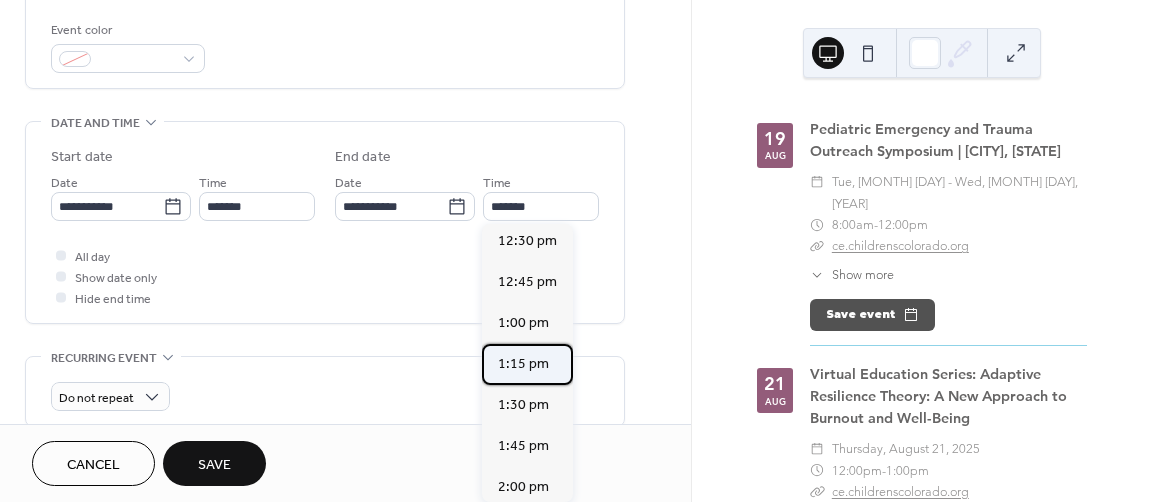 click on "1:15 pm" at bounding box center [523, 363] 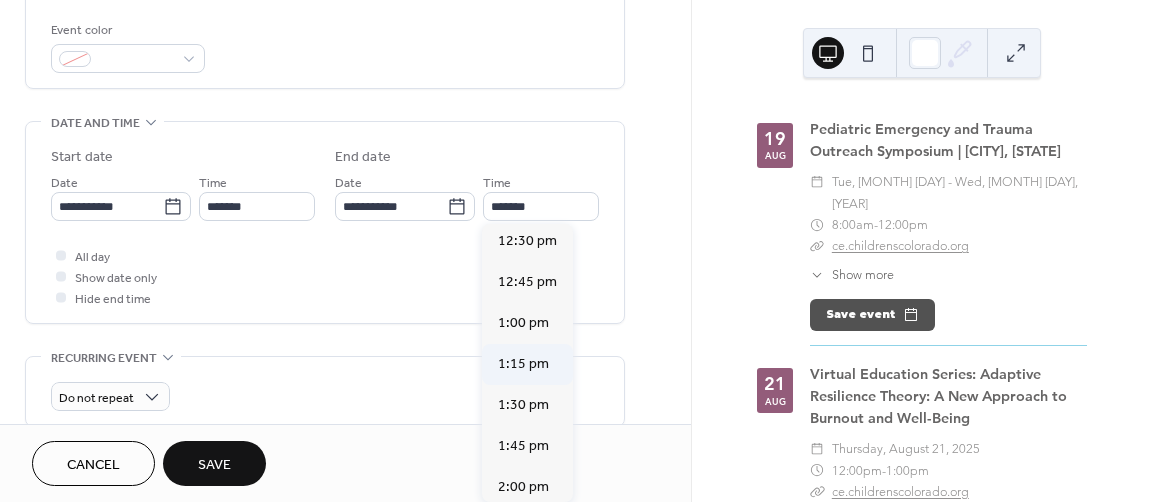 type on "*******" 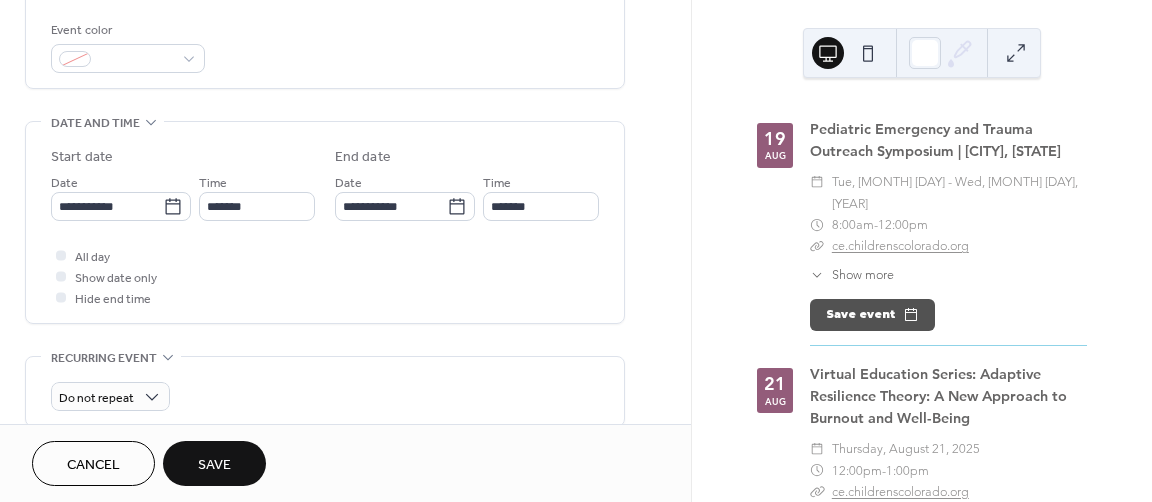 click on "Save" at bounding box center (214, 465) 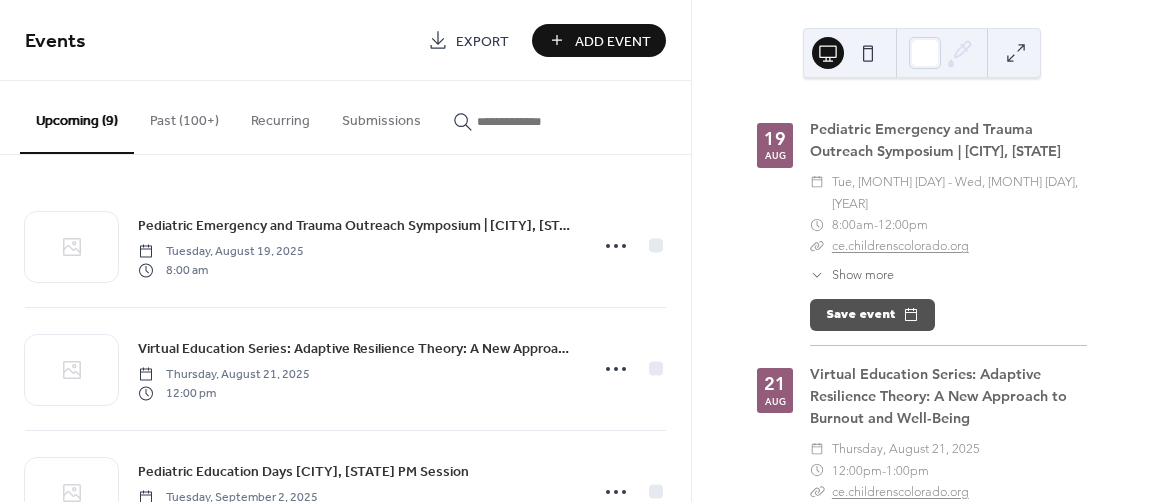 click on "Add Event" at bounding box center (613, 41) 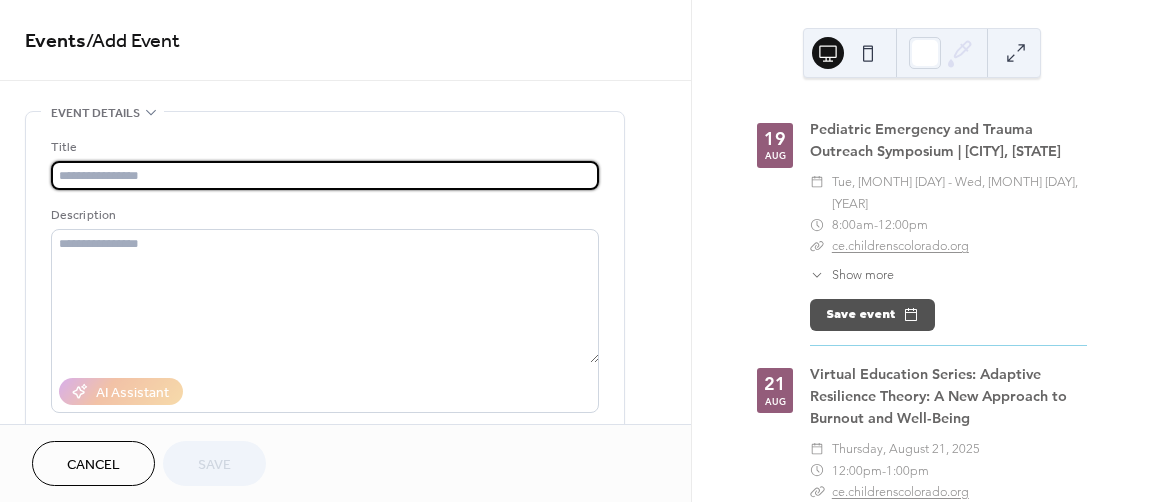 click at bounding box center (325, 175) 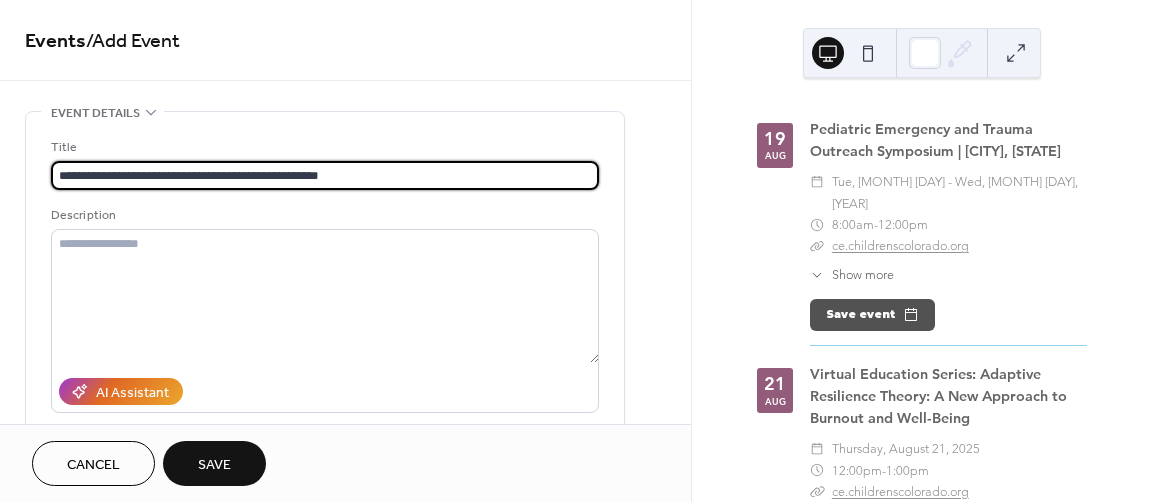 type on "**********" 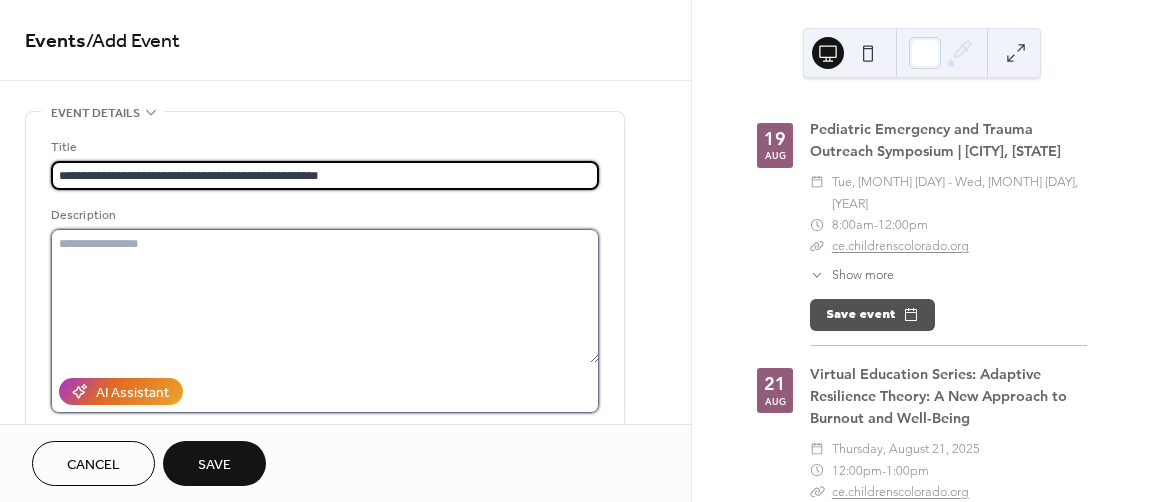 click at bounding box center (325, 296) 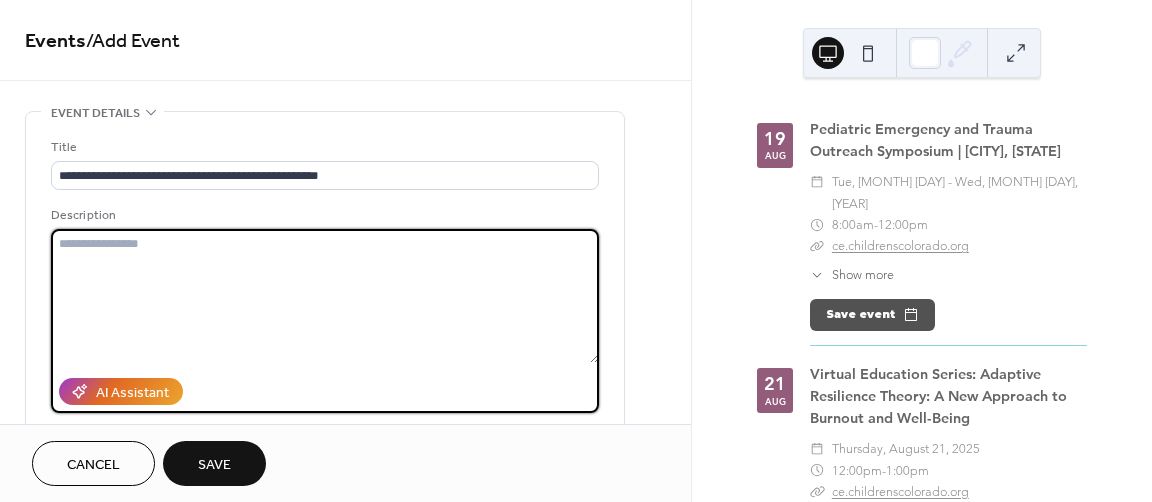 paste on "**********" 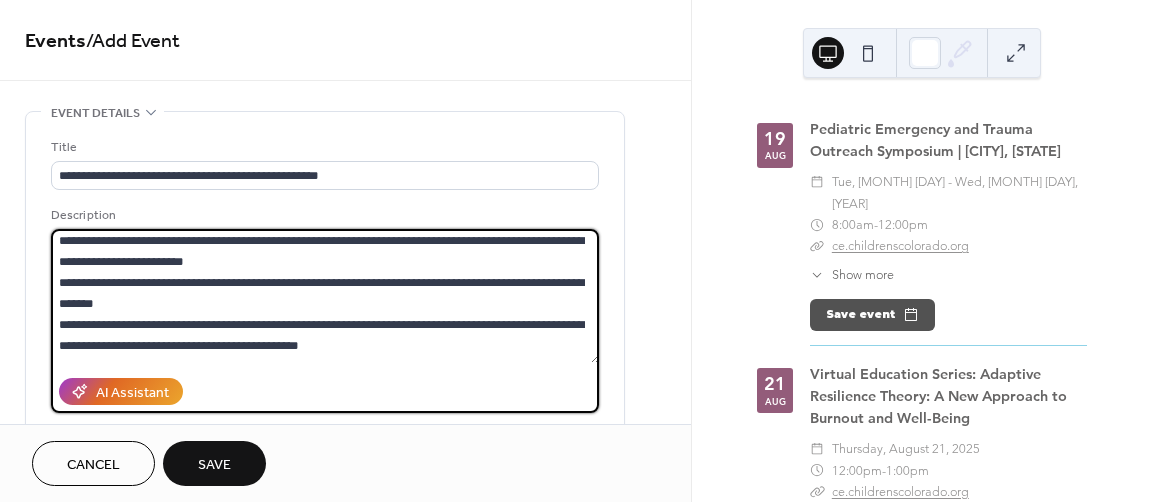 scroll, scrollTop: 0, scrollLeft: 0, axis: both 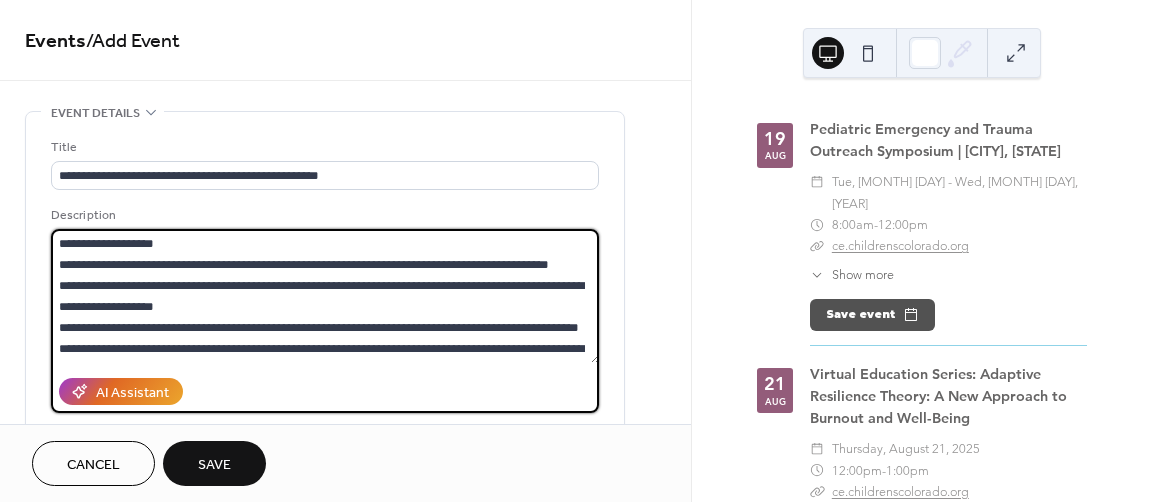 type on "**********" 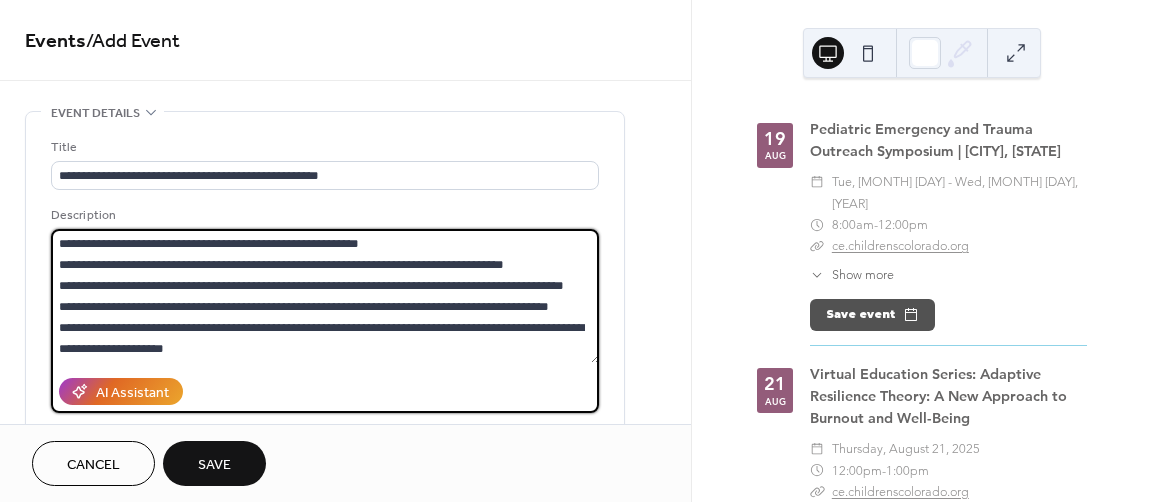 scroll, scrollTop: 440, scrollLeft: 0, axis: vertical 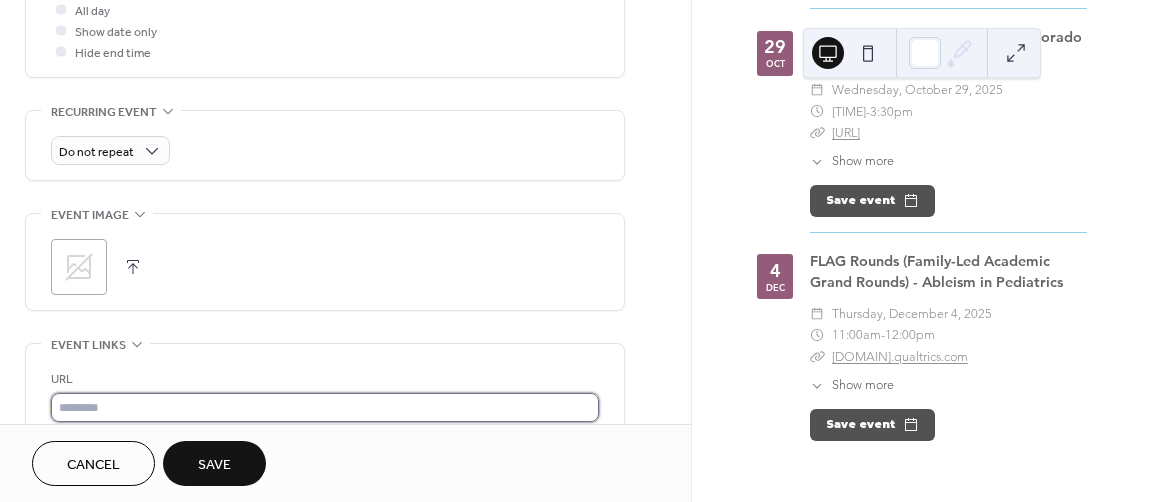 click at bounding box center (325, 407) 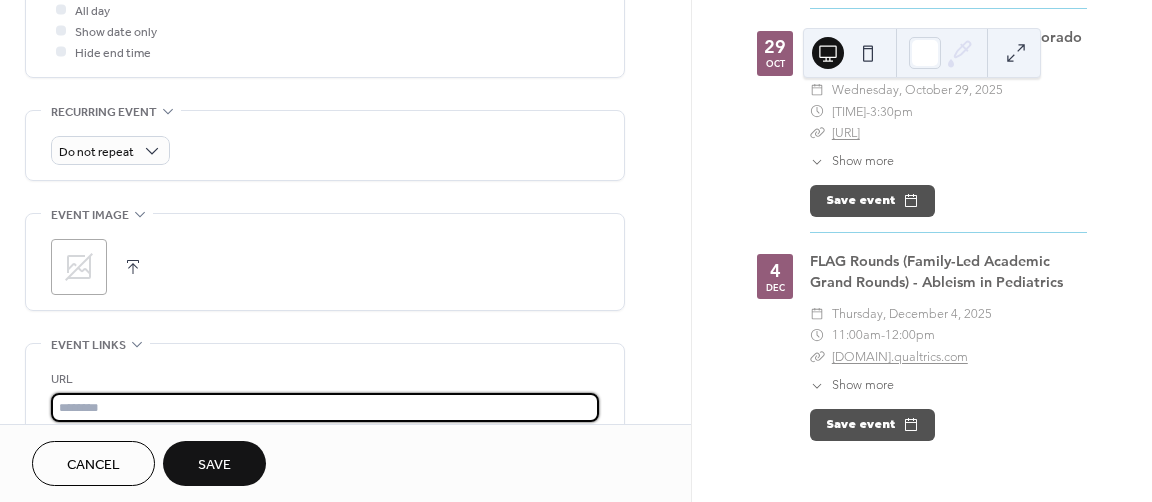 paste on "**********" 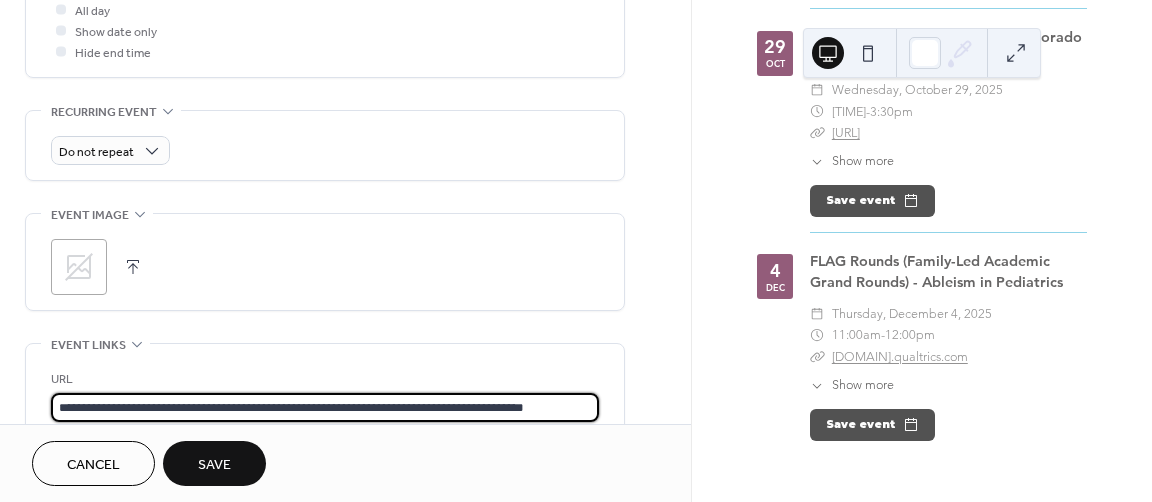 type on "**********" 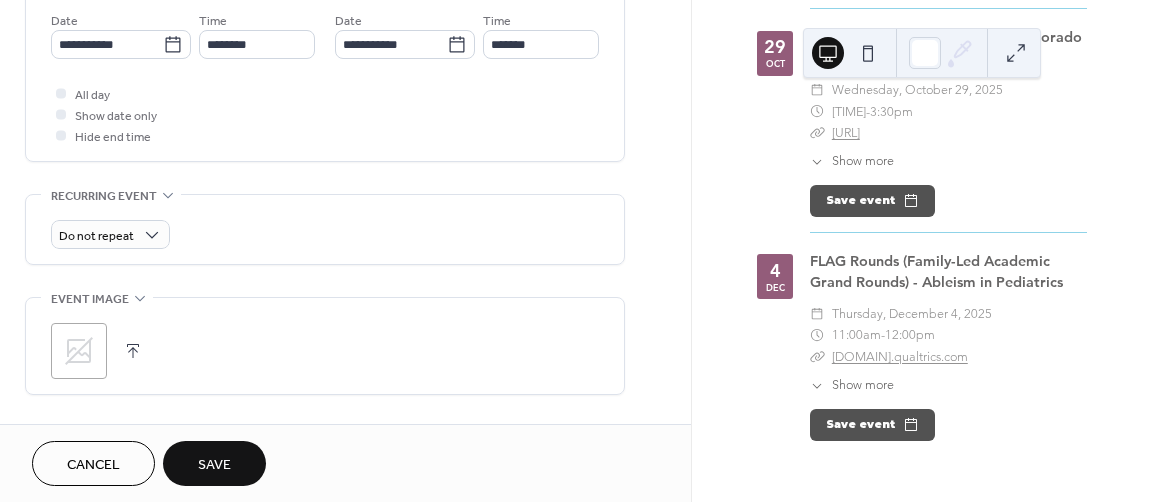 scroll, scrollTop: 690, scrollLeft: 0, axis: vertical 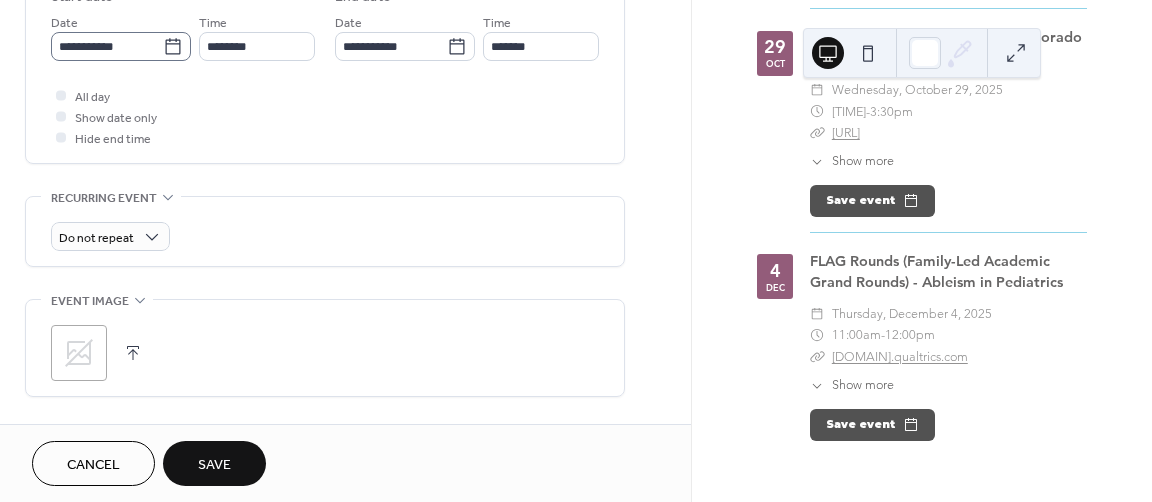 click 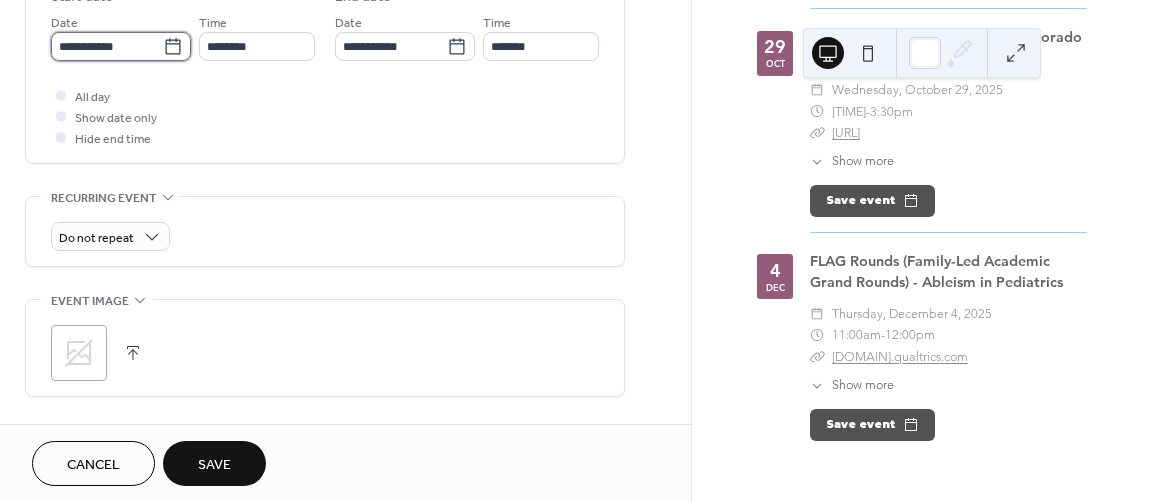 click on "**********" at bounding box center [107, 46] 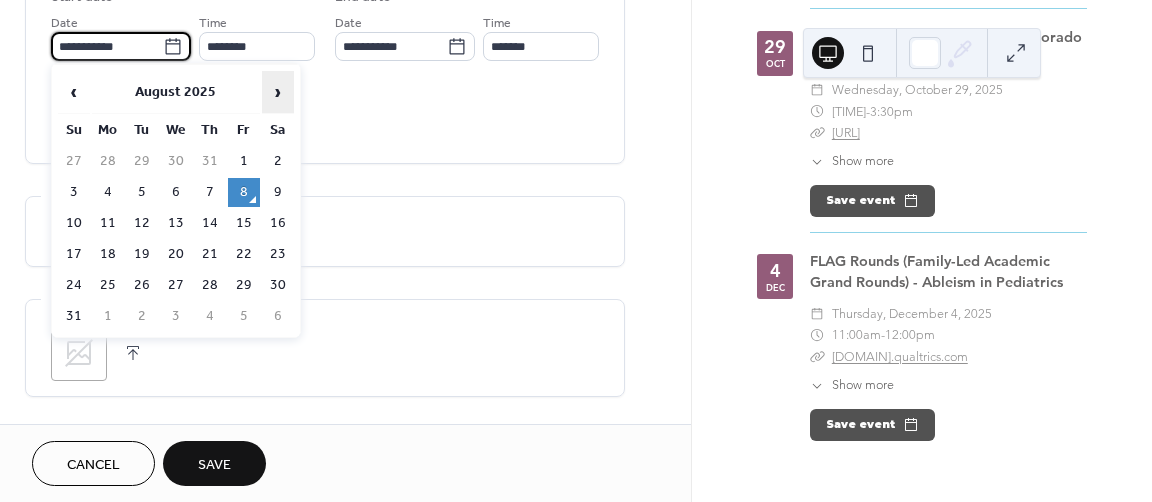 click on "›" at bounding box center [278, 92] 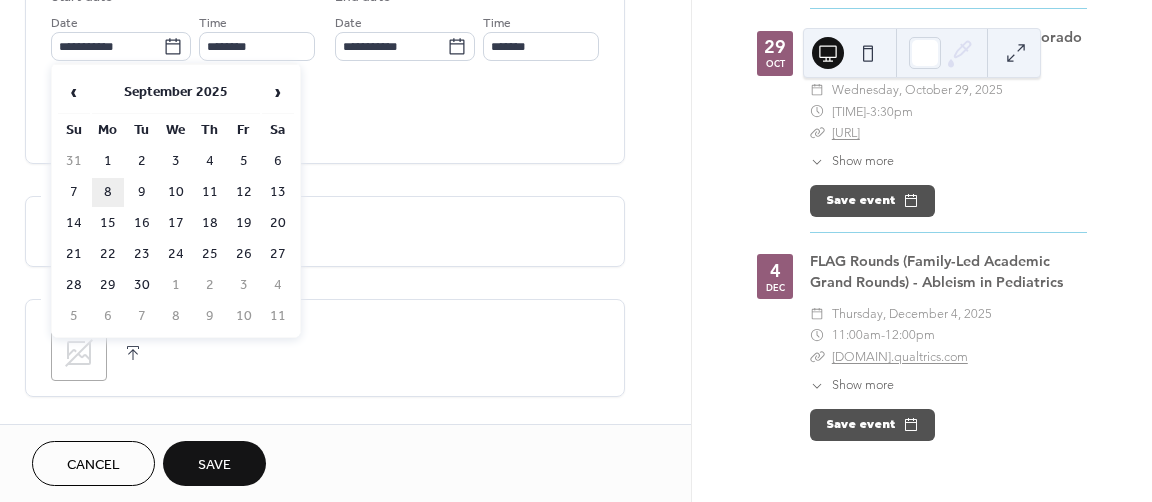 click on "8" at bounding box center (108, 192) 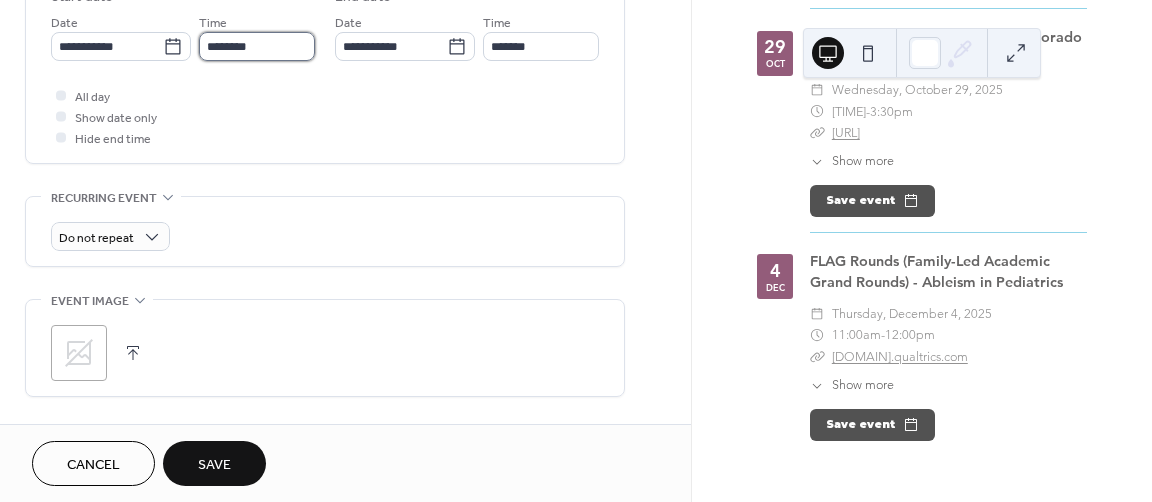 click on "********" at bounding box center (257, 46) 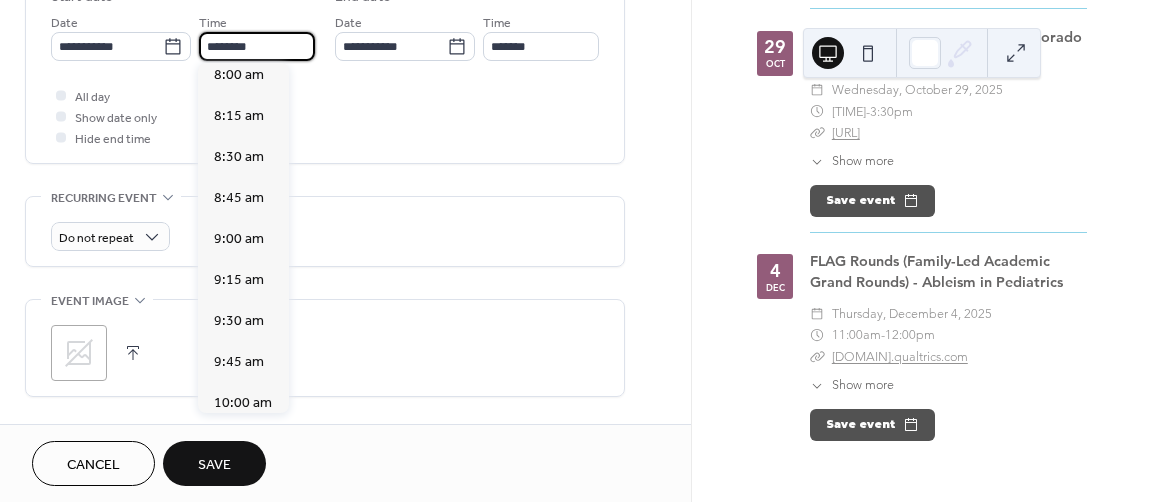 scroll, scrollTop: 1318, scrollLeft: 0, axis: vertical 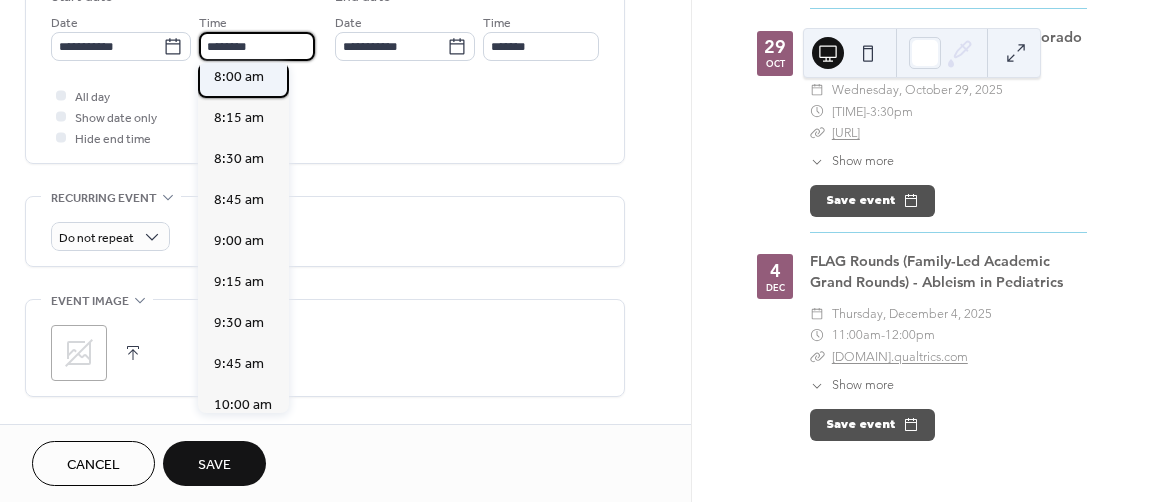 click on "8:00 am" at bounding box center [239, 77] 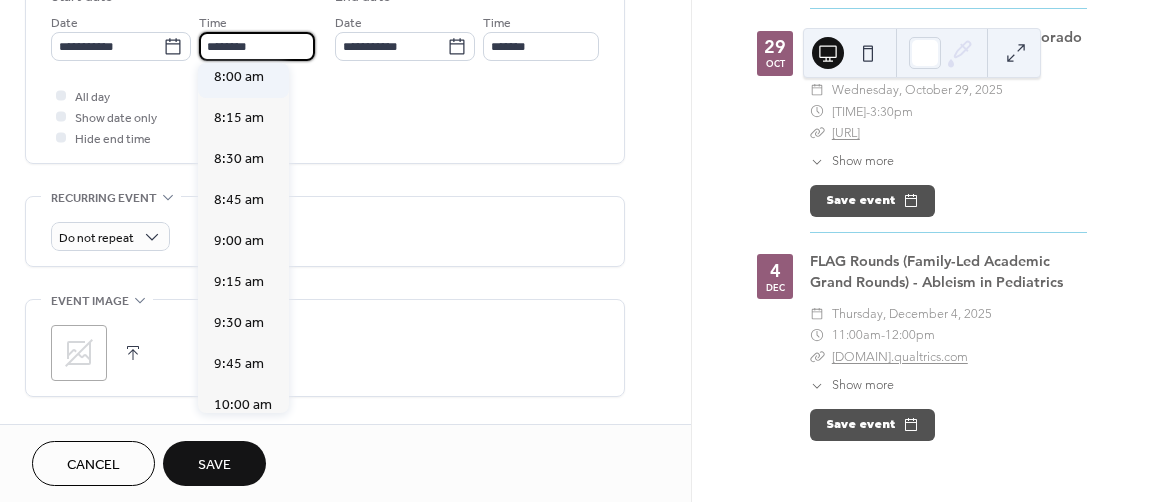 type on "*******" 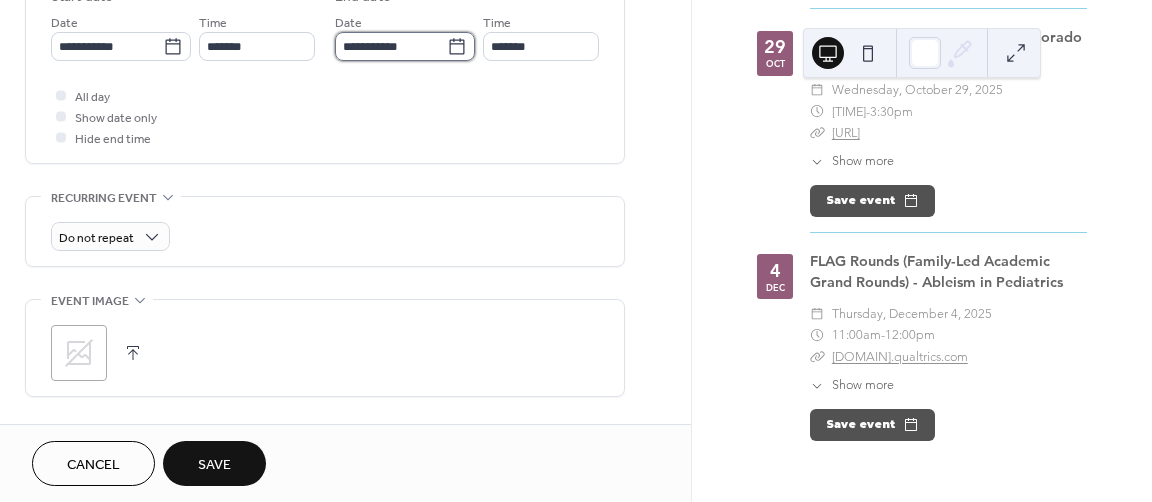 click on "**********" at bounding box center [391, 46] 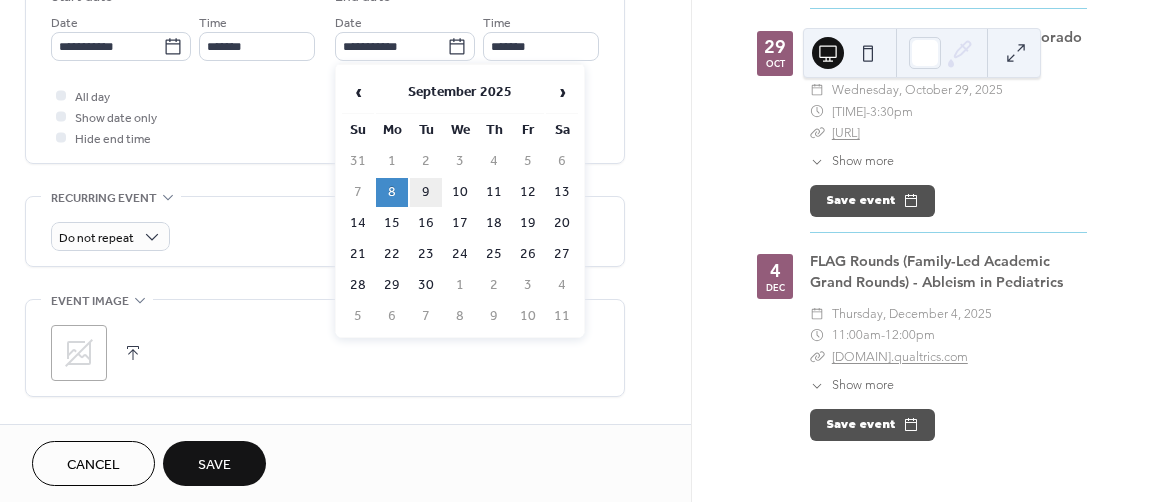 click on "9" at bounding box center (426, 192) 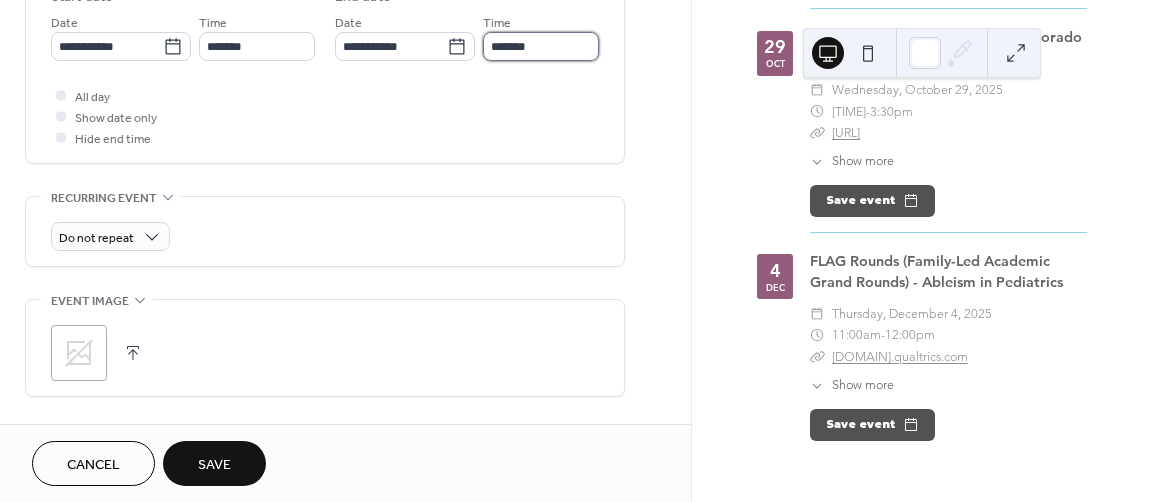 click on "*******" at bounding box center (541, 46) 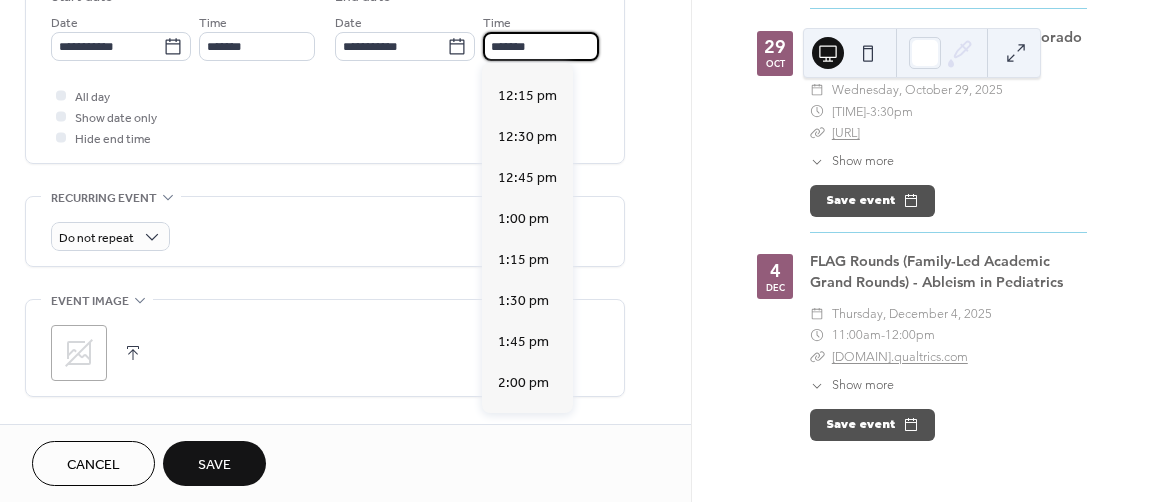 scroll, scrollTop: 2002, scrollLeft: 0, axis: vertical 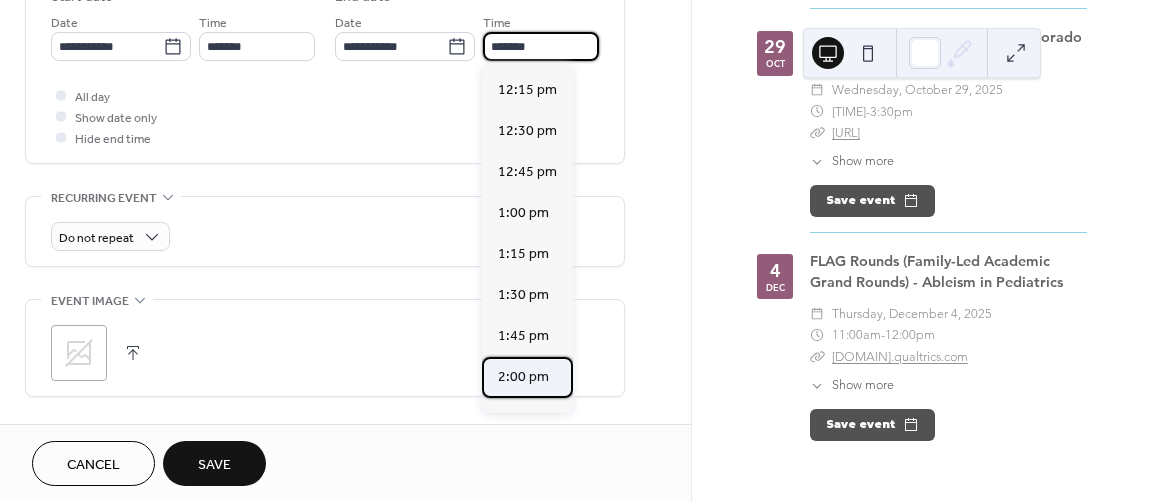 click on "2:00 pm" at bounding box center [523, 377] 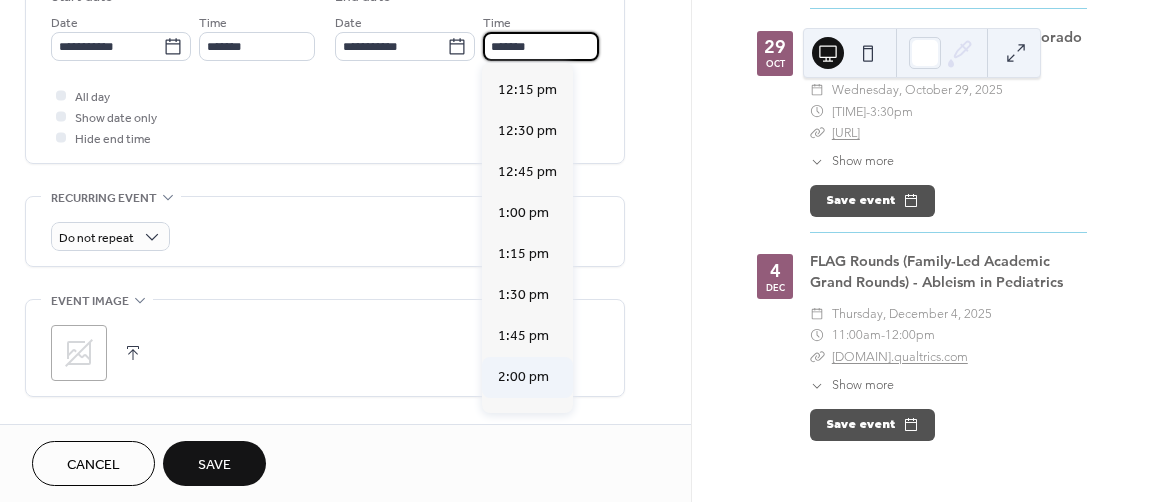 type on "*******" 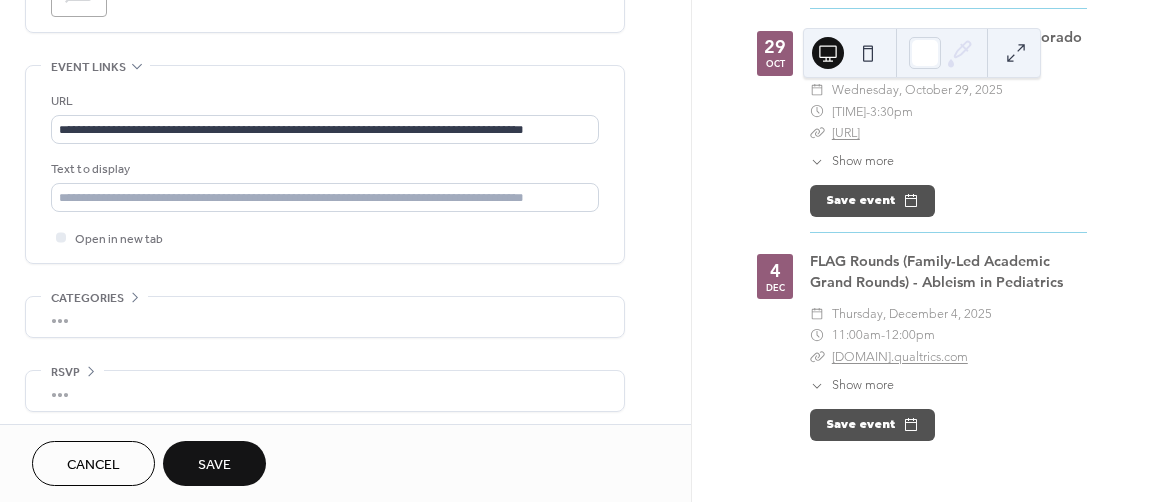 scroll, scrollTop: 1056, scrollLeft: 0, axis: vertical 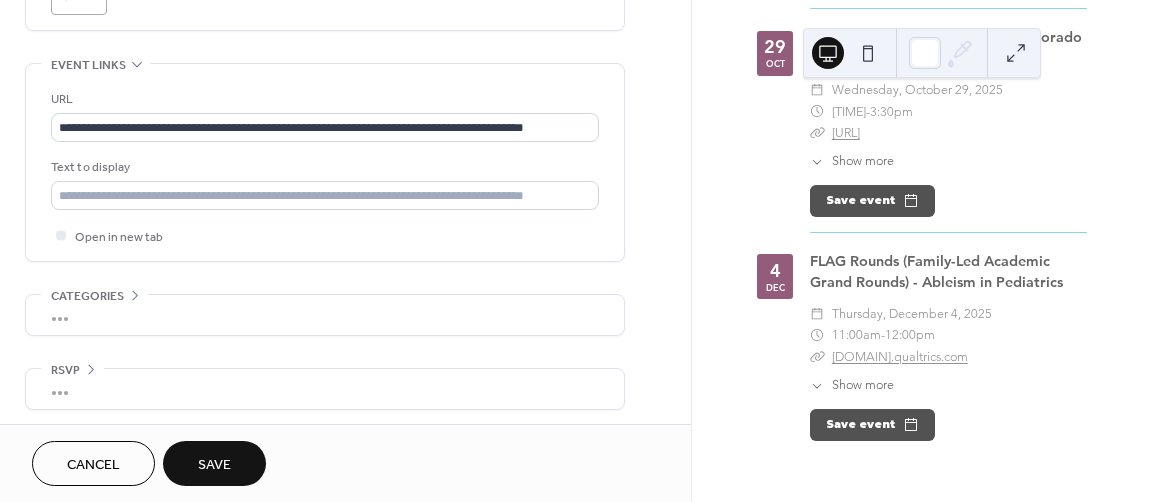 click on "Save" at bounding box center (214, 465) 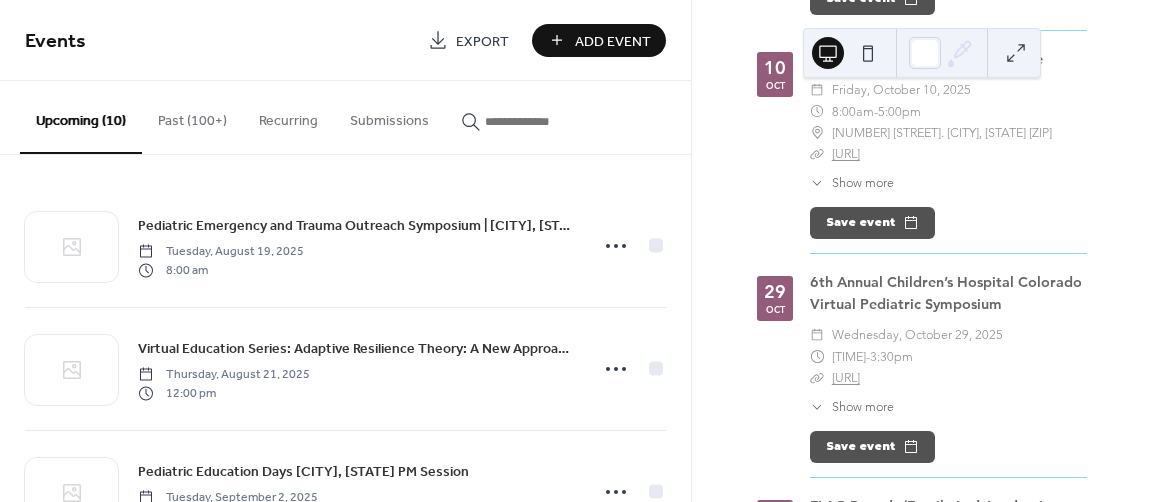 scroll, scrollTop: 1925, scrollLeft: 0, axis: vertical 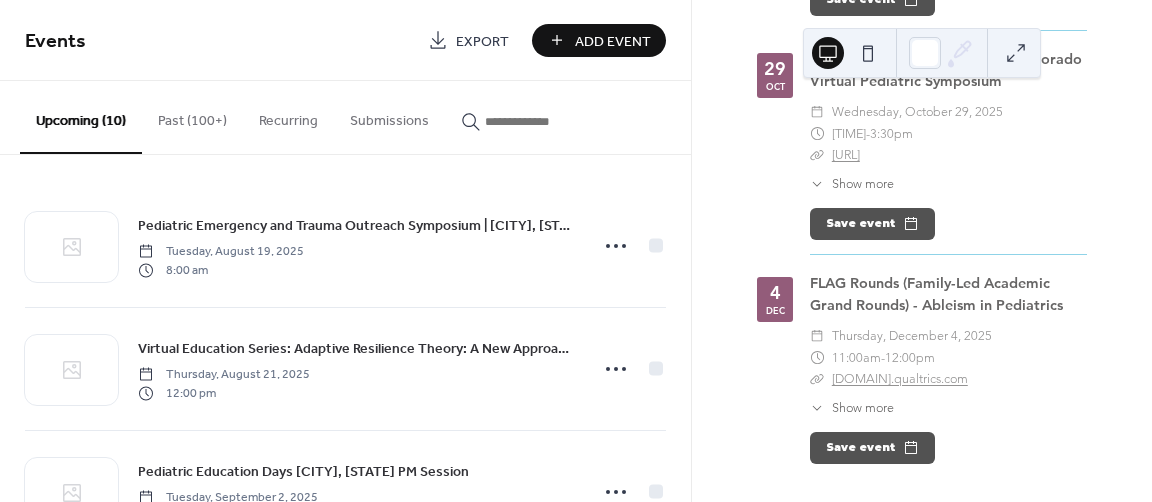 click on "Add Event" at bounding box center [613, 41] 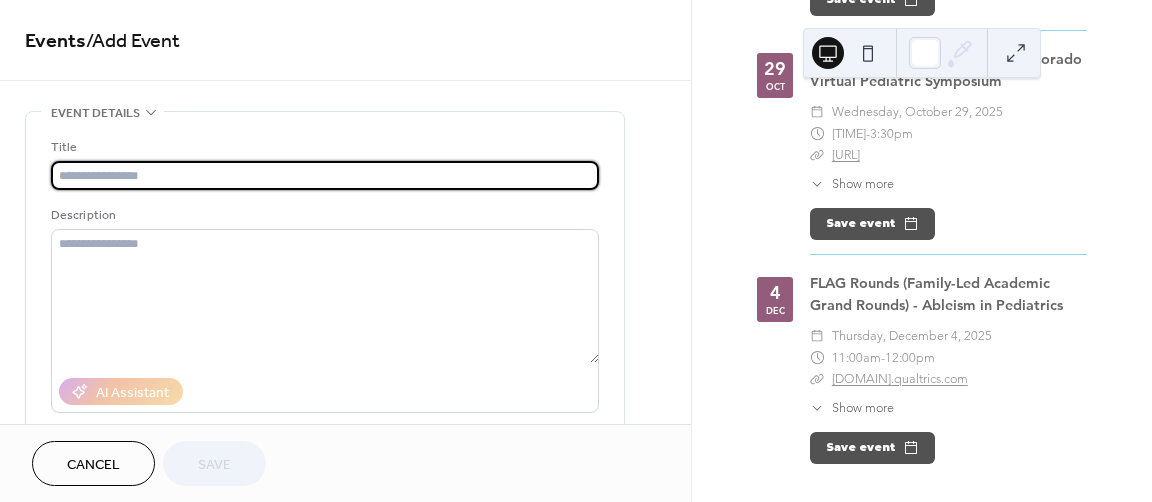 click at bounding box center (325, 175) 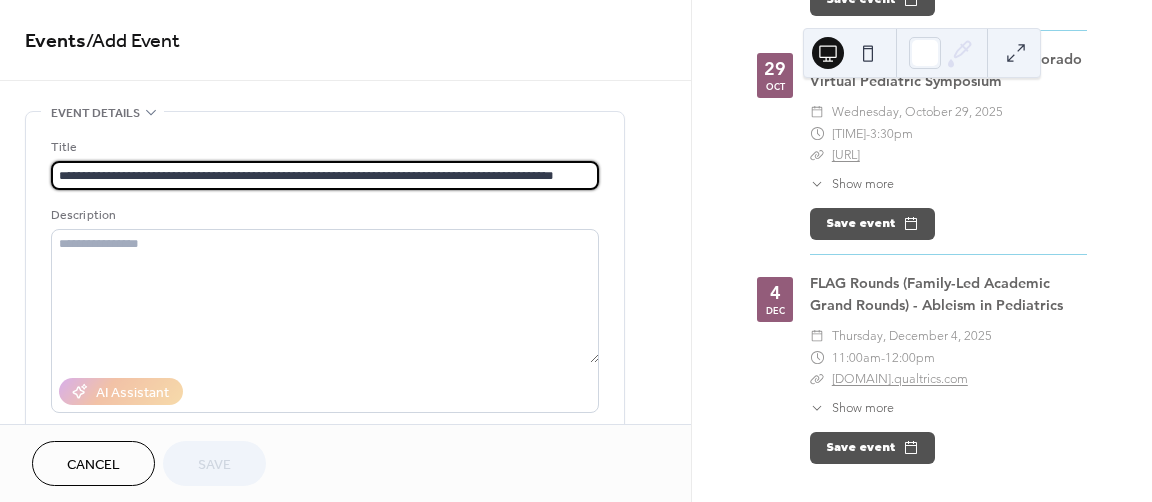 scroll, scrollTop: 0, scrollLeft: 10, axis: horizontal 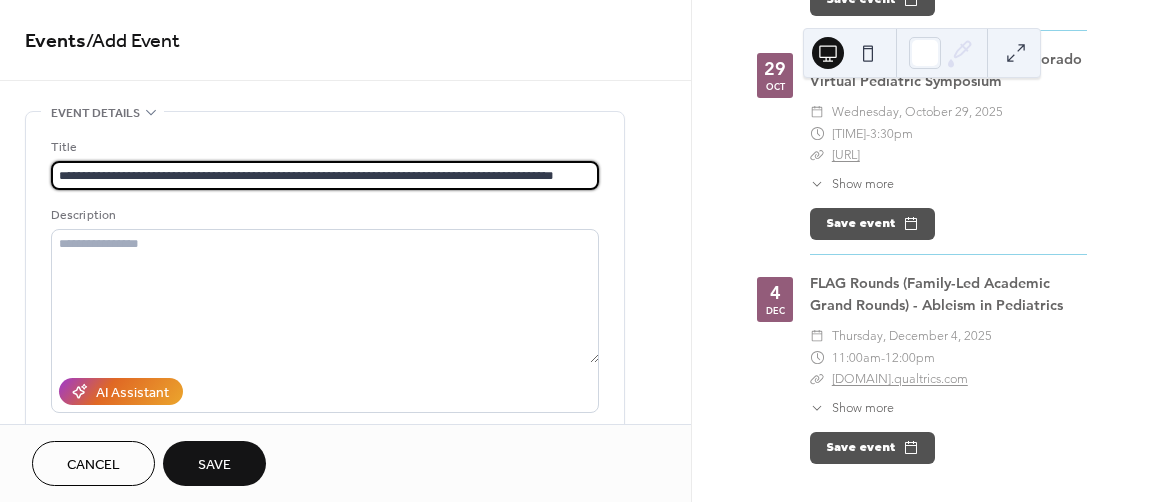 drag, startPoint x: 492, startPoint y: 184, endPoint x: -64, endPoint y: 199, distance: 556.20233 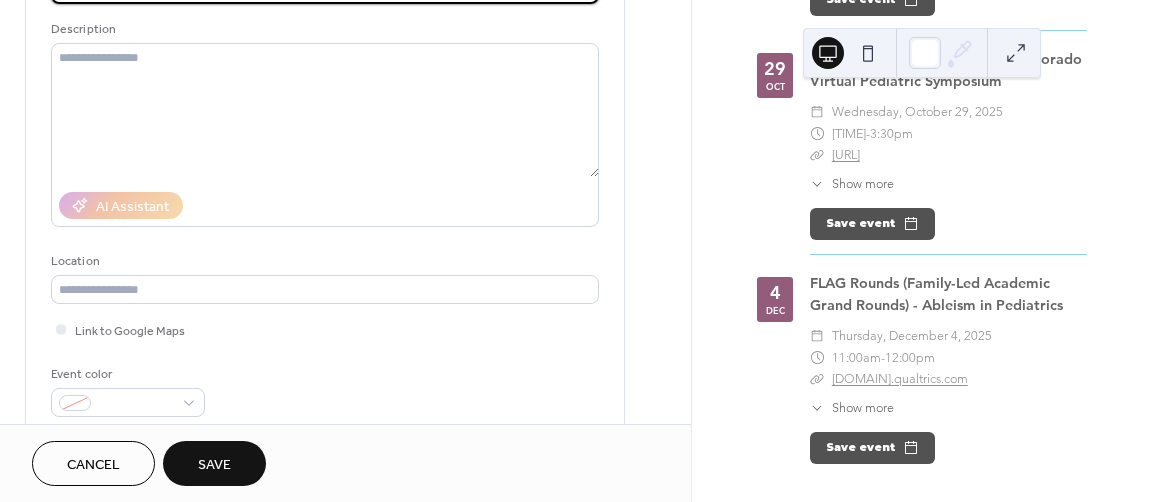 scroll, scrollTop: 0, scrollLeft: 0, axis: both 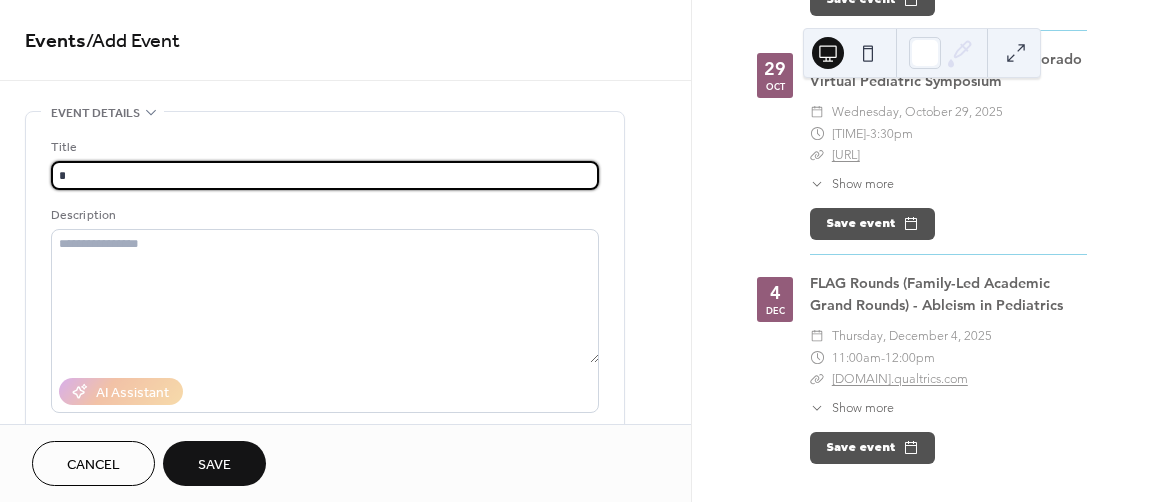 click on "*" at bounding box center [325, 175] 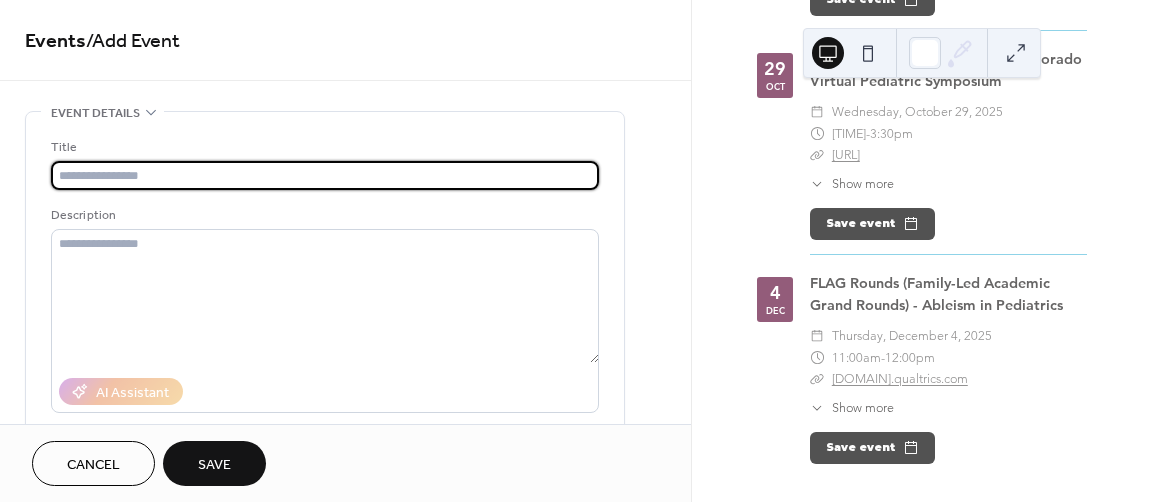 scroll, scrollTop: 0, scrollLeft: 0, axis: both 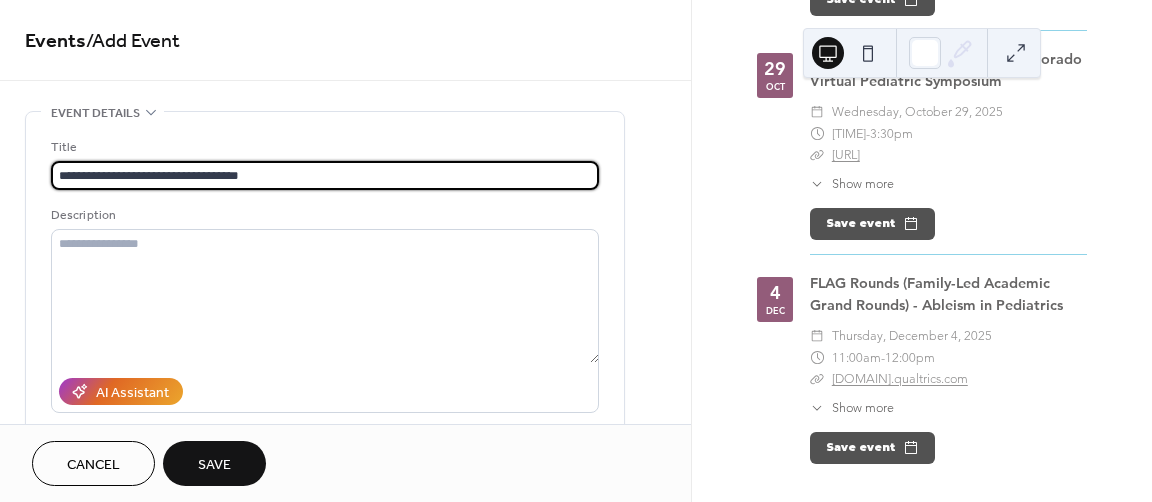 type on "**********" 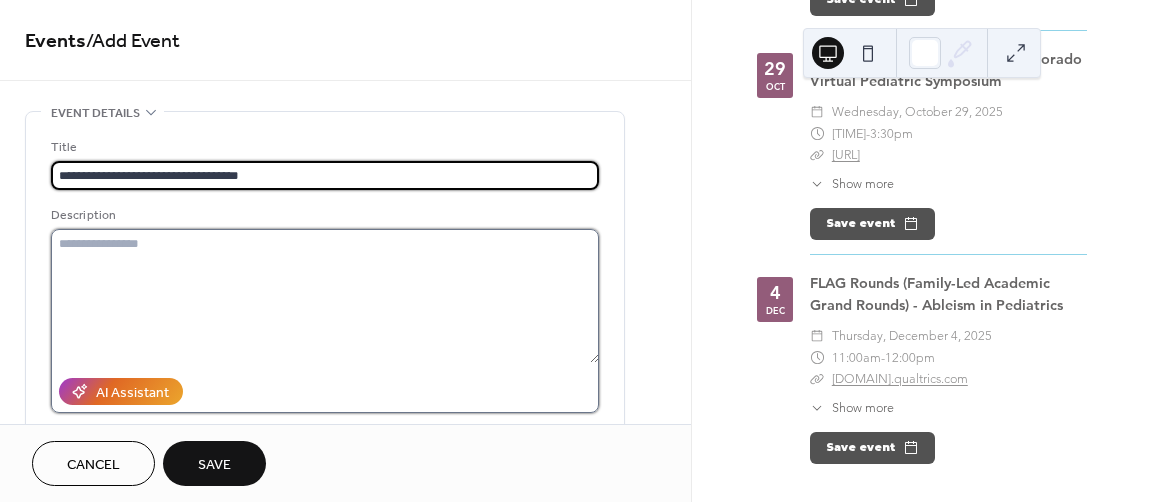 click at bounding box center [325, 296] 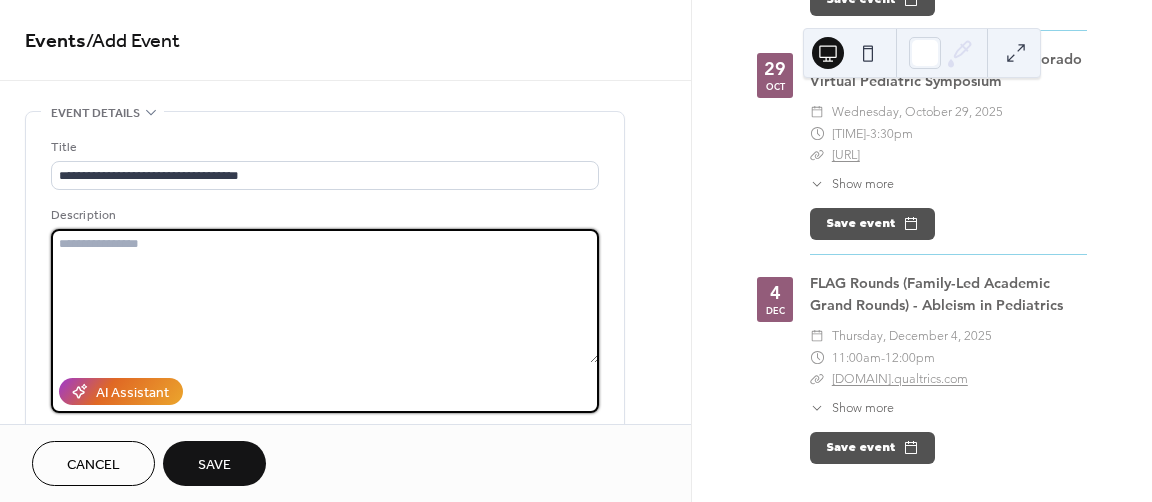 paste on "**********" 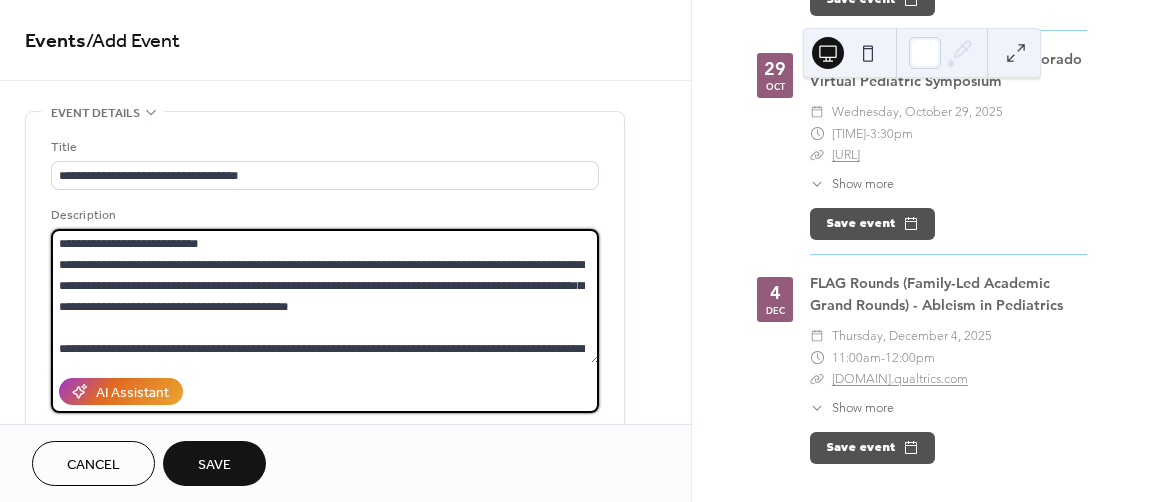 scroll, scrollTop: 207, scrollLeft: 0, axis: vertical 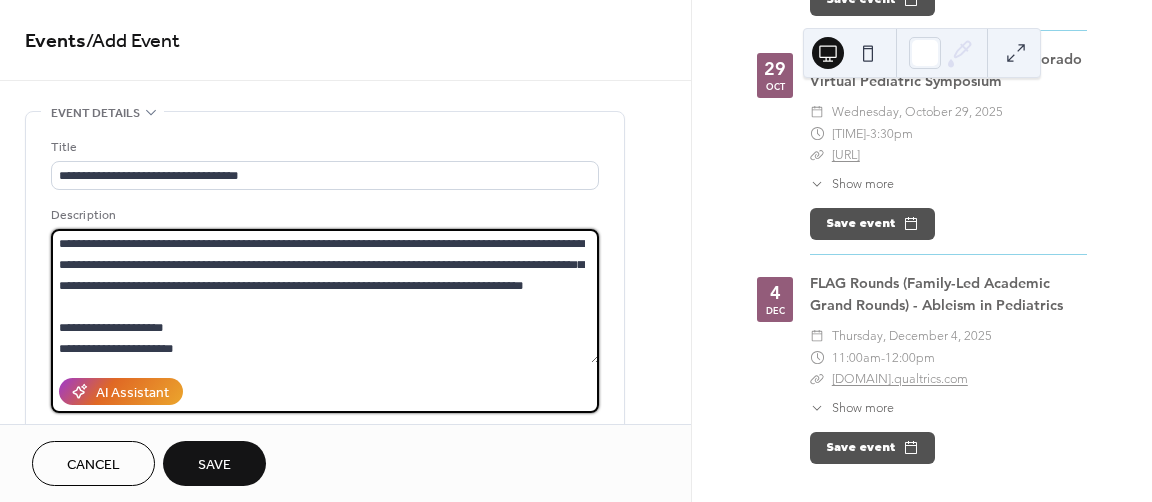 type on "**********" 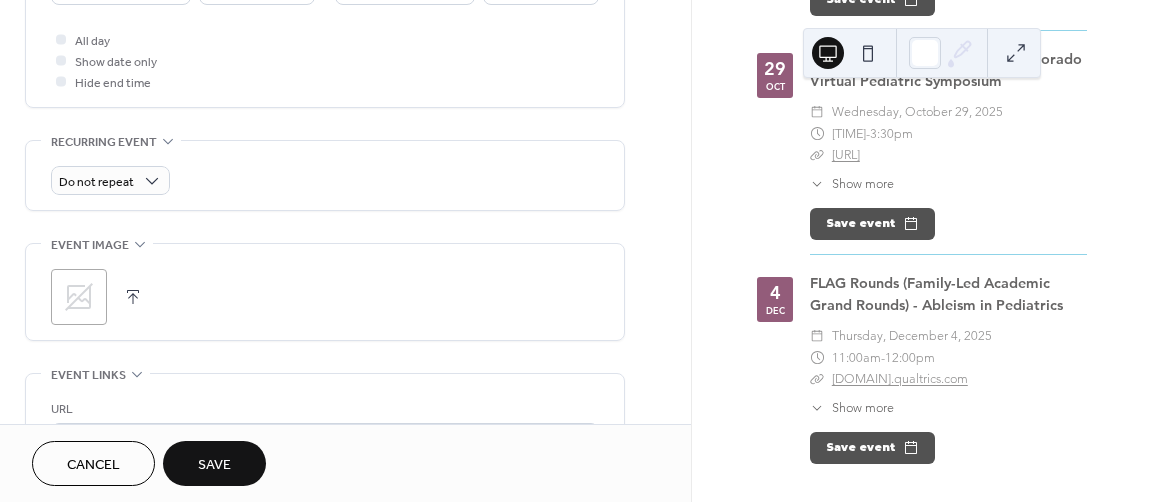 scroll, scrollTop: 840, scrollLeft: 0, axis: vertical 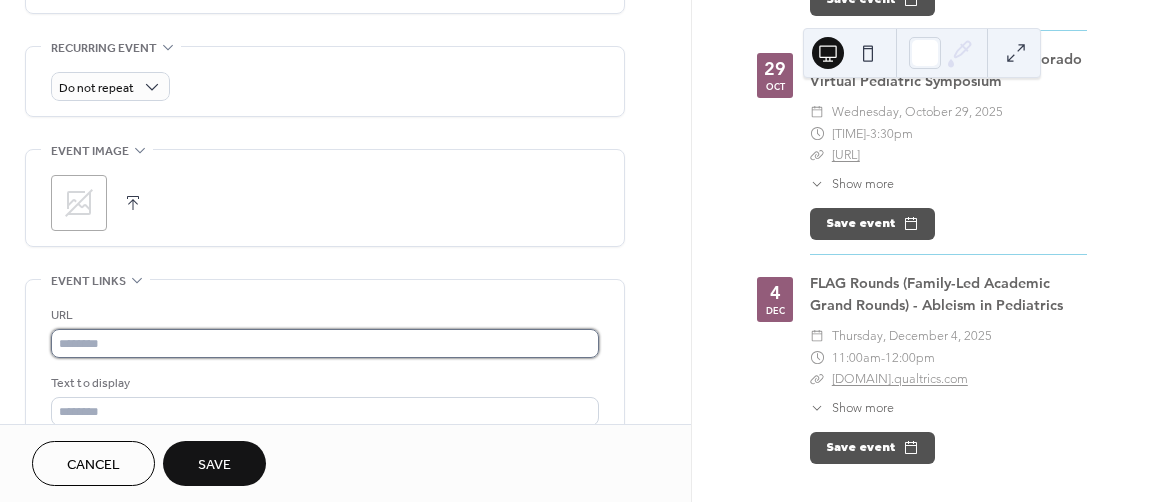 click at bounding box center [325, 343] 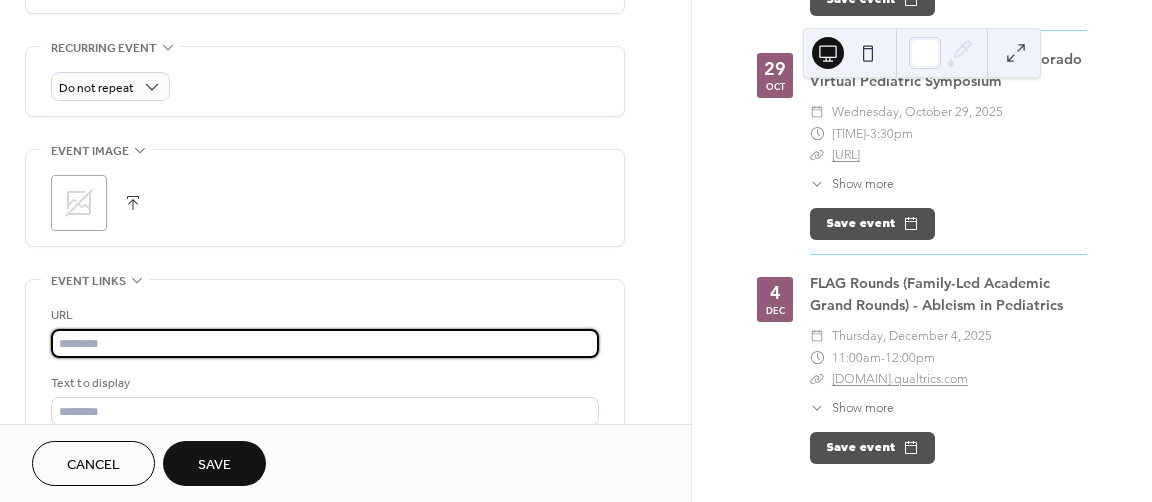 paste on "**********" 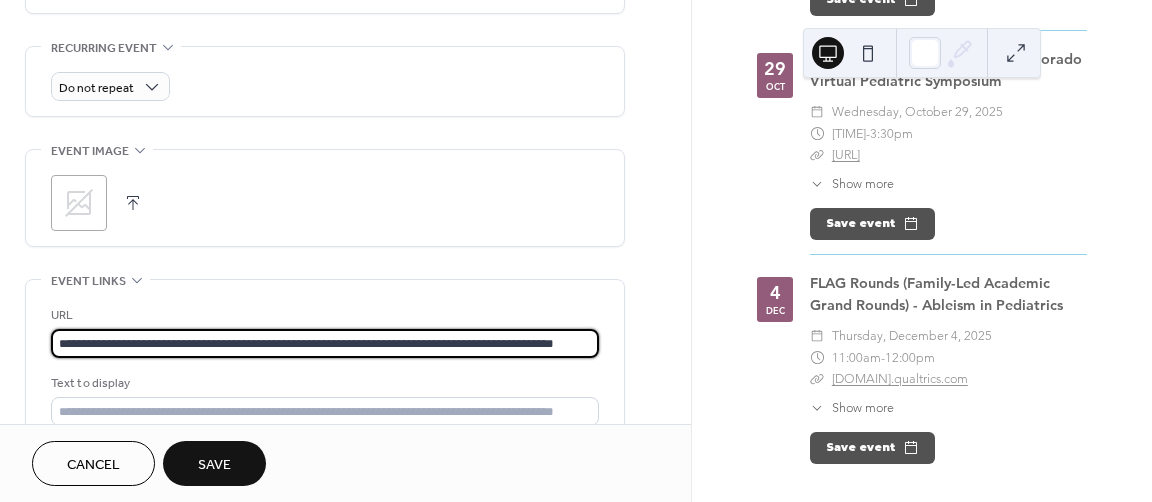 scroll, scrollTop: 0, scrollLeft: 10, axis: horizontal 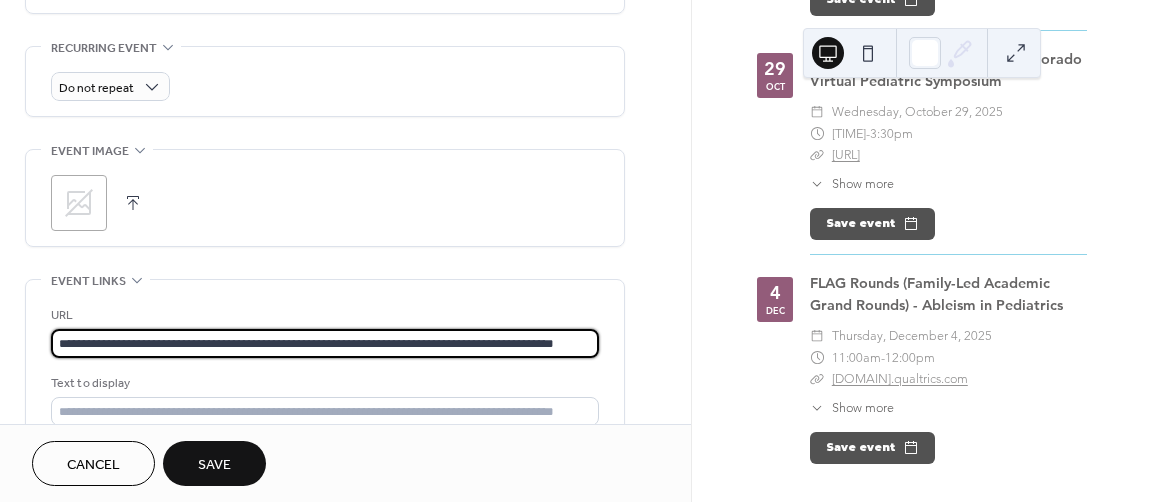 type on "**********" 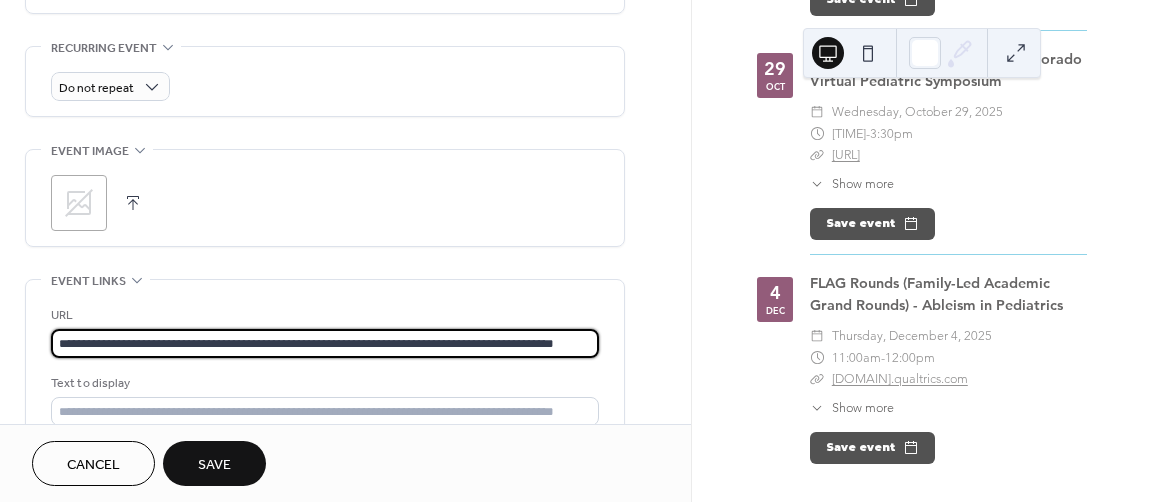 scroll, scrollTop: 0, scrollLeft: 0, axis: both 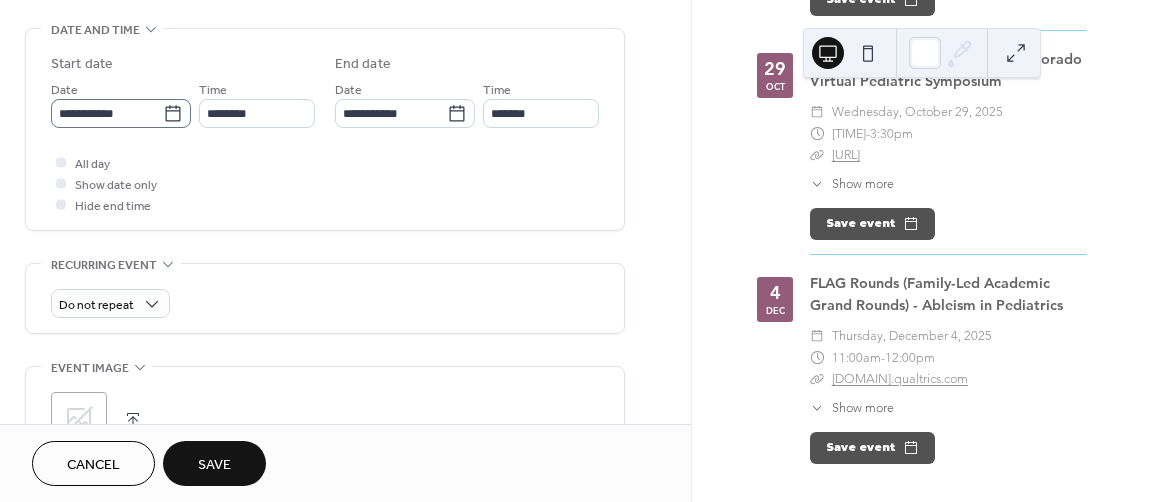 click 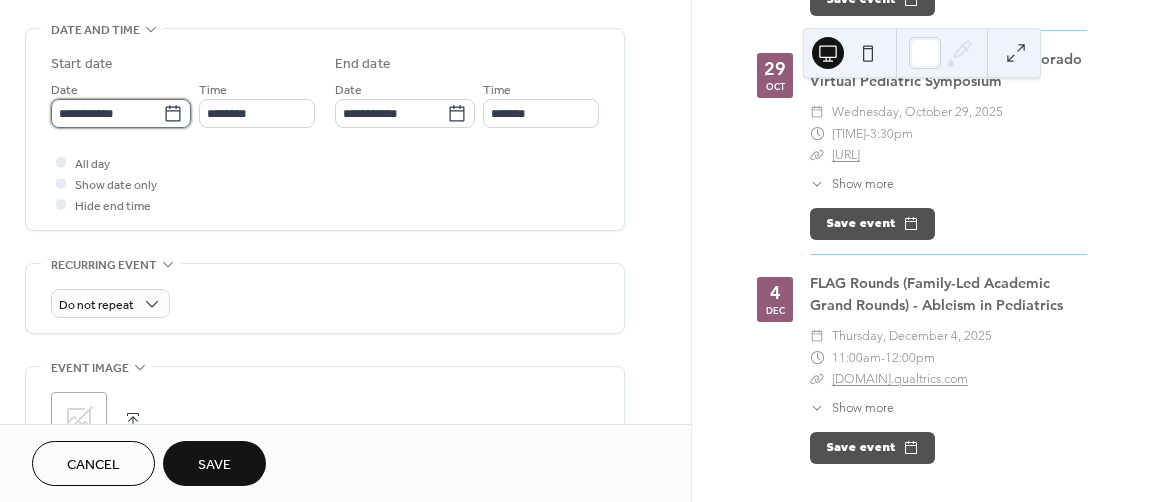 click on "**********" at bounding box center [107, 113] 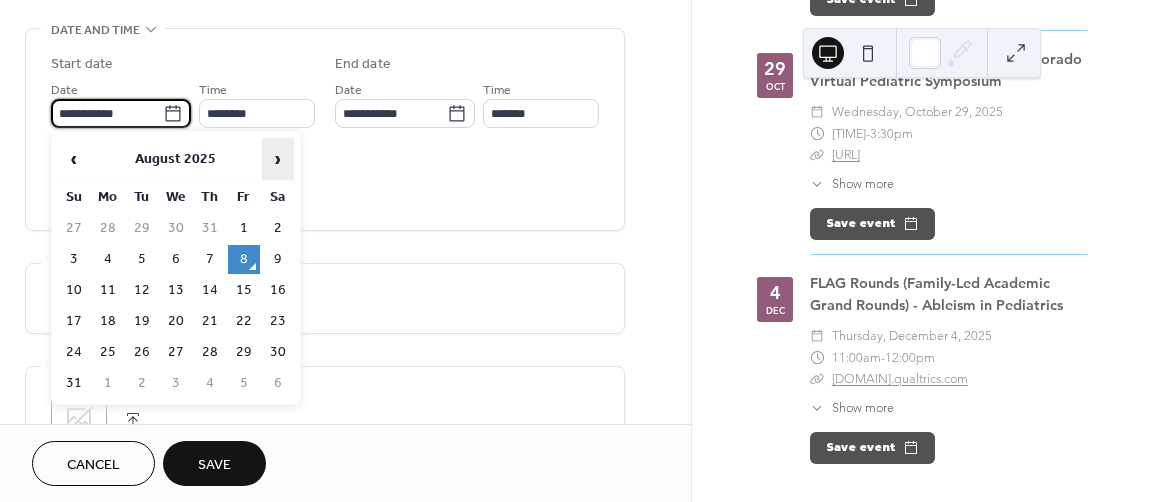 click on "›" at bounding box center [278, 159] 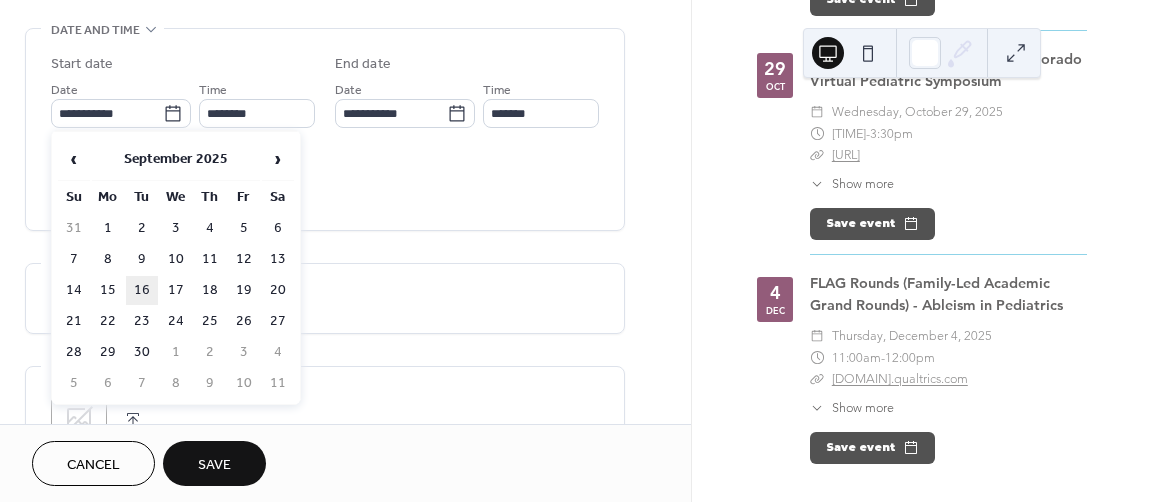 click on "16" at bounding box center (142, 290) 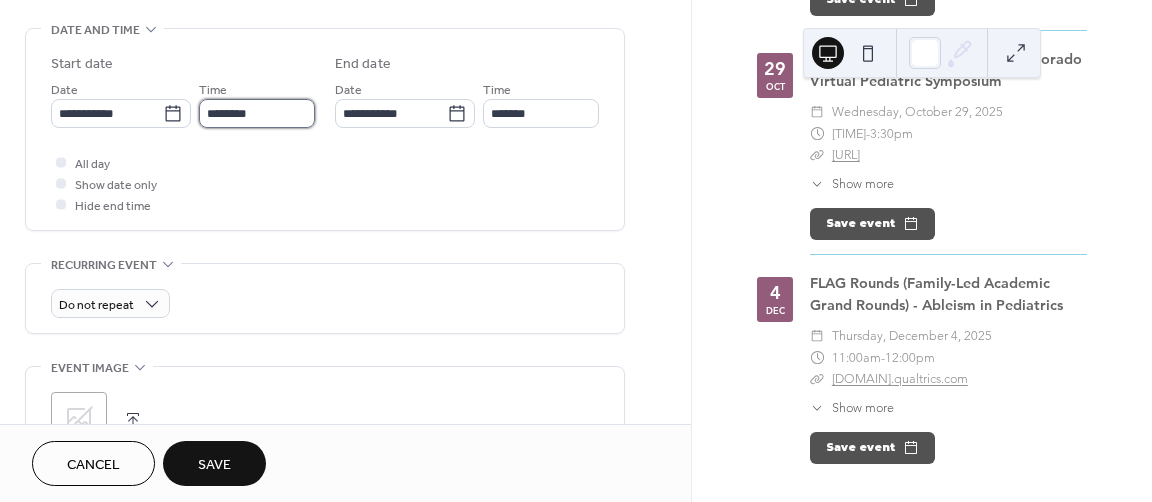 click on "********" at bounding box center (257, 113) 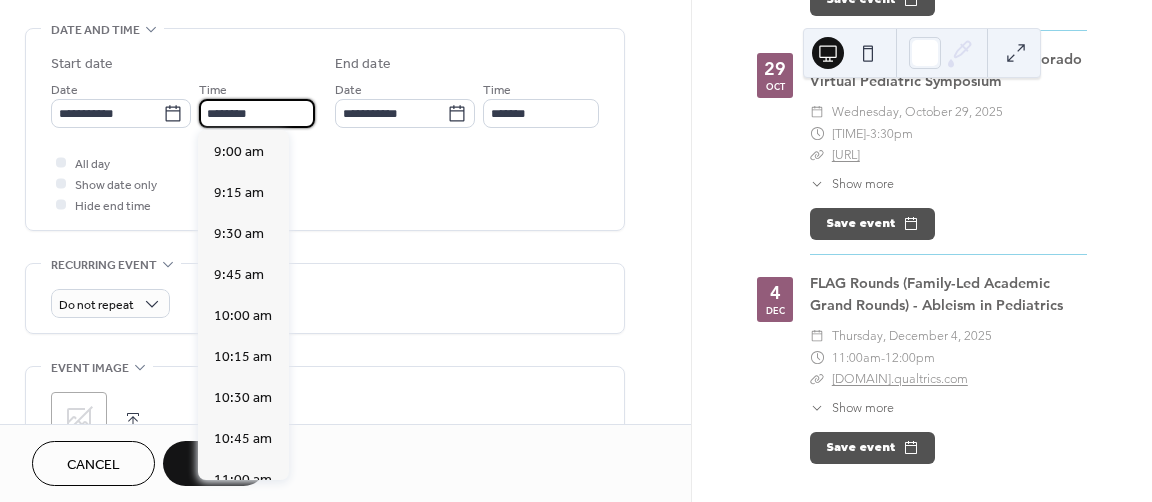 scroll, scrollTop: 1471, scrollLeft: 0, axis: vertical 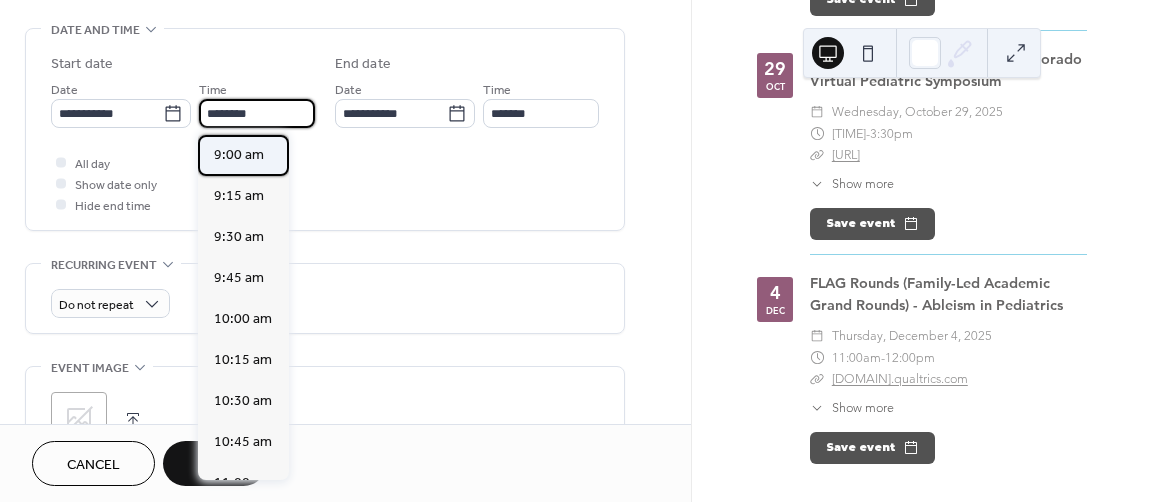 click on "9:00 am" at bounding box center [239, 155] 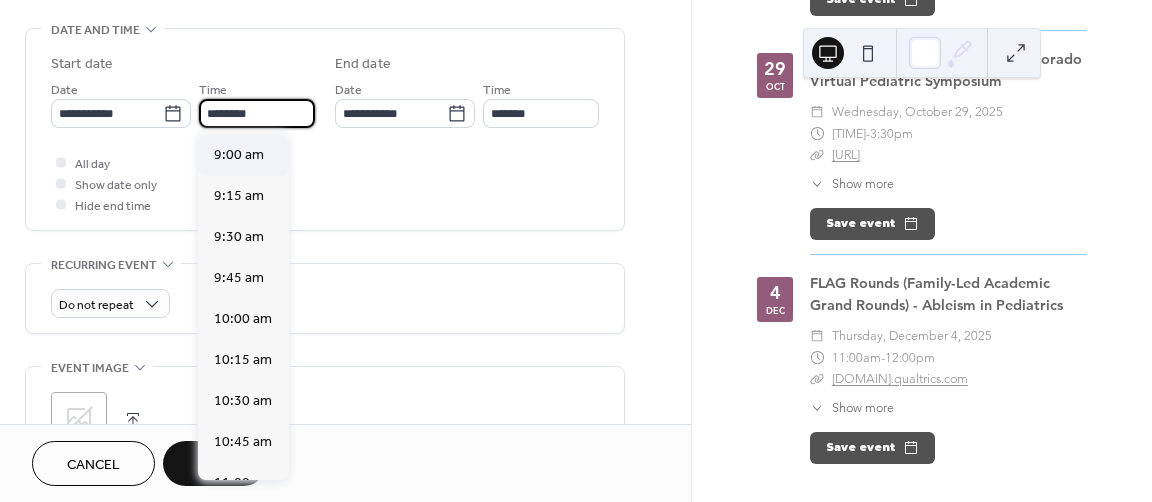 type on "*******" 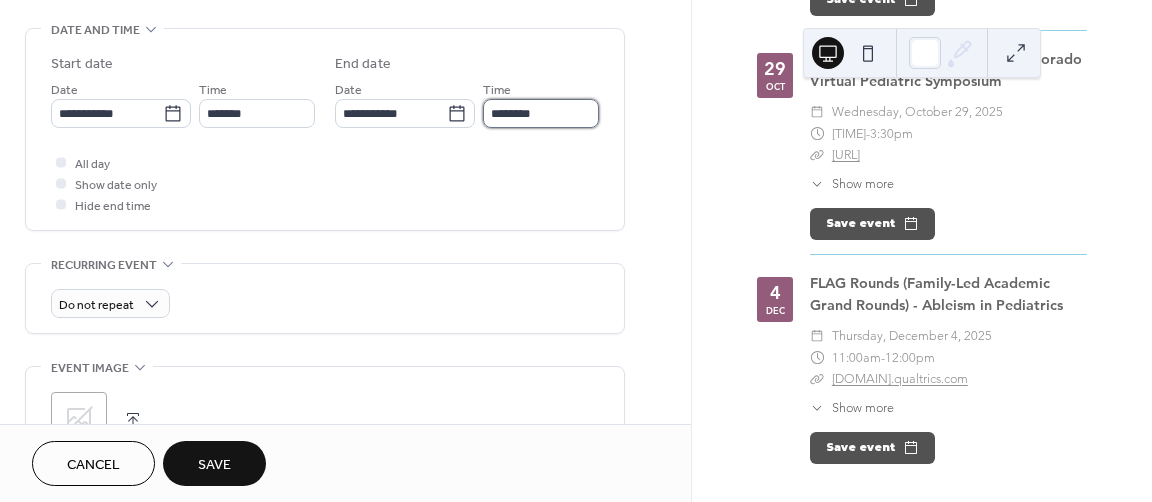 click on "********" at bounding box center [541, 113] 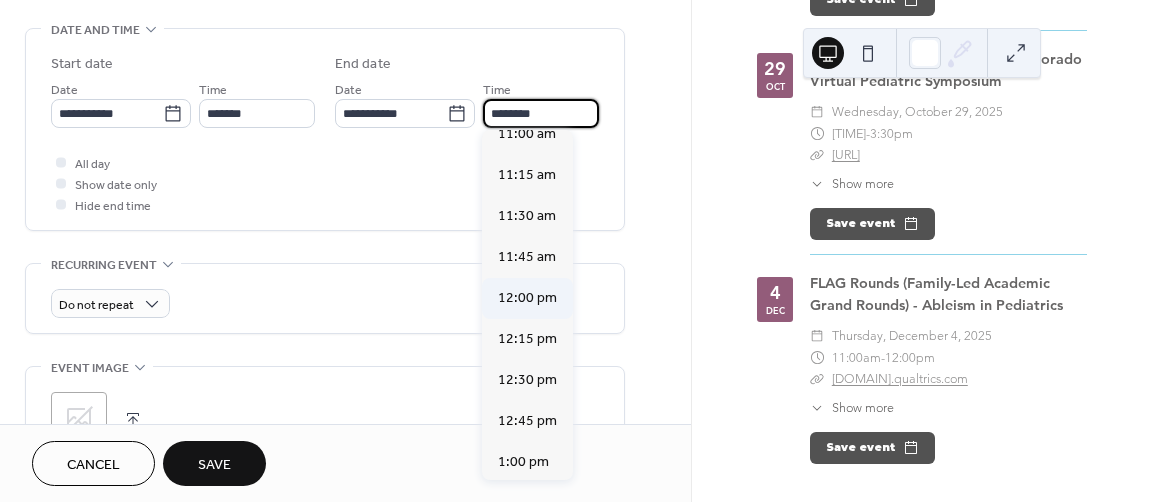 scroll, scrollTop: 304, scrollLeft: 0, axis: vertical 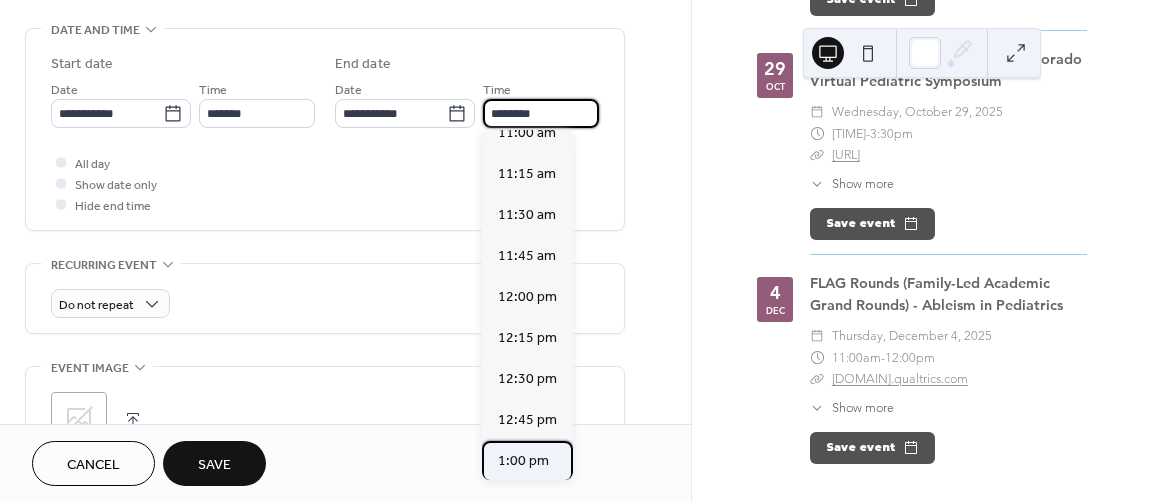 click on "1:00 pm" at bounding box center (523, 461) 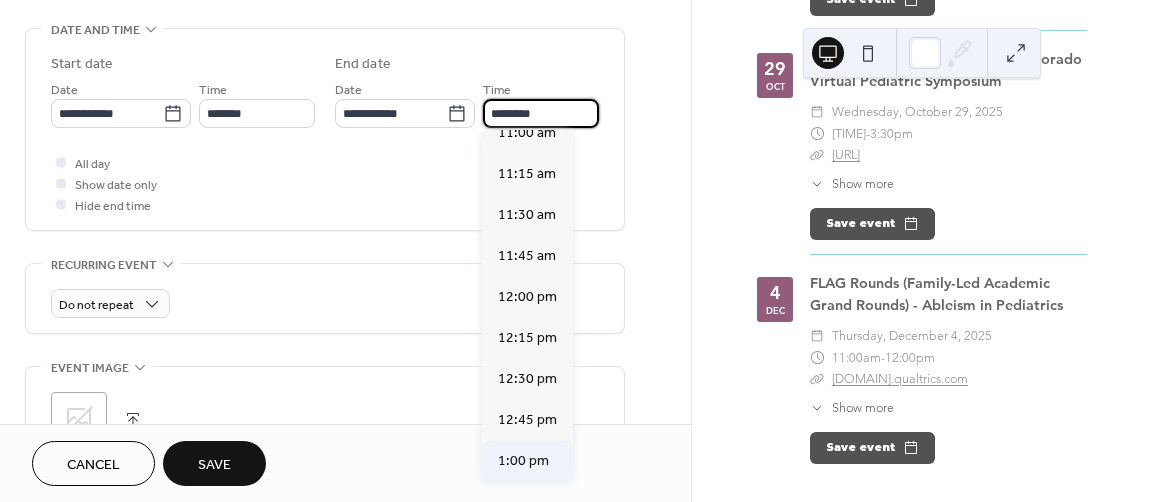 type on "*******" 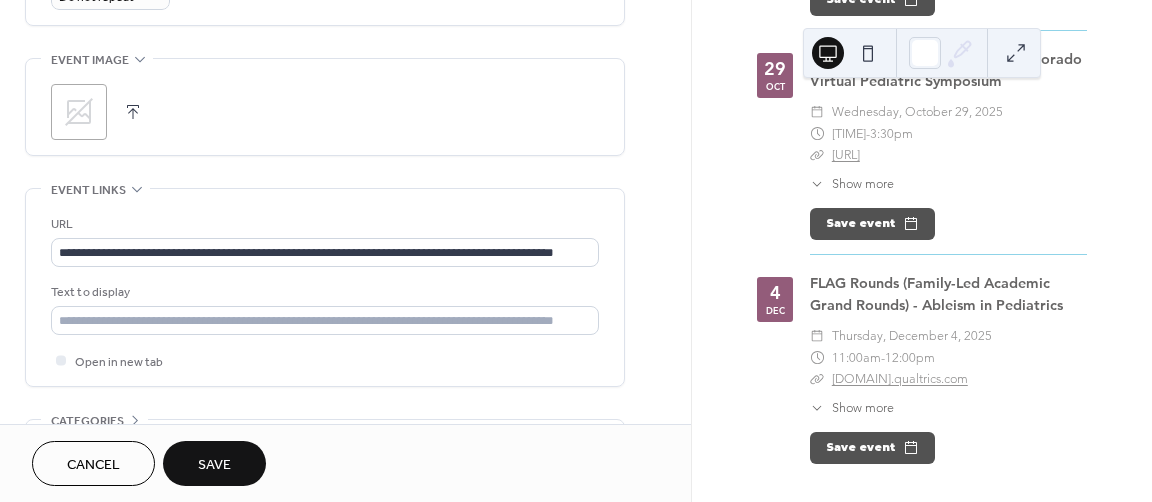 scroll, scrollTop: 936, scrollLeft: 0, axis: vertical 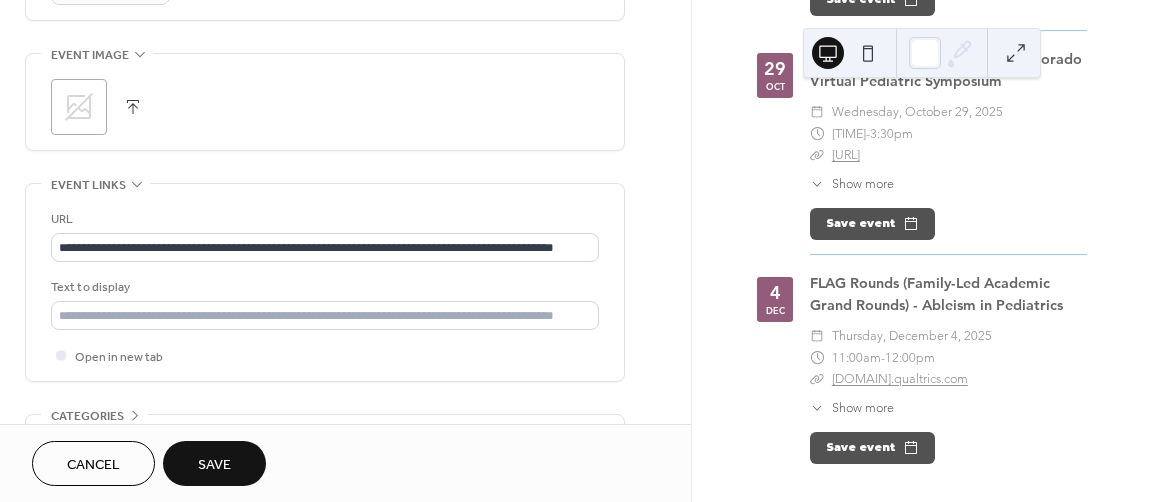 click on "Save" at bounding box center [214, 465] 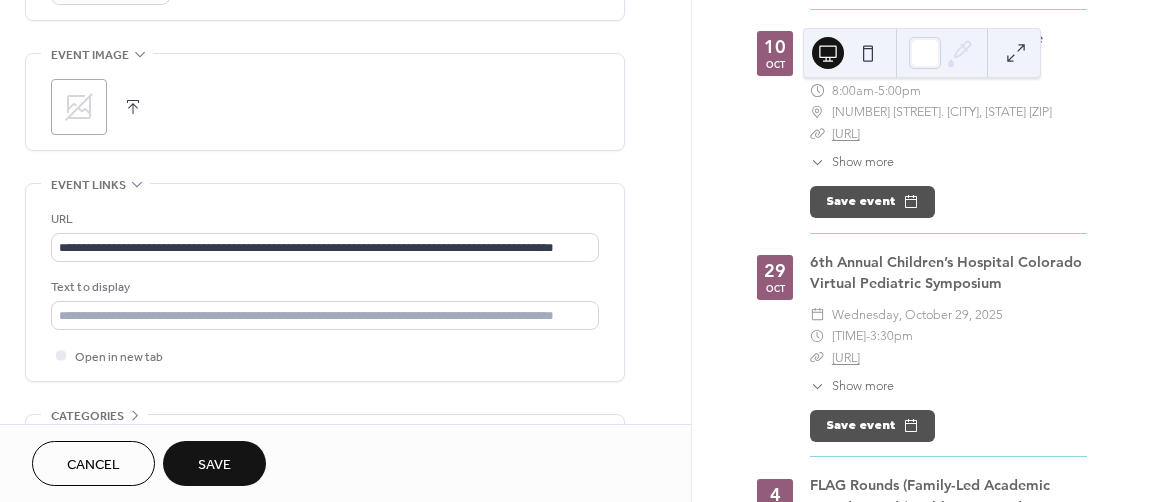 scroll, scrollTop: 2127, scrollLeft: 0, axis: vertical 